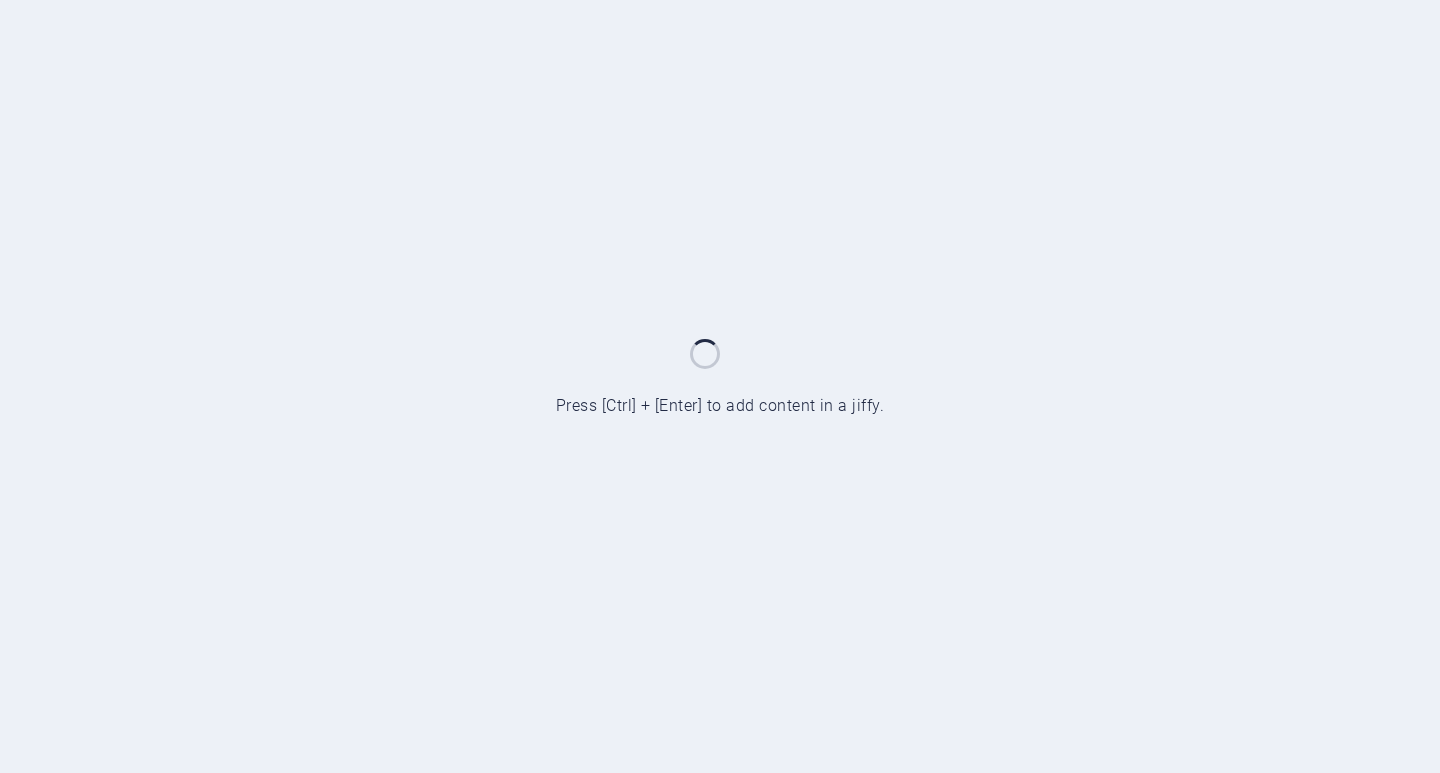 scroll, scrollTop: 0, scrollLeft: 0, axis: both 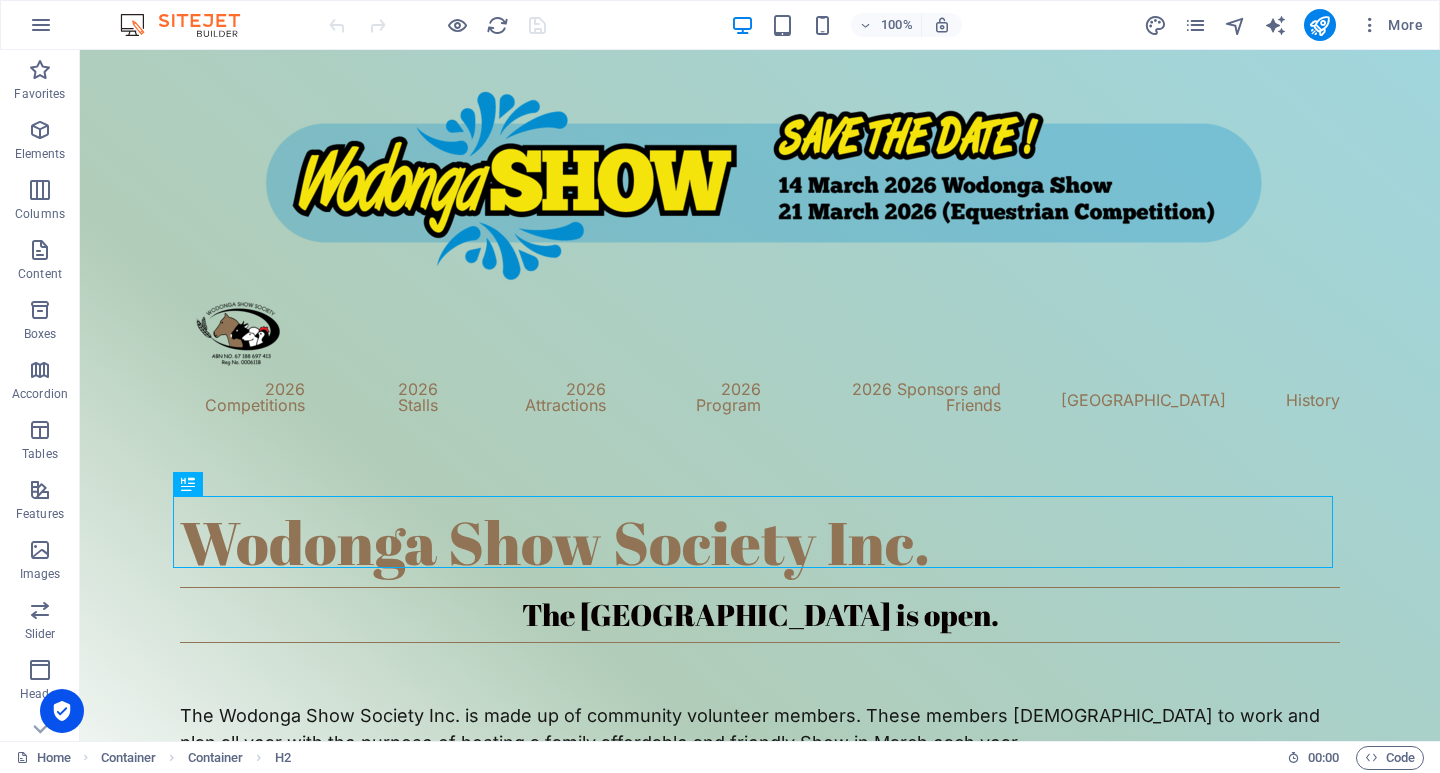 click on "2026 Competitions 2026 Stalls 2026 Attractions 2026 Program 2026 Sponsors and Friends Caravan Park History" at bounding box center (760, 399) 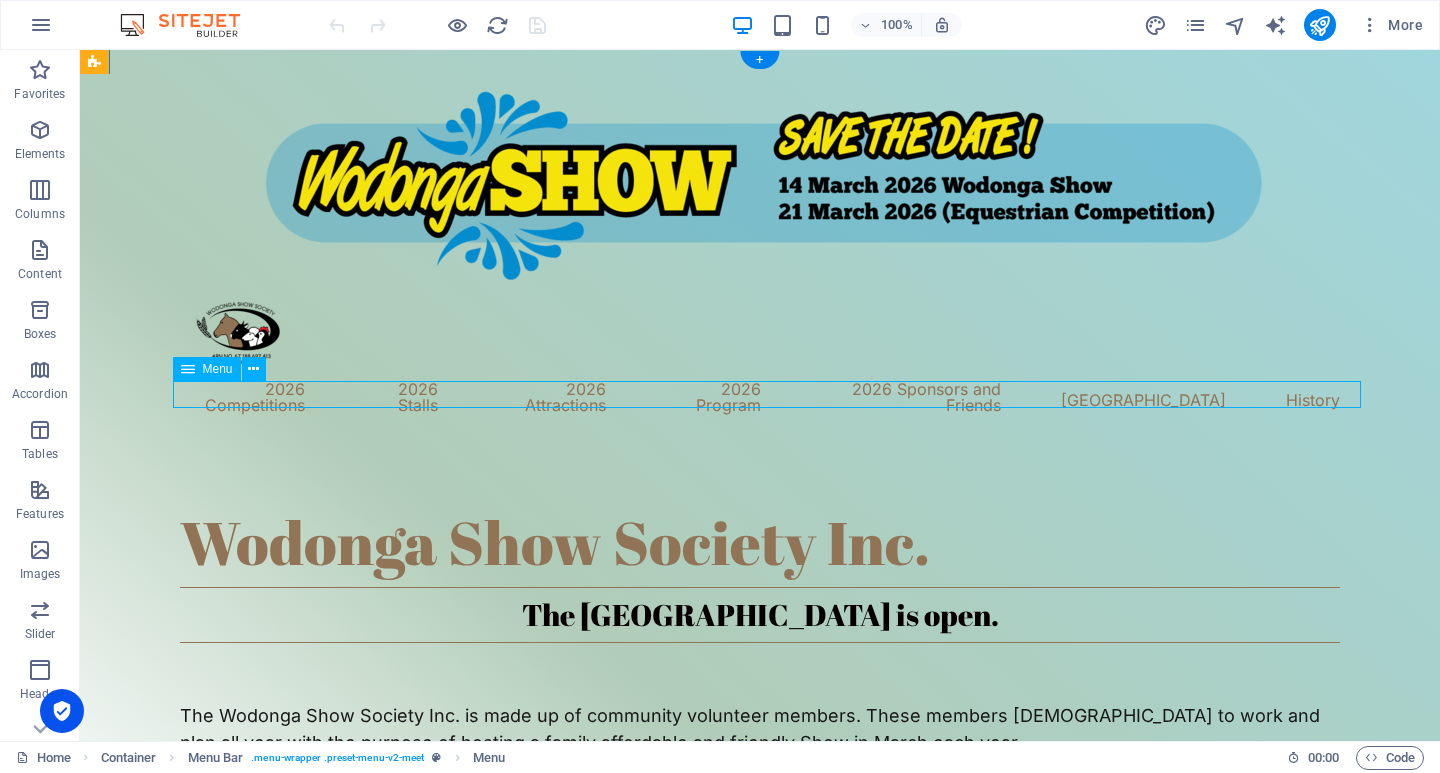 click on "2026 Competitions 2026 Stalls 2026 Attractions 2026 Program 2026 Sponsors and Friends Caravan Park History" at bounding box center (760, 242) 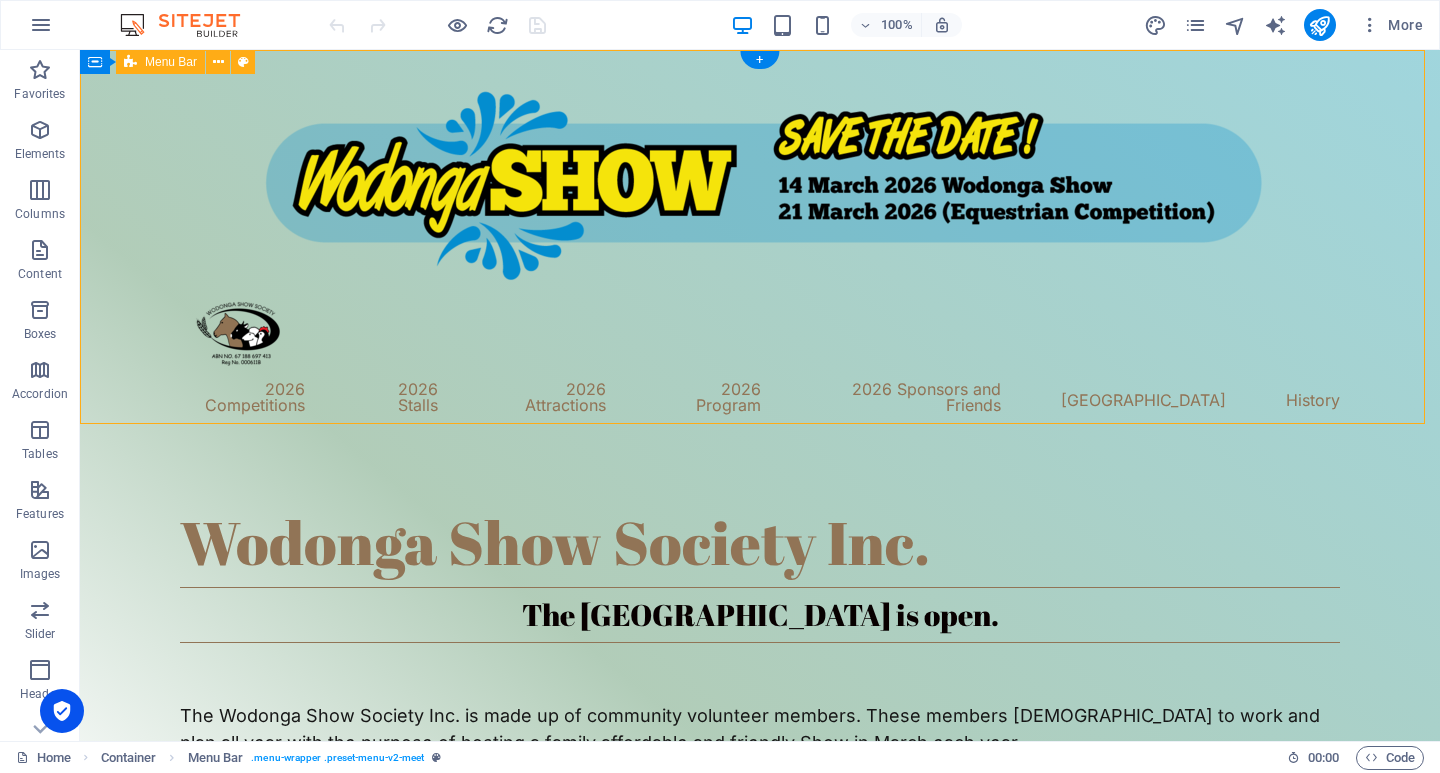 click at bounding box center [1195, 25] 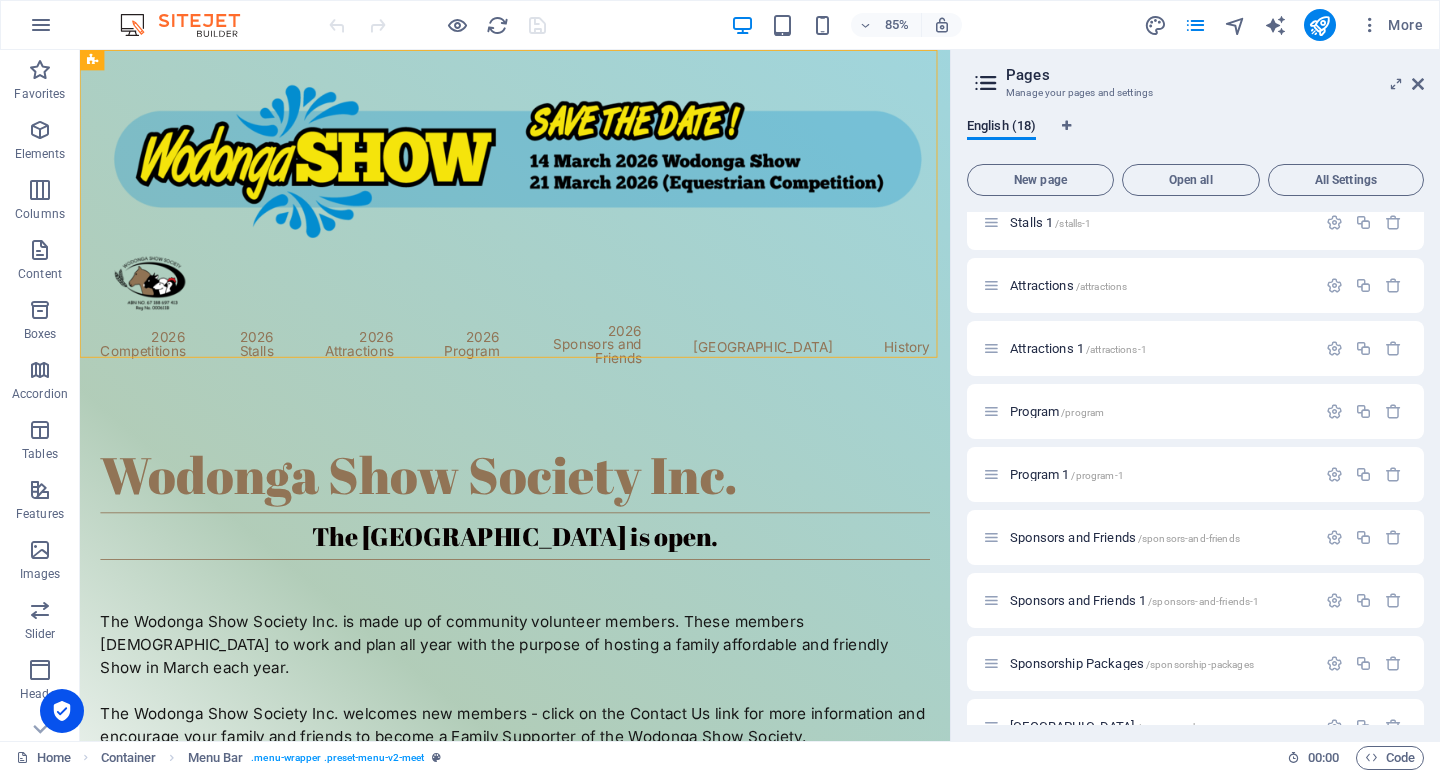 scroll, scrollTop: 270, scrollLeft: 0, axis: vertical 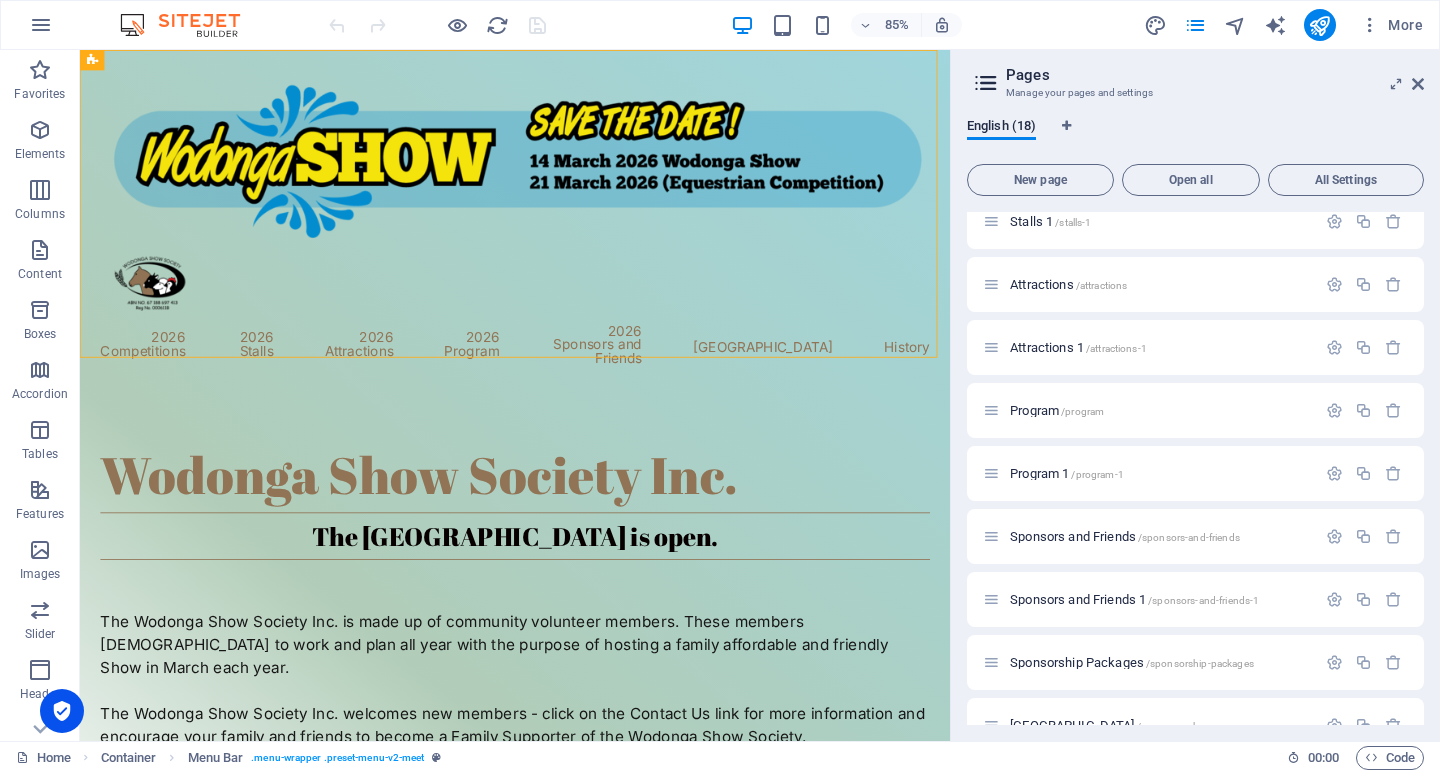 click on "/sponsors-and-friends" at bounding box center [1189, 537] 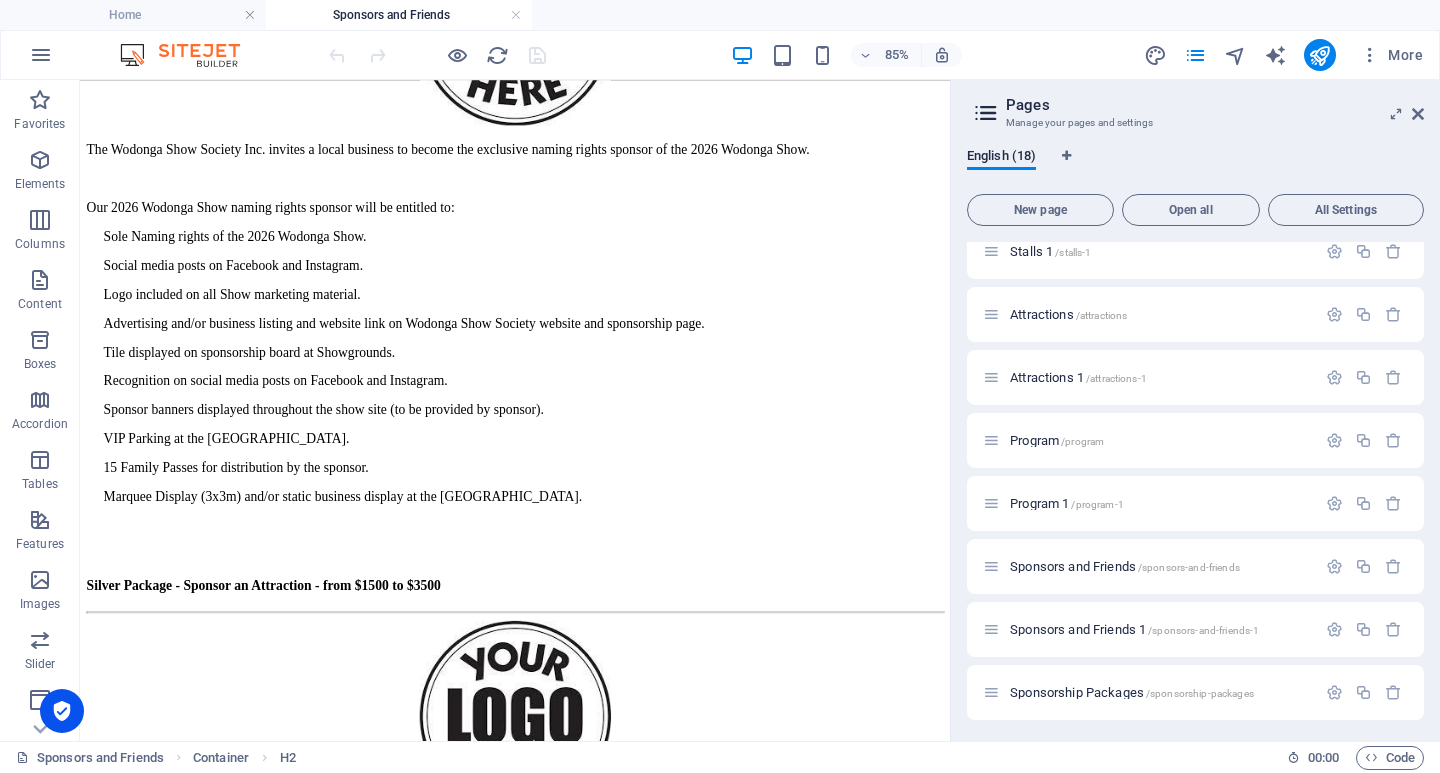 scroll, scrollTop: 1033, scrollLeft: 0, axis: vertical 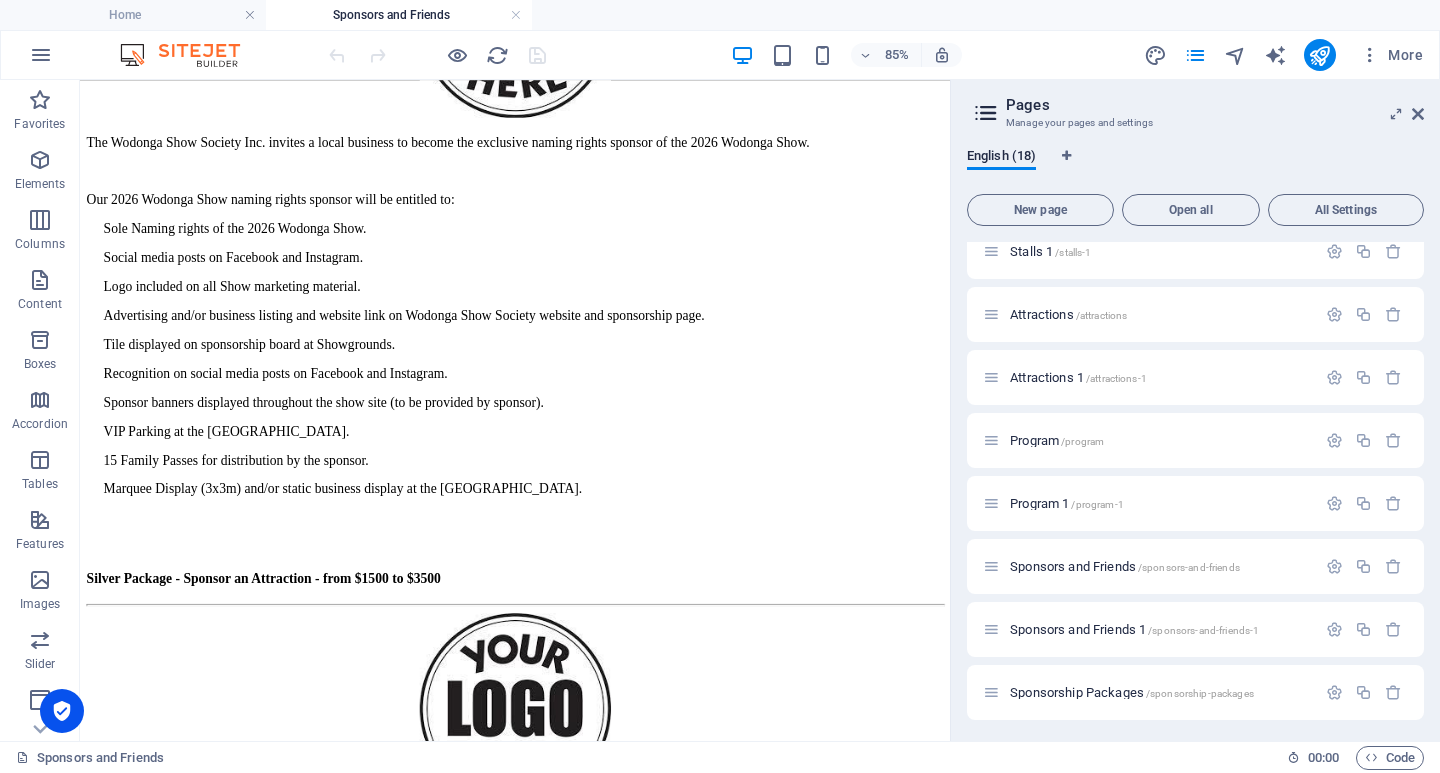 click at bounding box center [1418, 114] 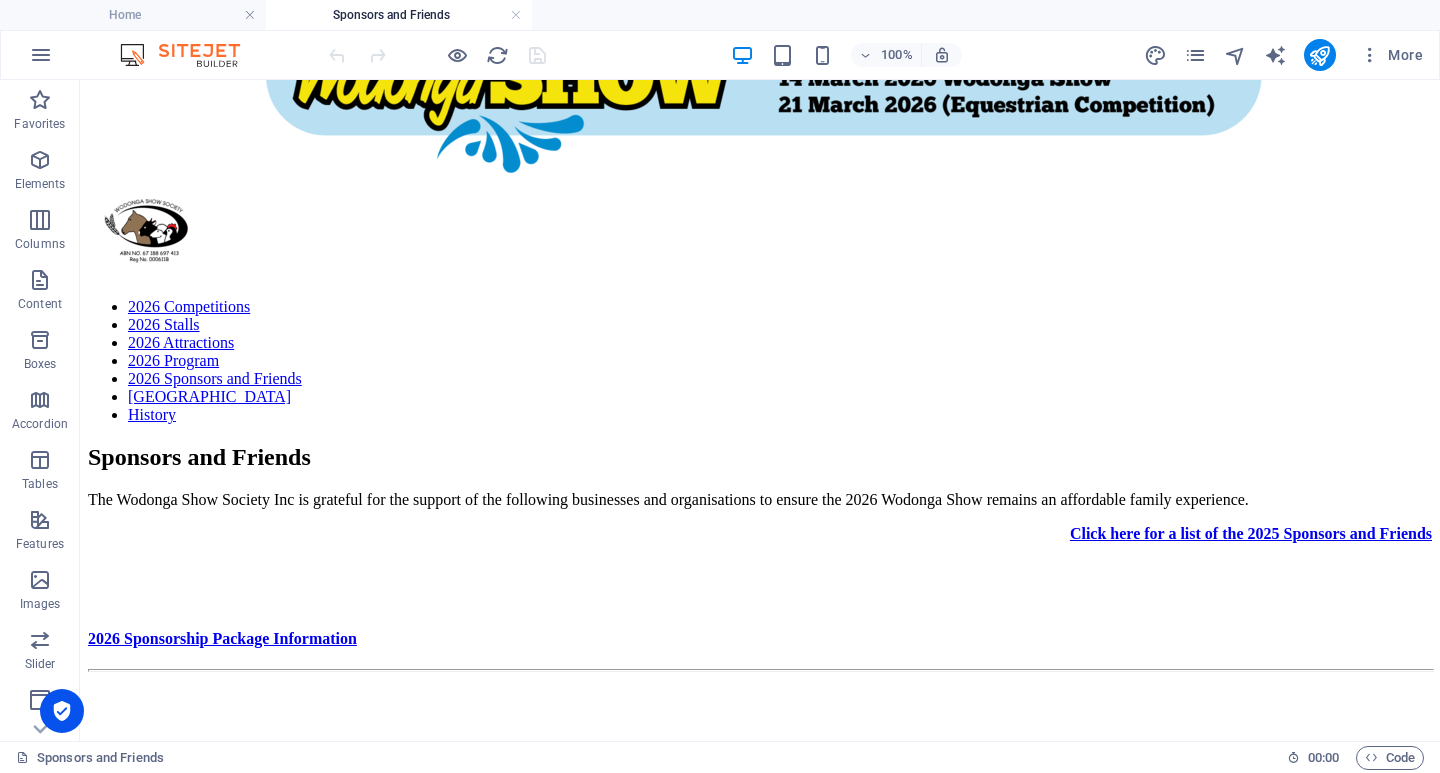 scroll, scrollTop: 0, scrollLeft: 0, axis: both 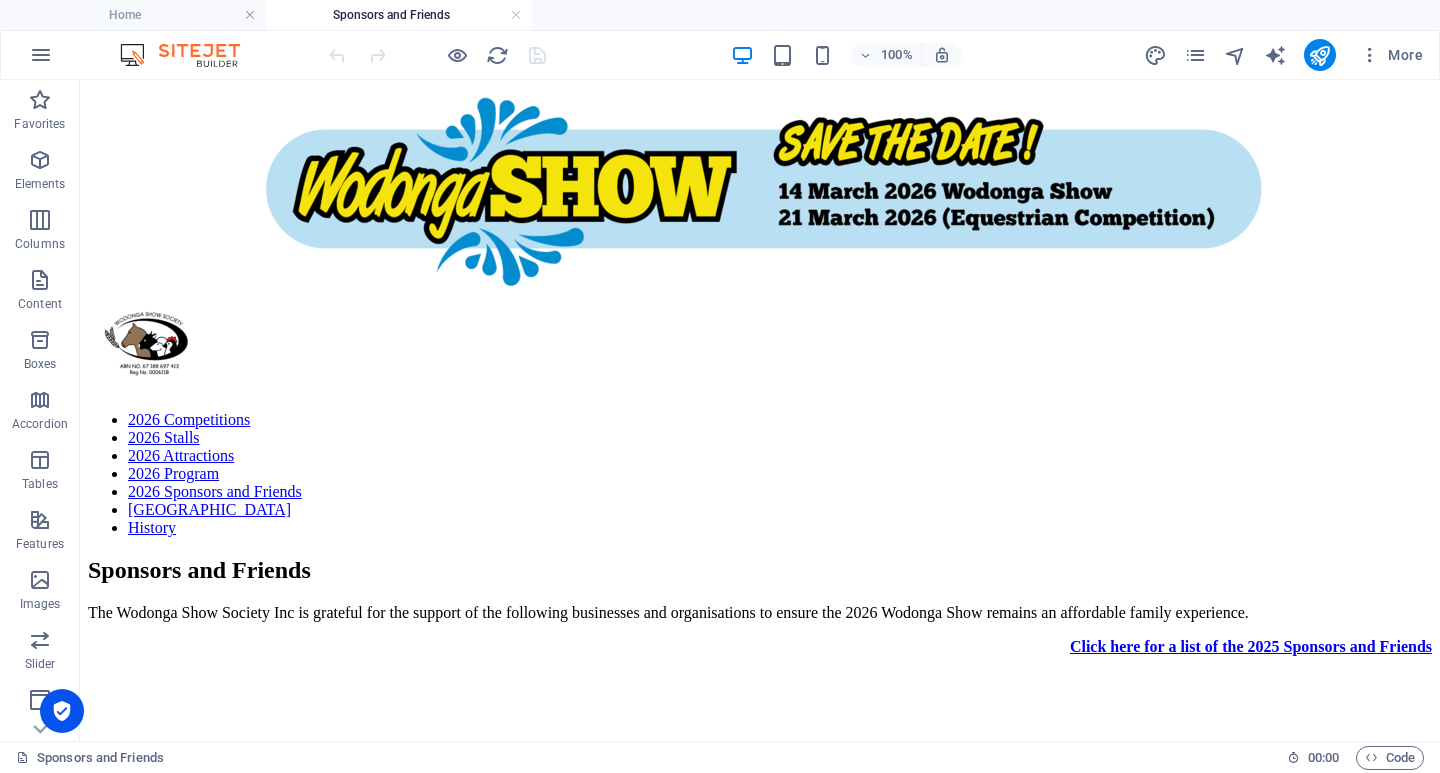click on "Sponsors and Friends" at bounding box center (760, 570) 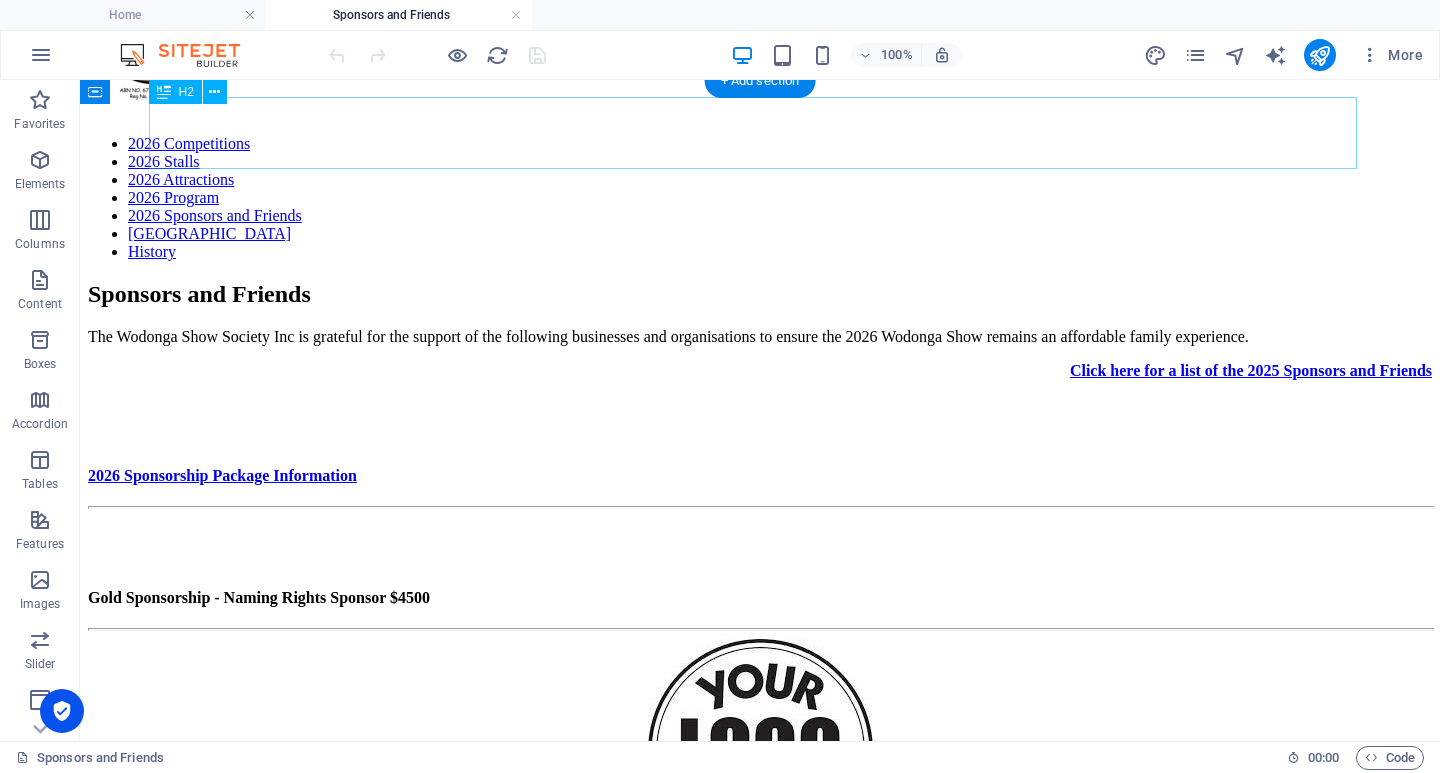 scroll, scrollTop: 284, scrollLeft: 0, axis: vertical 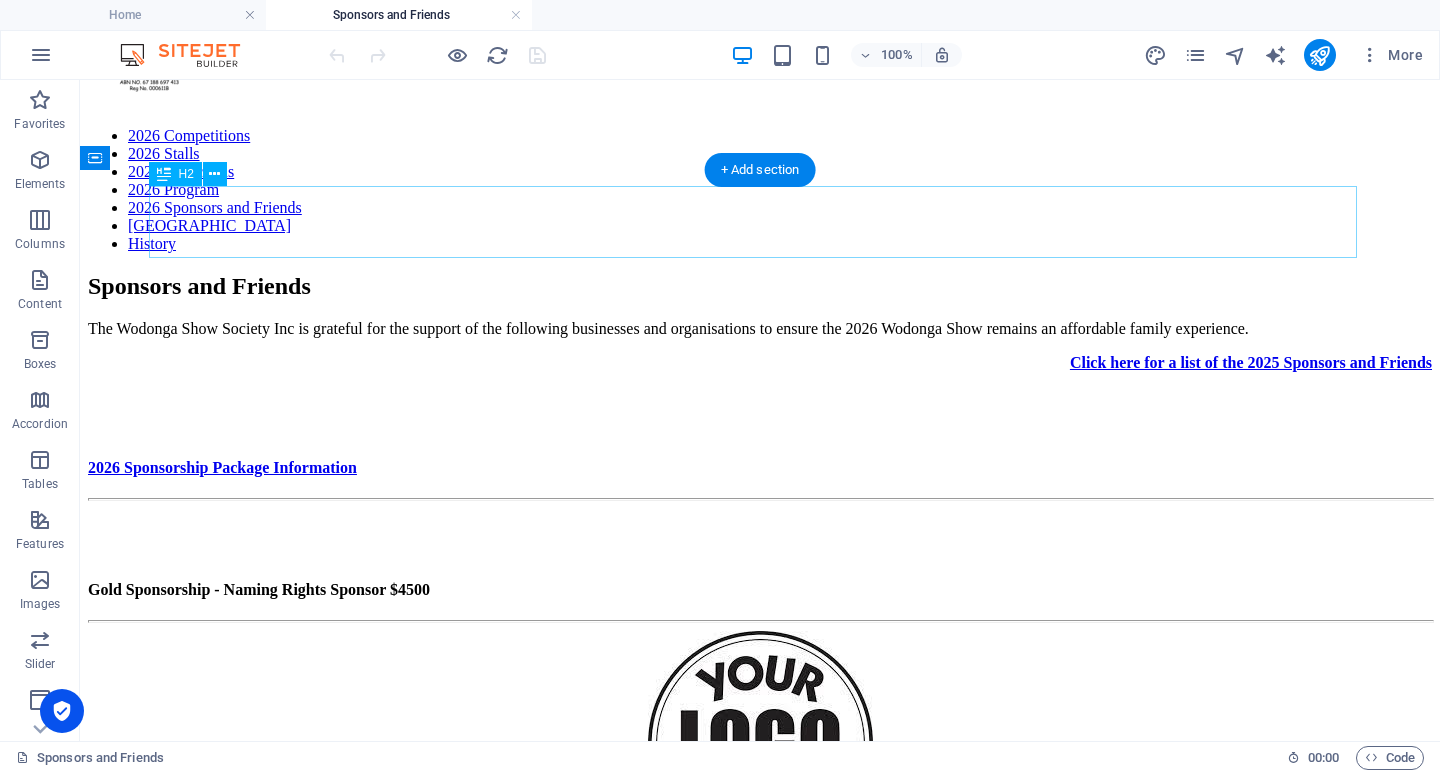 click on "2026 Sponsorship Package Information" at bounding box center [760, 468] 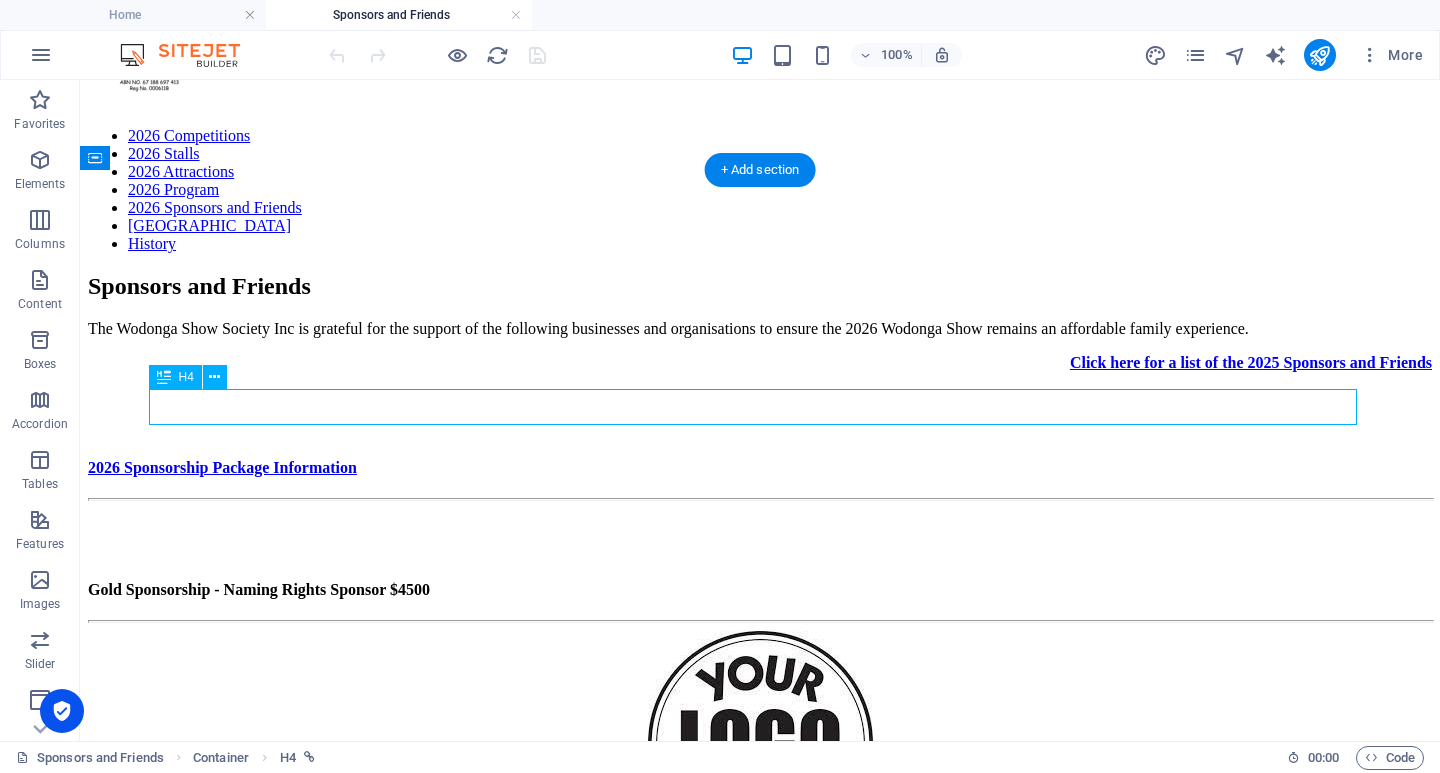 click at bounding box center [760, 499] 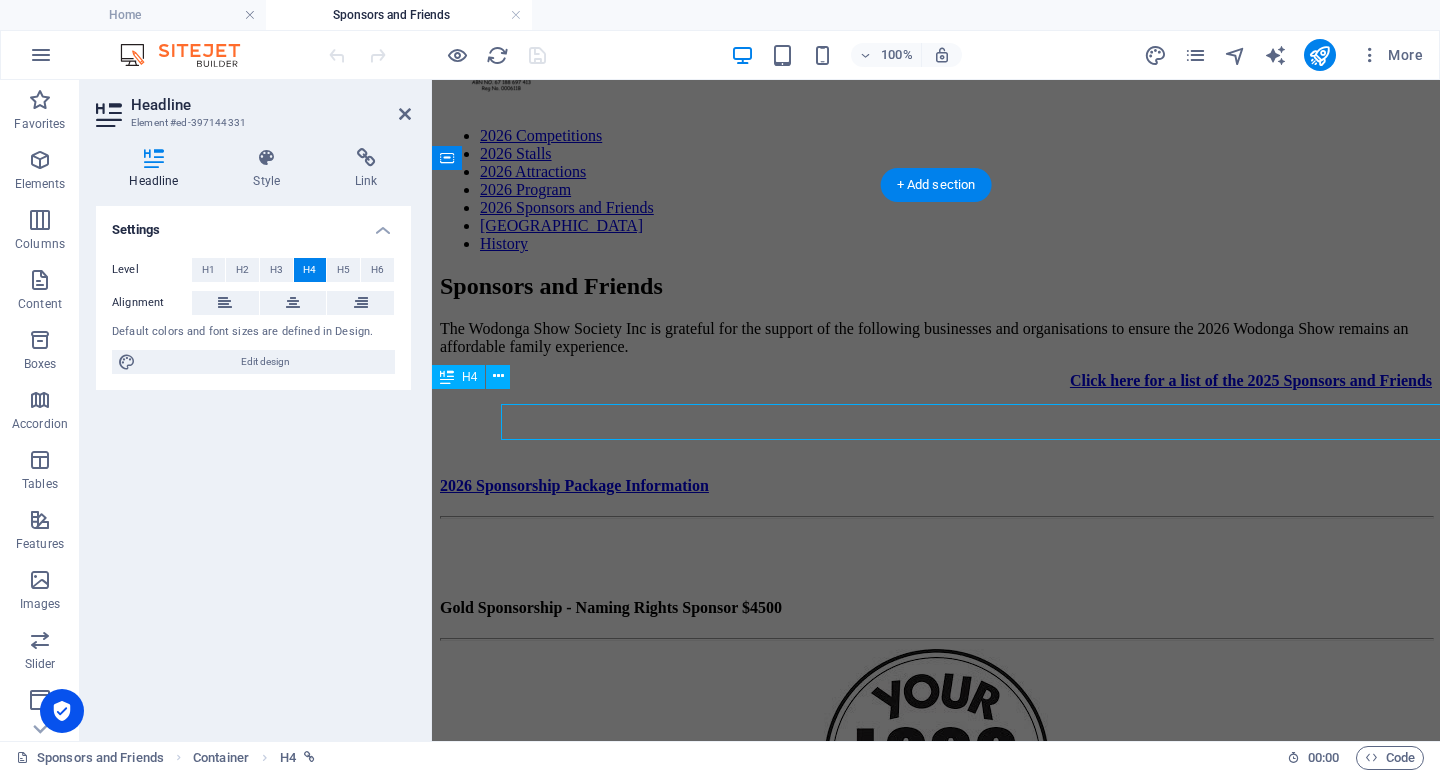 scroll, scrollTop: 269, scrollLeft: 0, axis: vertical 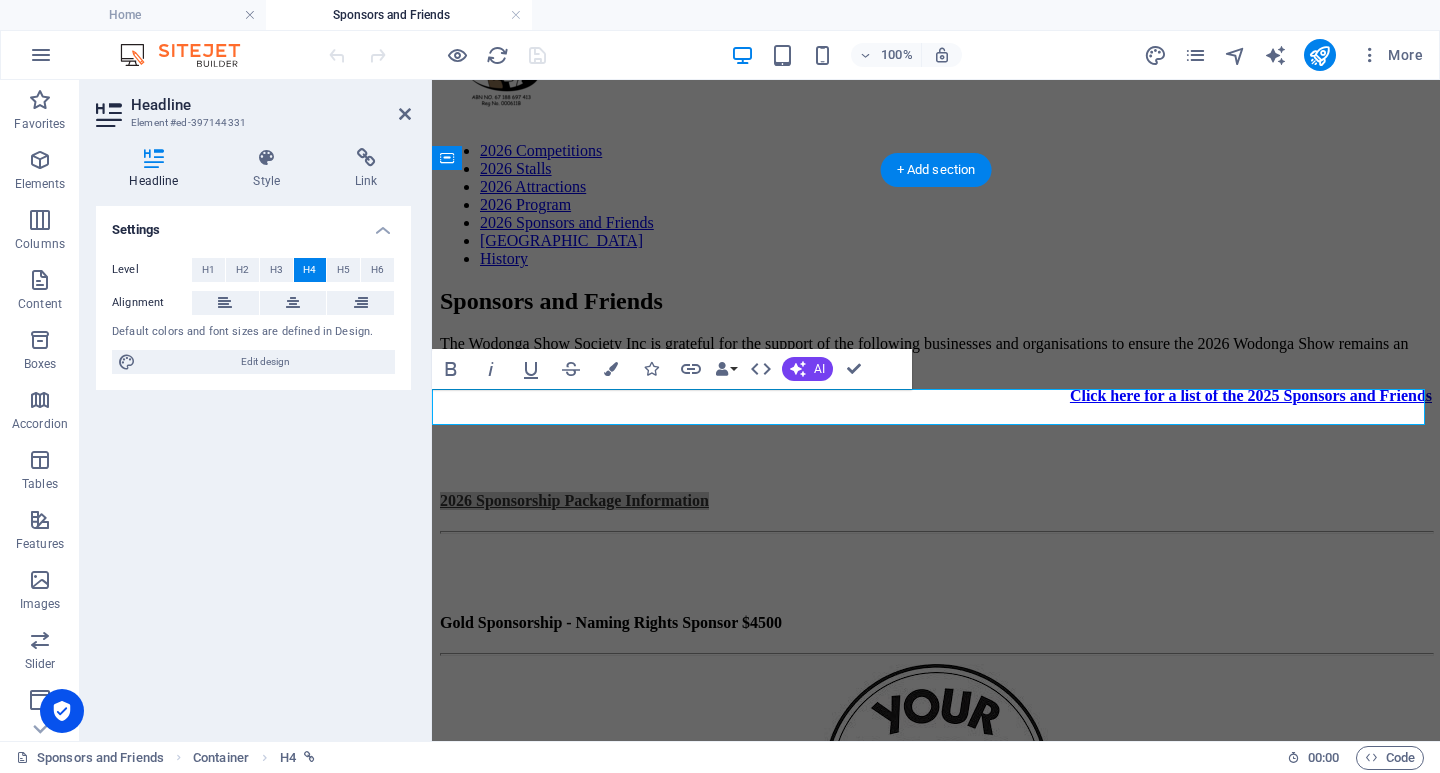 click at bounding box center (366, 158) 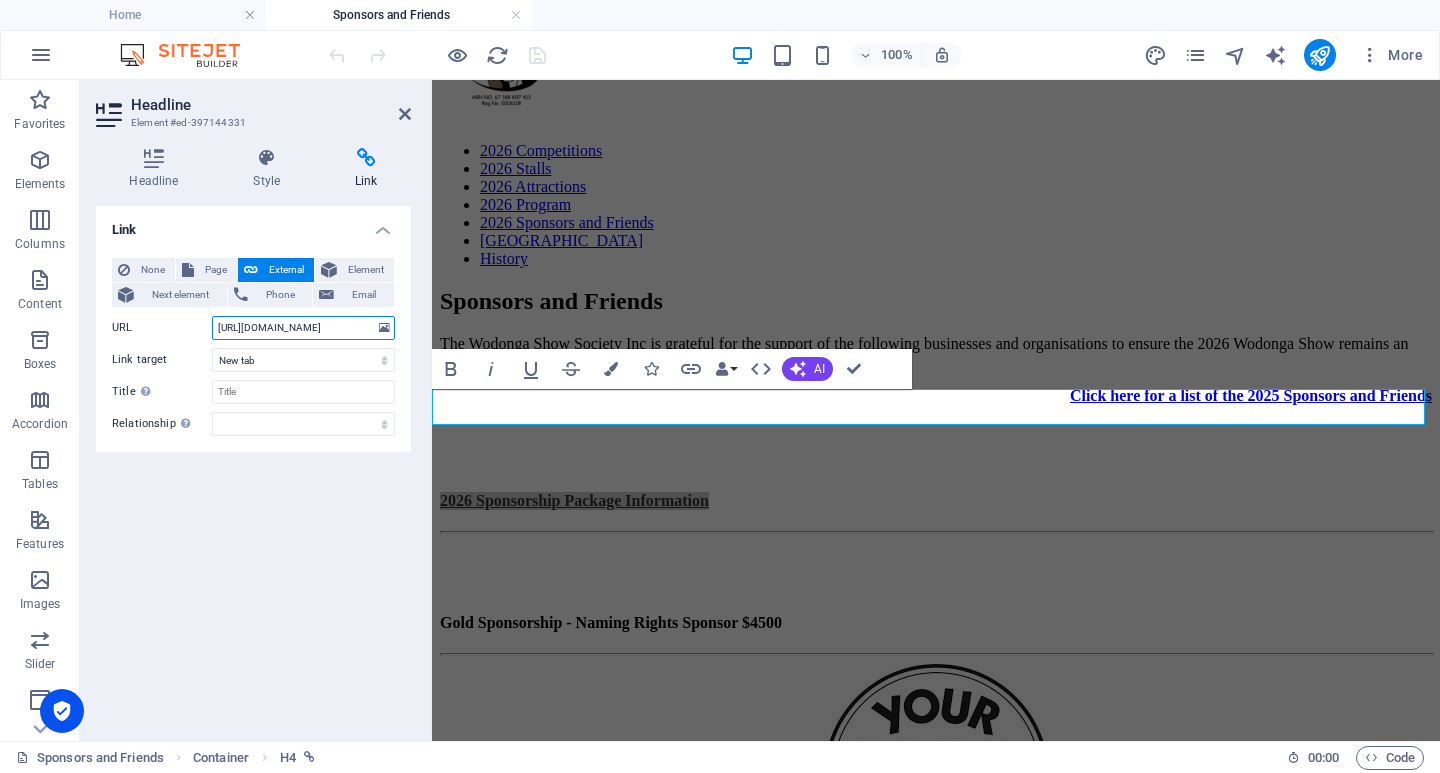 click on "[URL][DOMAIN_NAME]" at bounding box center (303, 328) 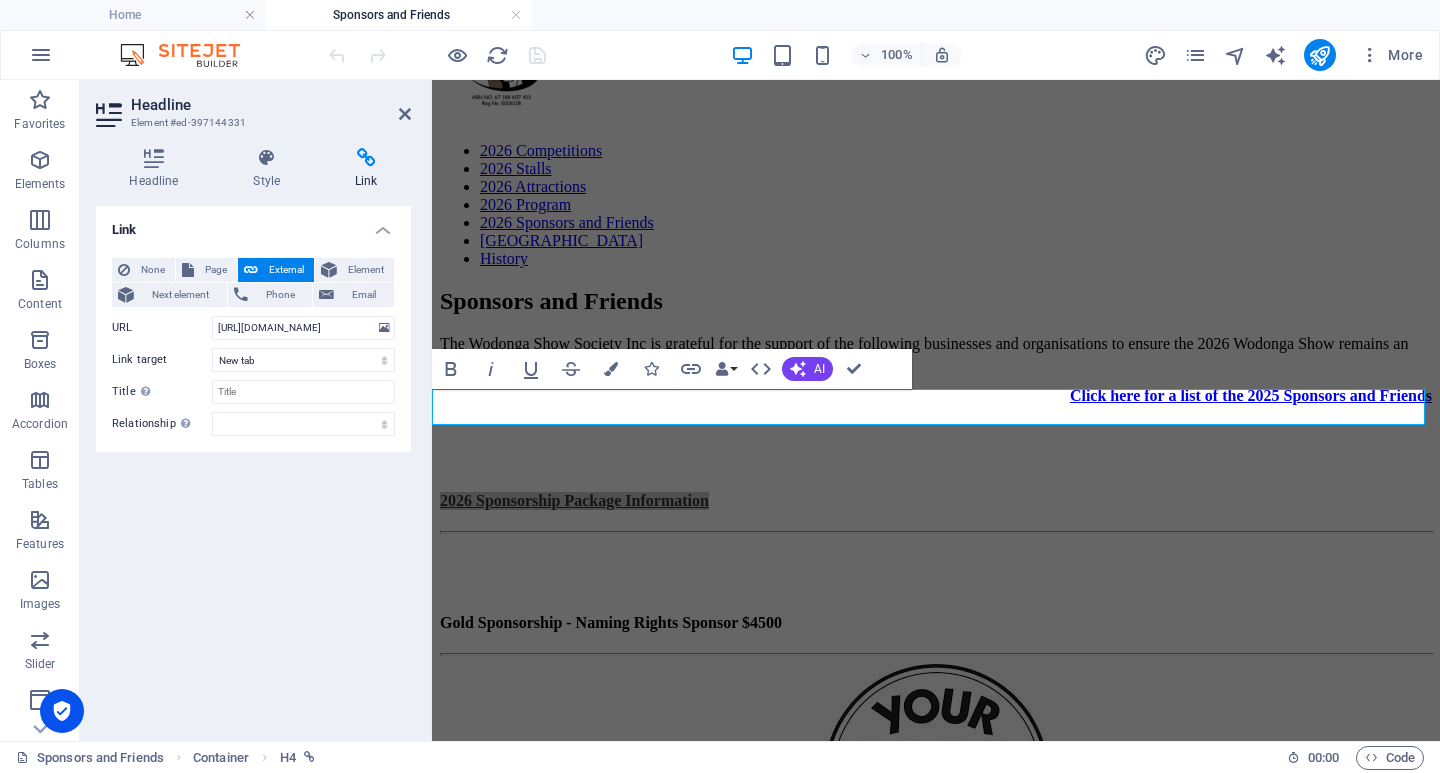 click on "100% More" at bounding box center (878, 55) 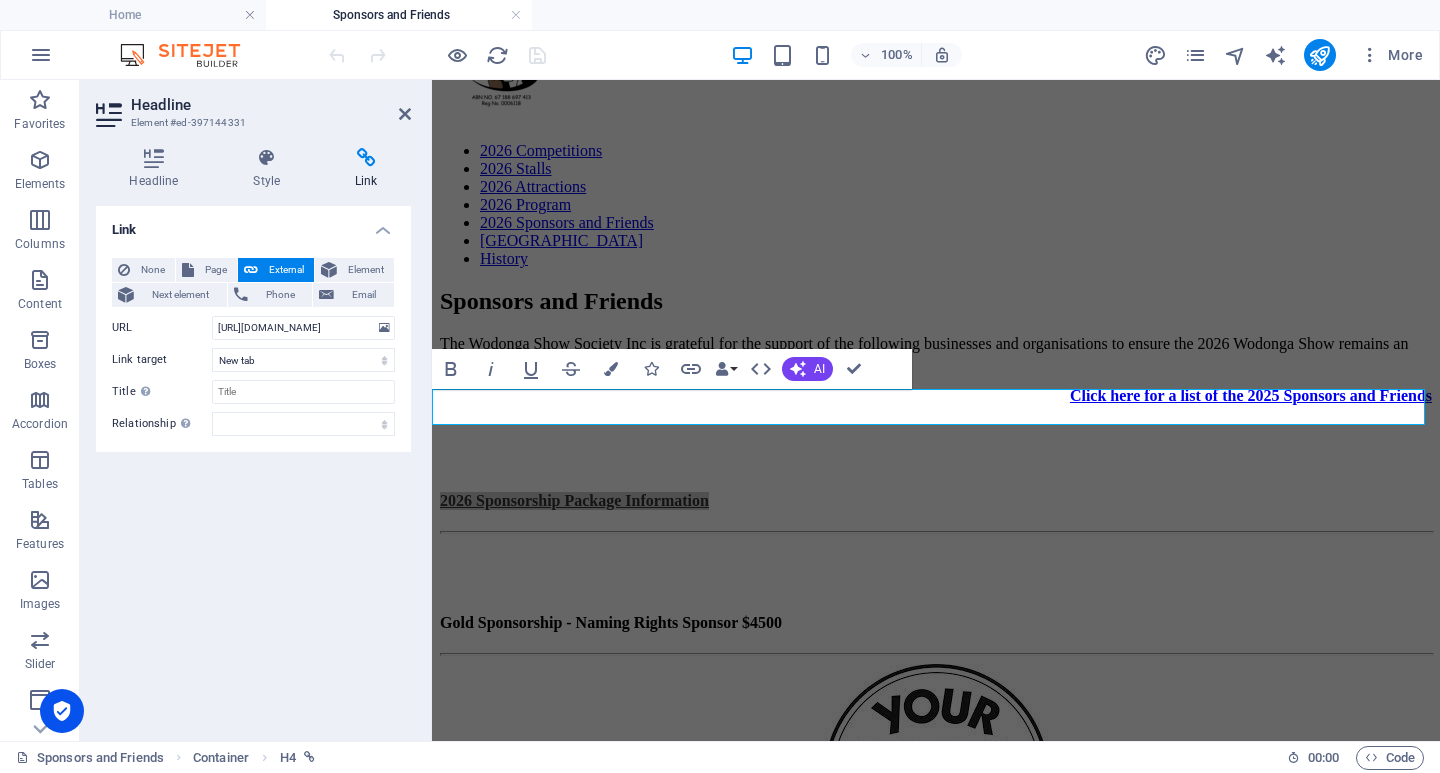click at bounding box center [405, 114] 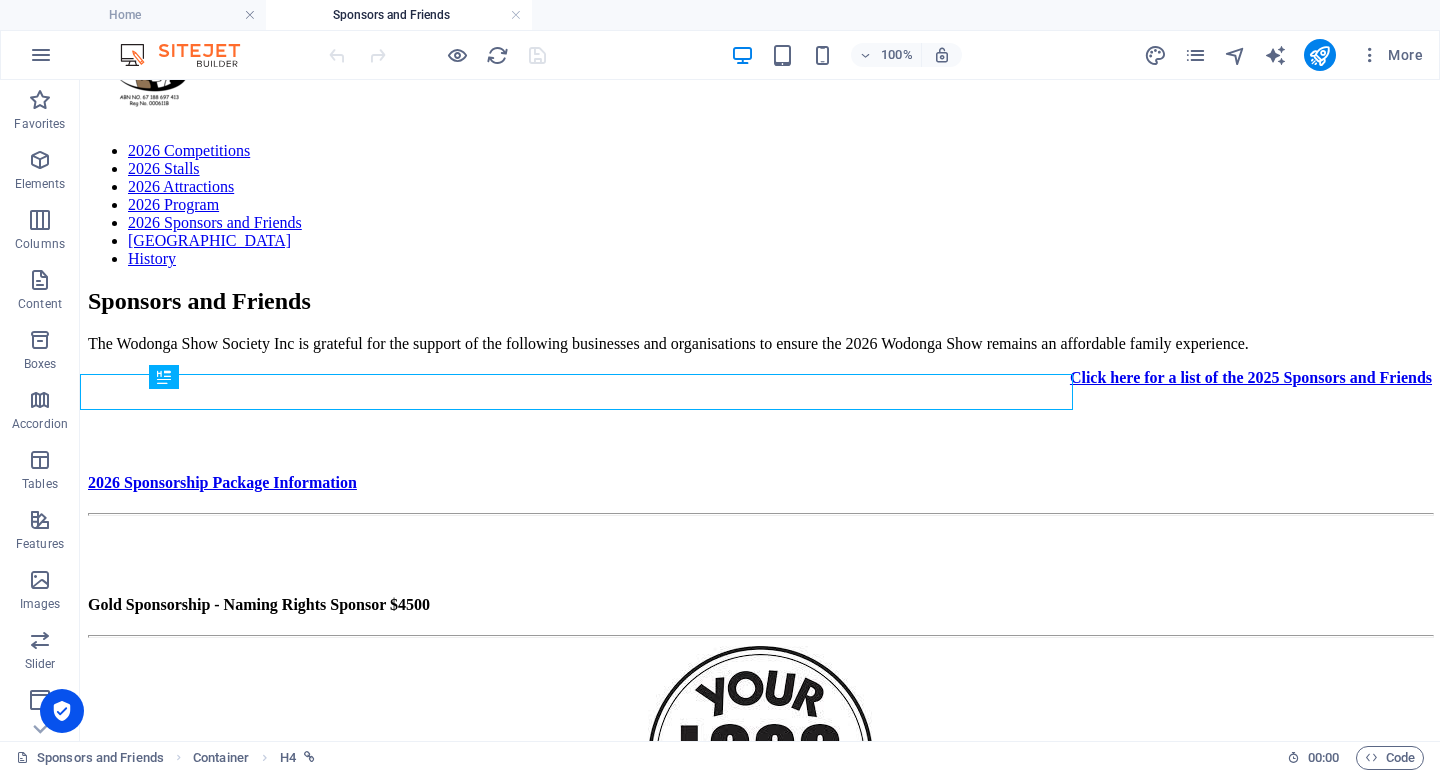scroll, scrollTop: 284, scrollLeft: 0, axis: vertical 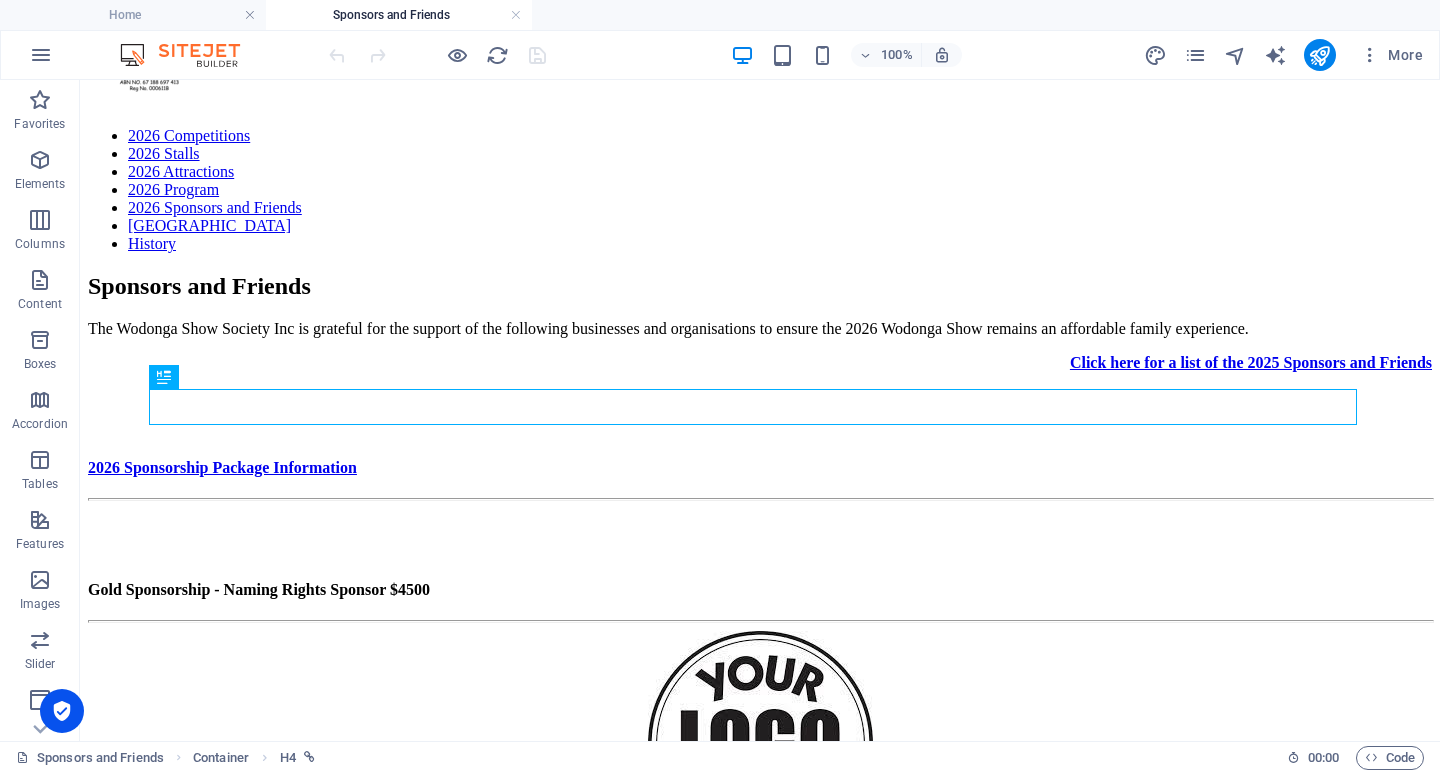 click on "More" at bounding box center (1391, 55) 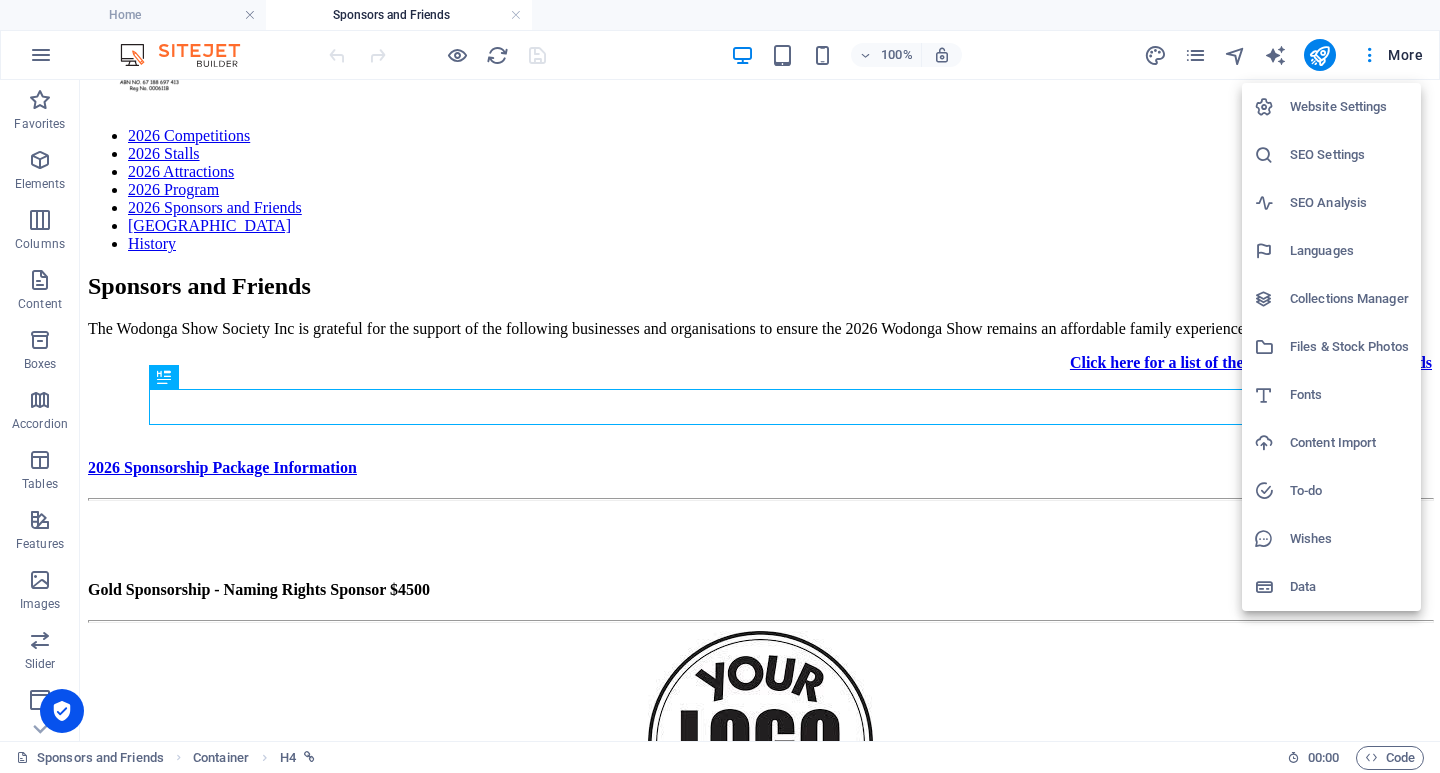 click on "Files & Stock Photos" at bounding box center (1349, 347) 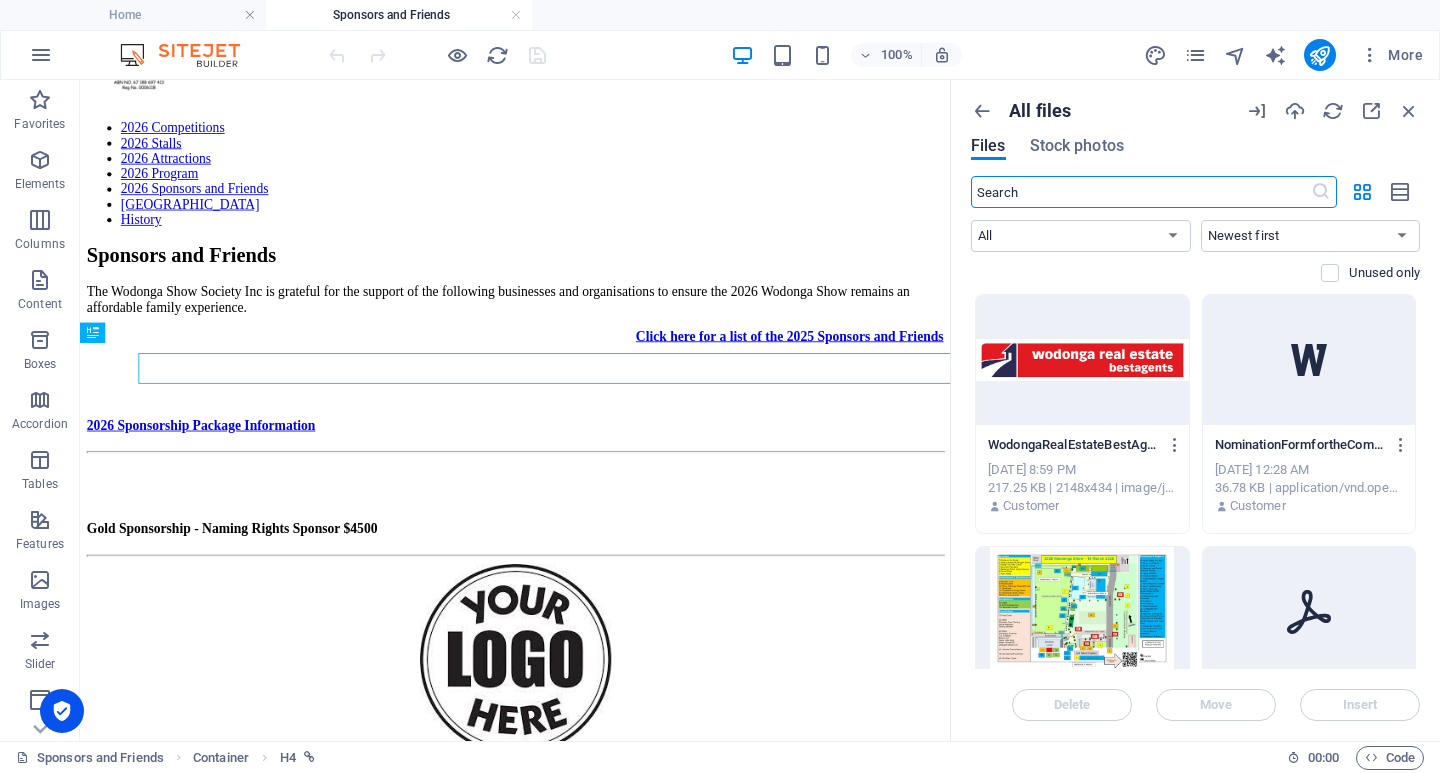 scroll, scrollTop: 272, scrollLeft: 0, axis: vertical 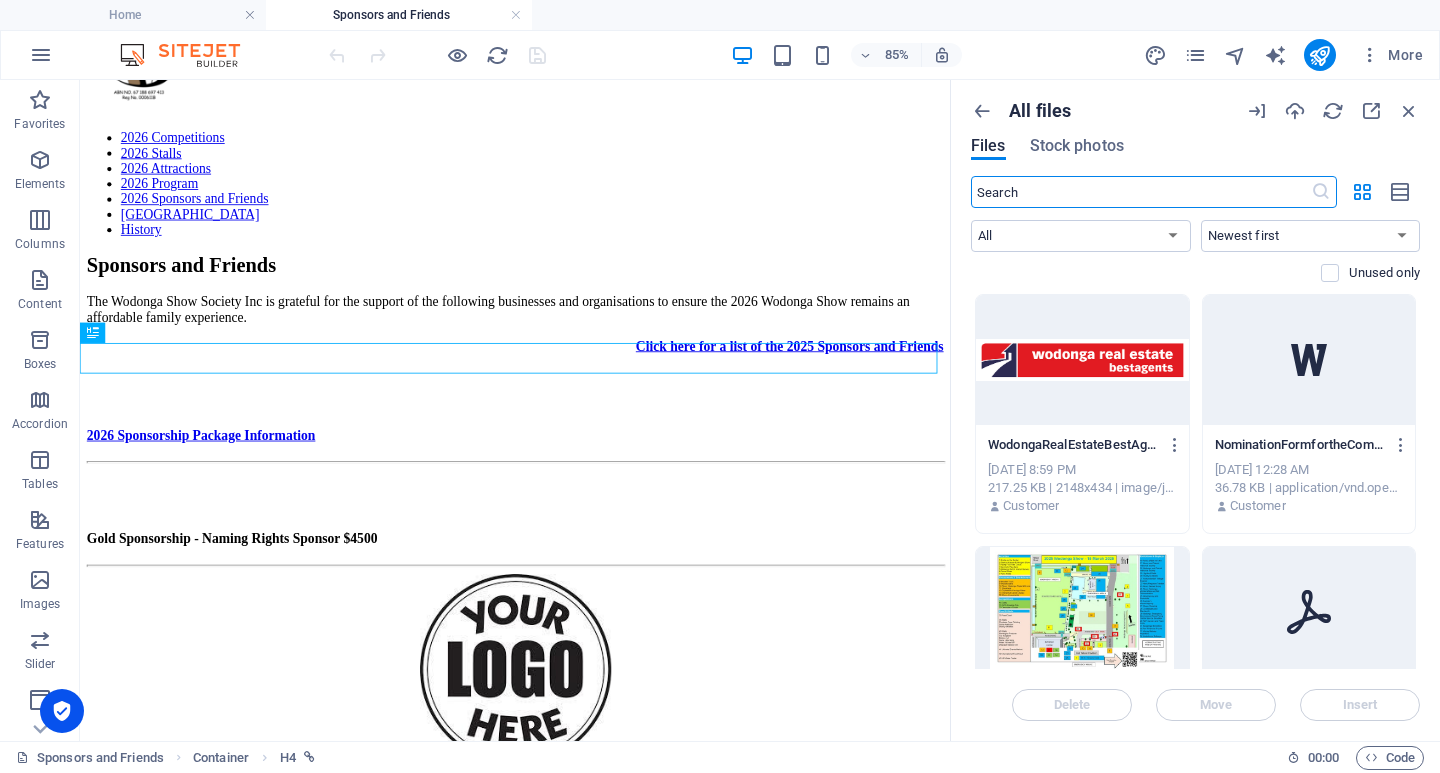 click at bounding box center [1295, 111] 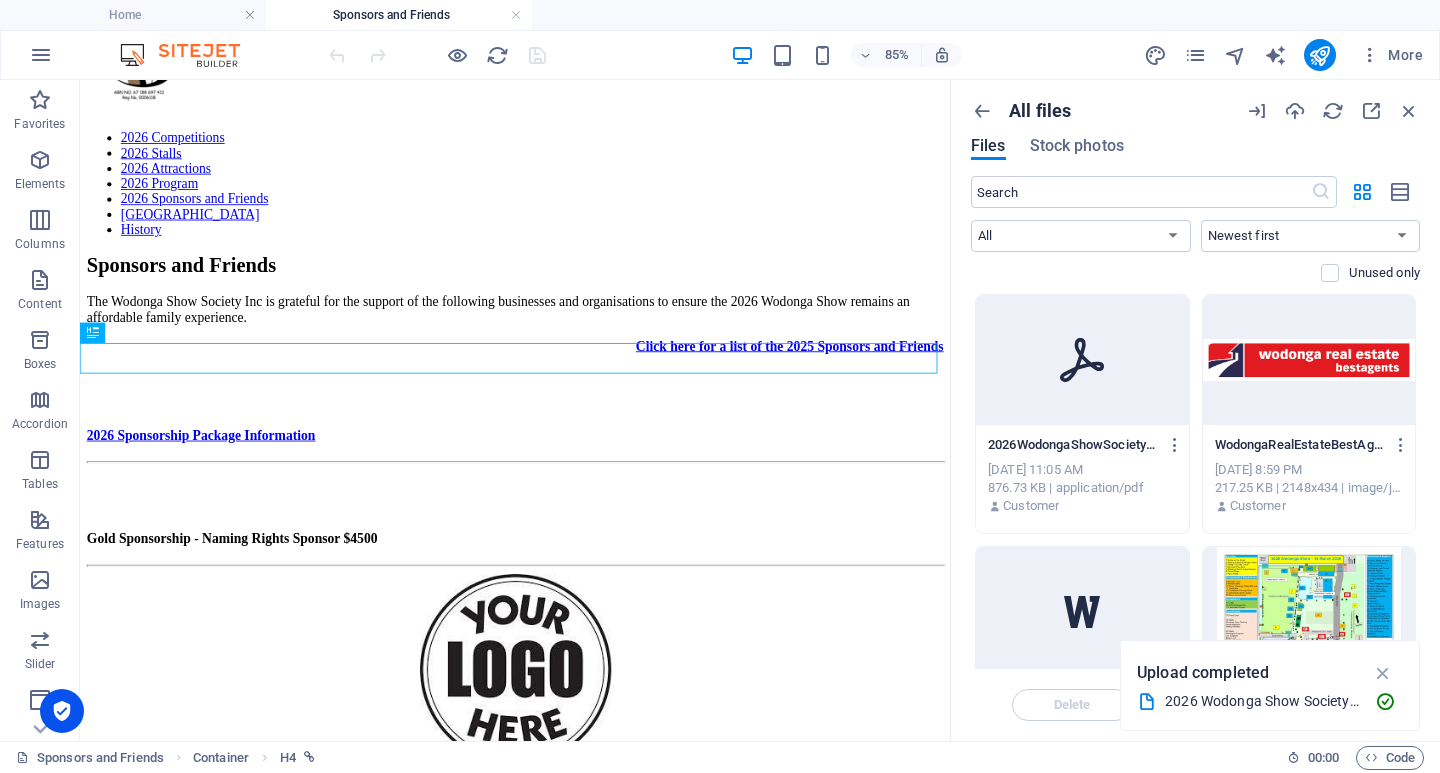 click on "2026 Sponsorship Package Information" at bounding box center (592, 498) 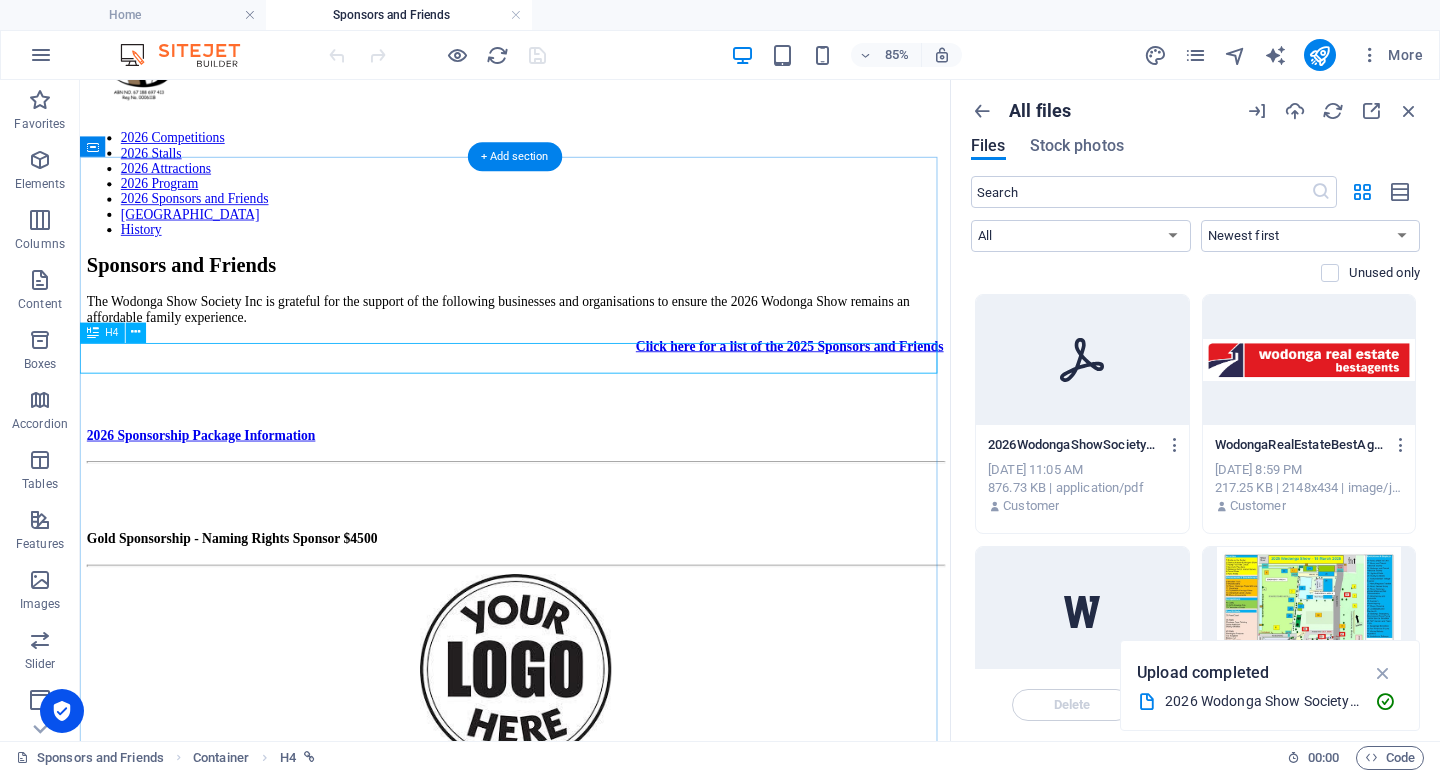 click on "2026 Sponsorship Package Information" at bounding box center [592, 498] 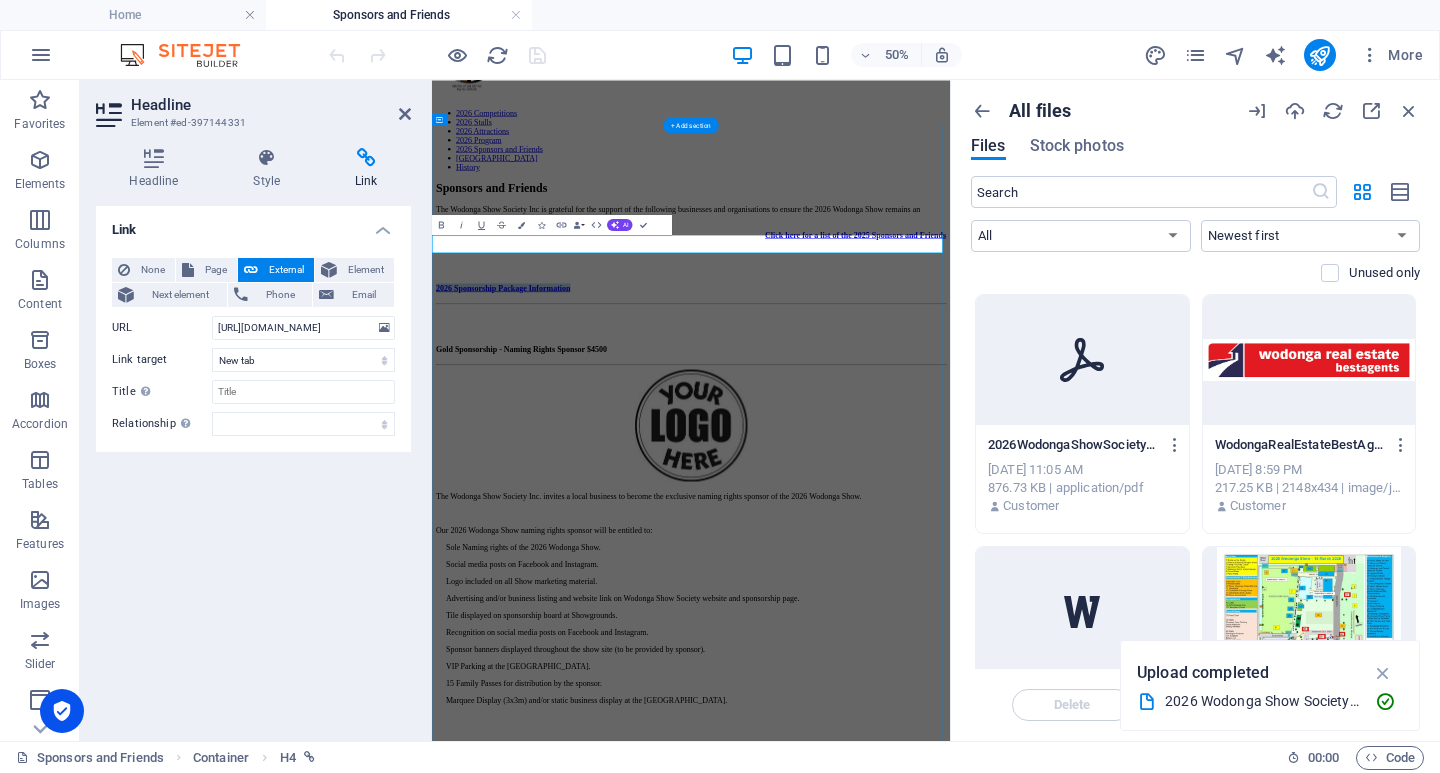 click 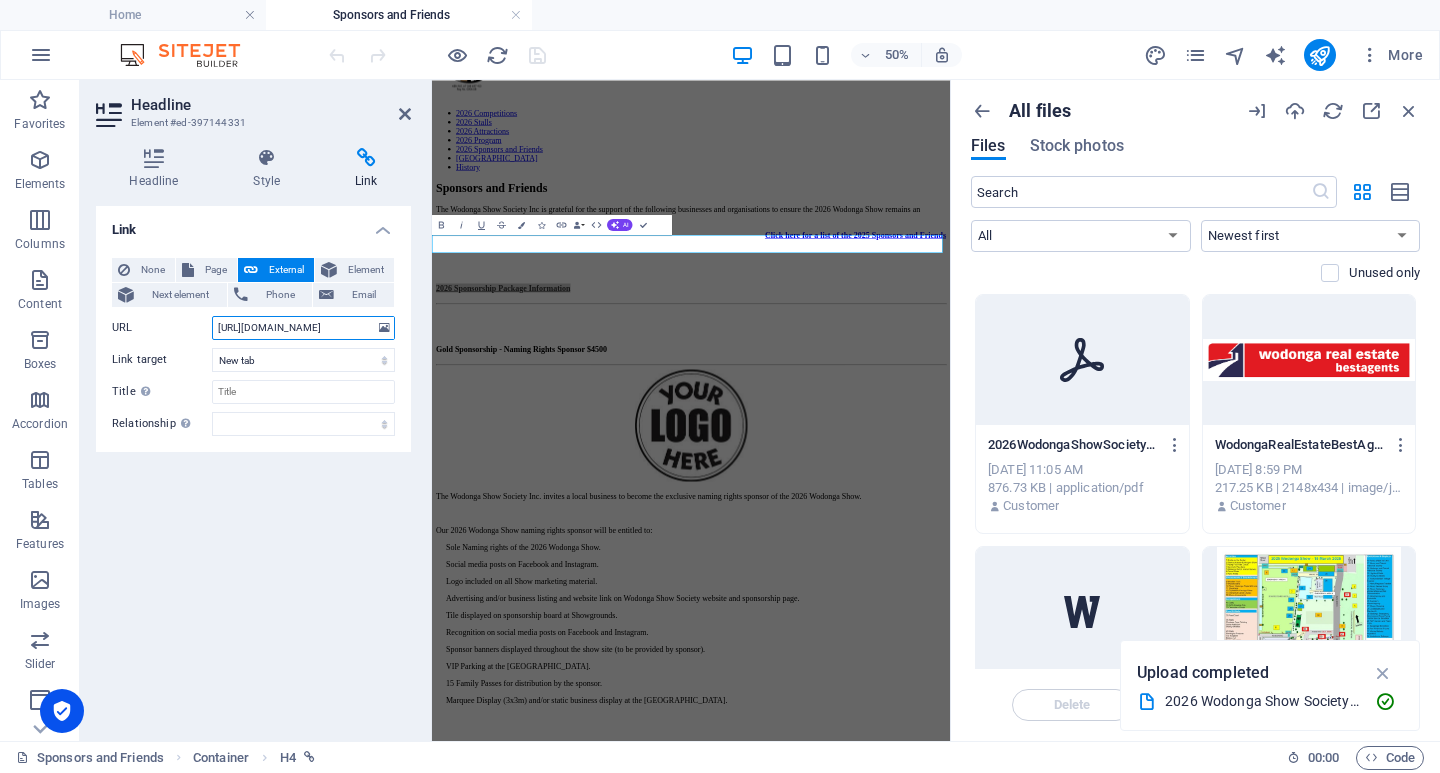 click on "[URL][DOMAIN_NAME]" at bounding box center (303, 328) 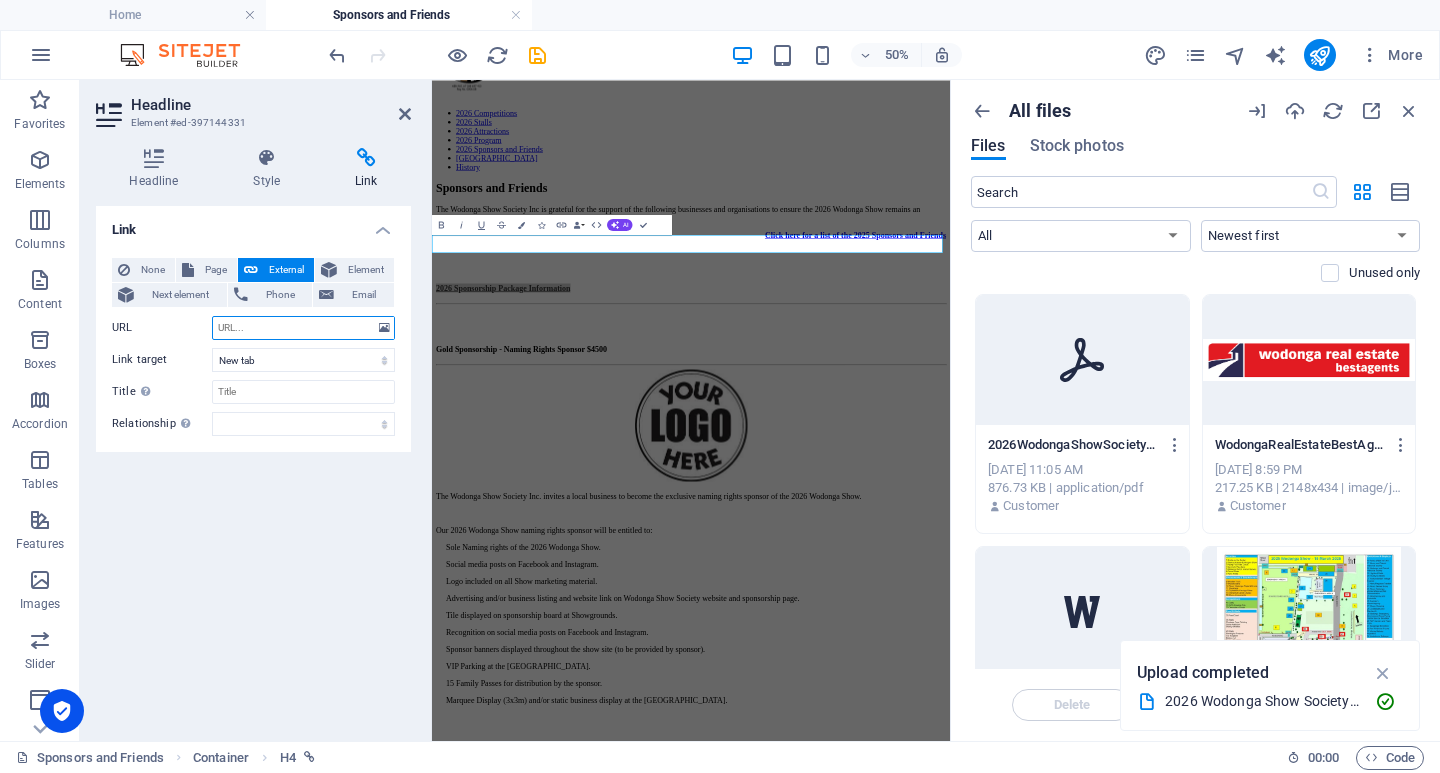 scroll, scrollTop: 0, scrollLeft: 0, axis: both 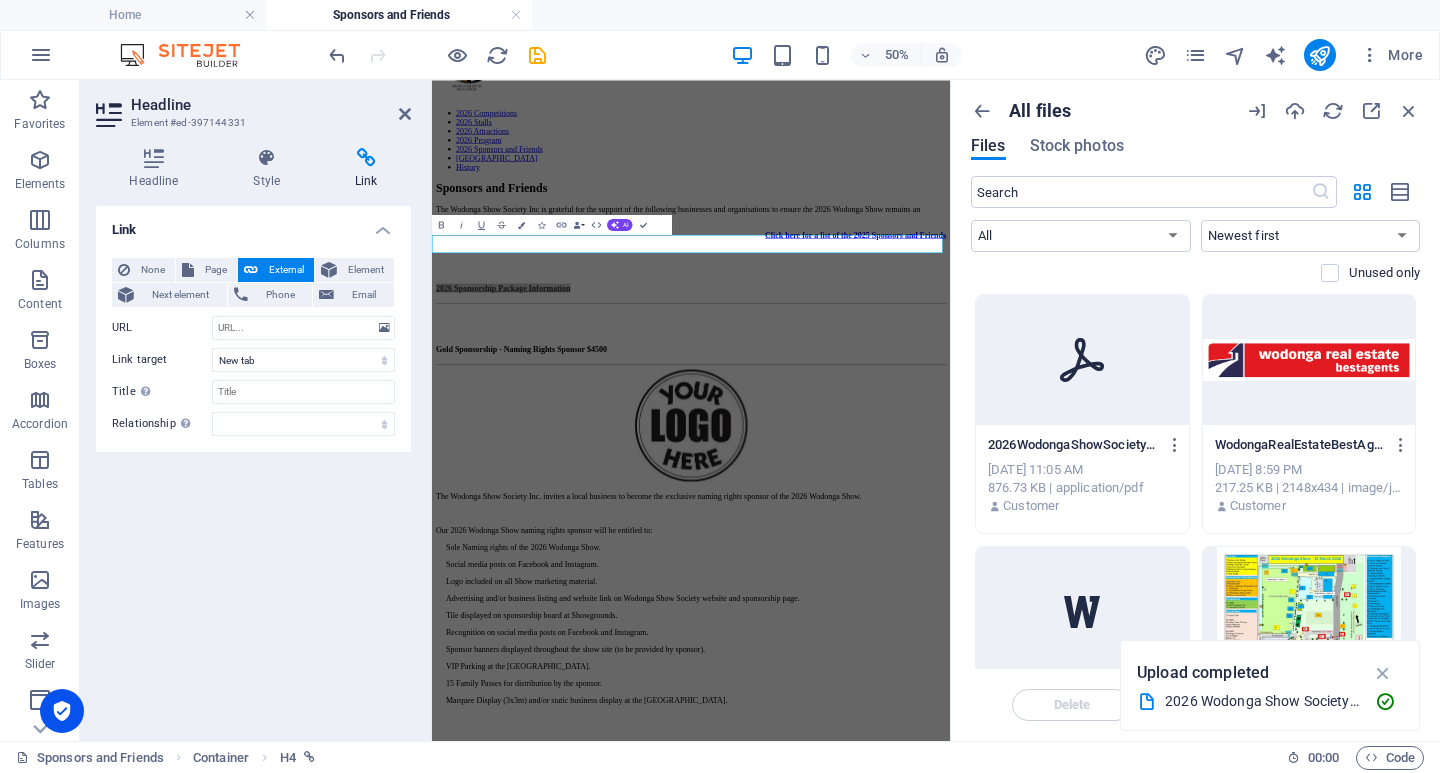 click at bounding box center (384, 328) 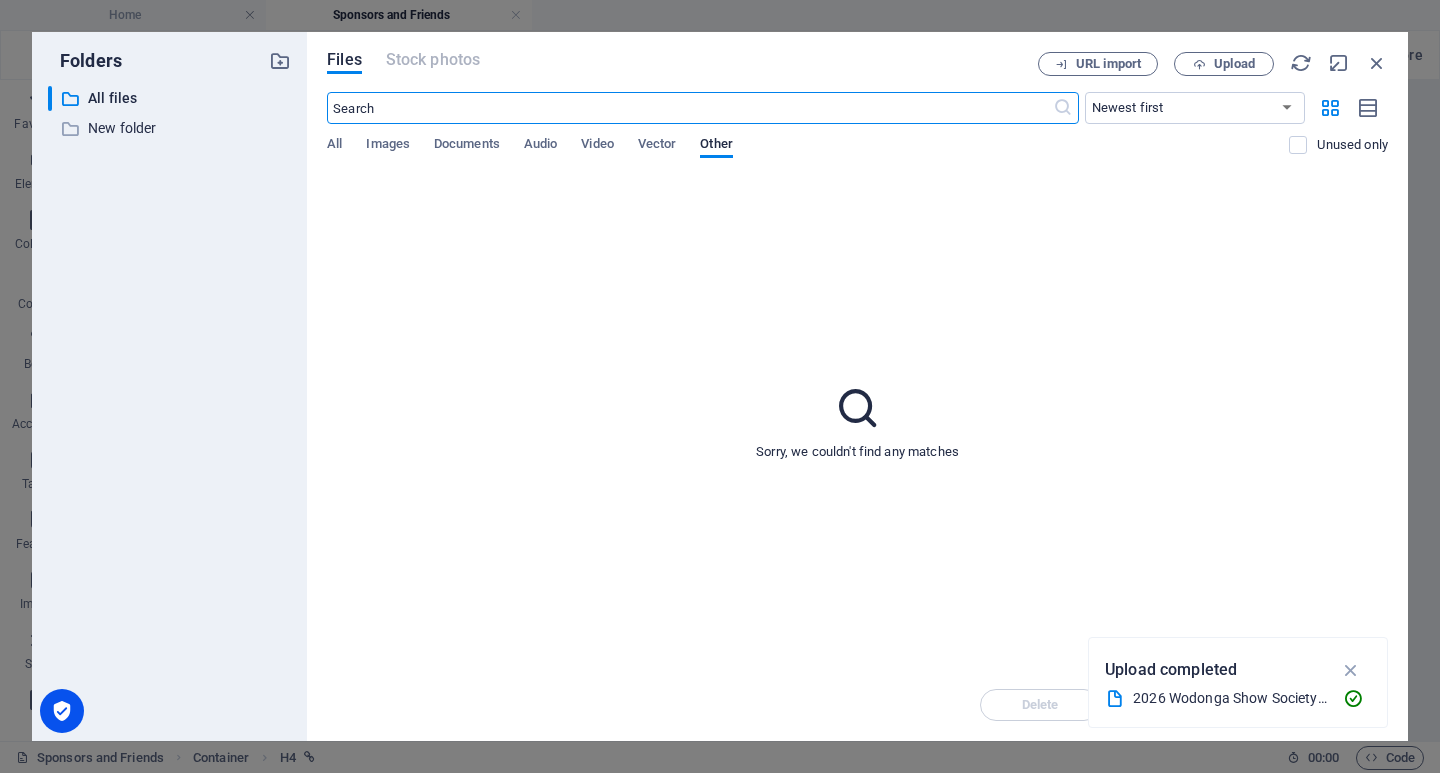 click on "Documents" at bounding box center (467, 147) 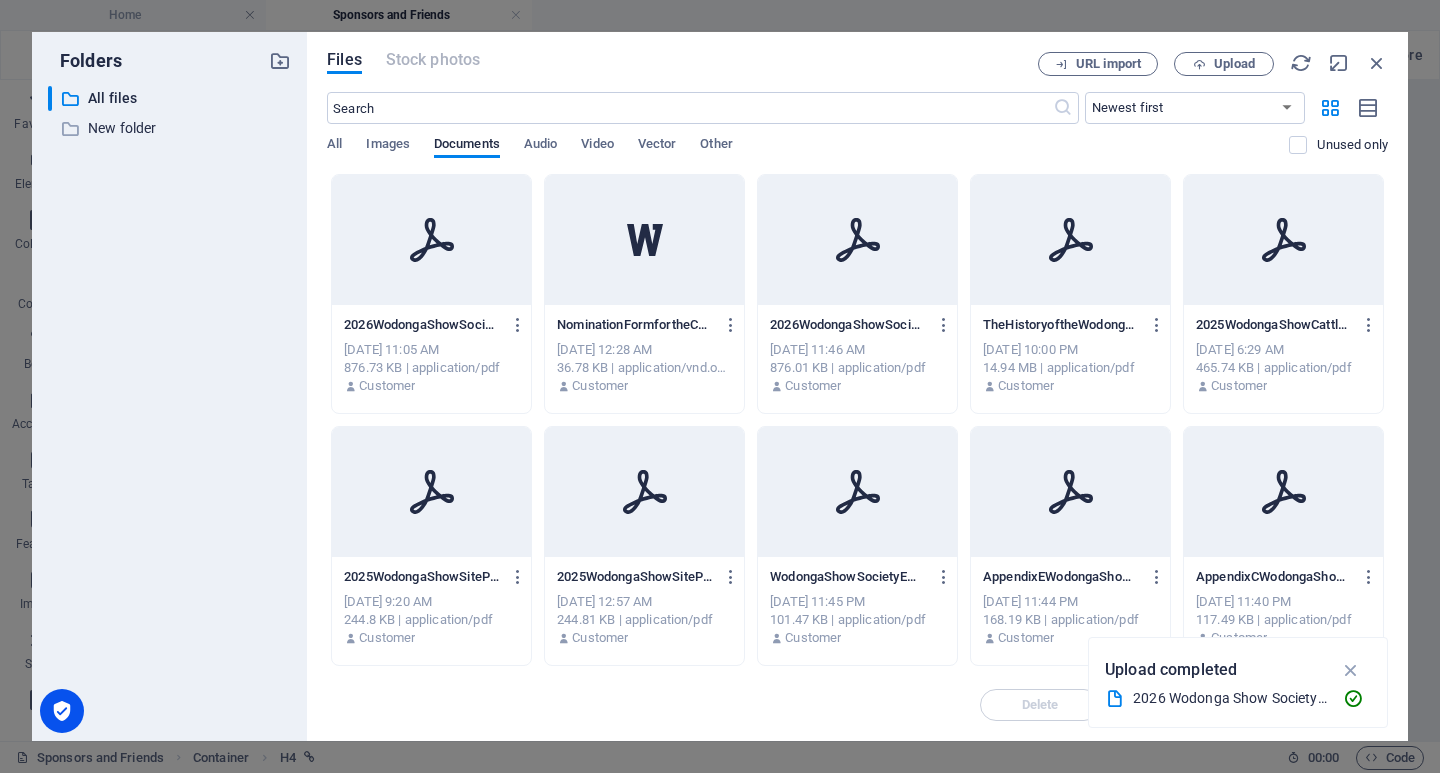 click at bounding box center (431, 240) 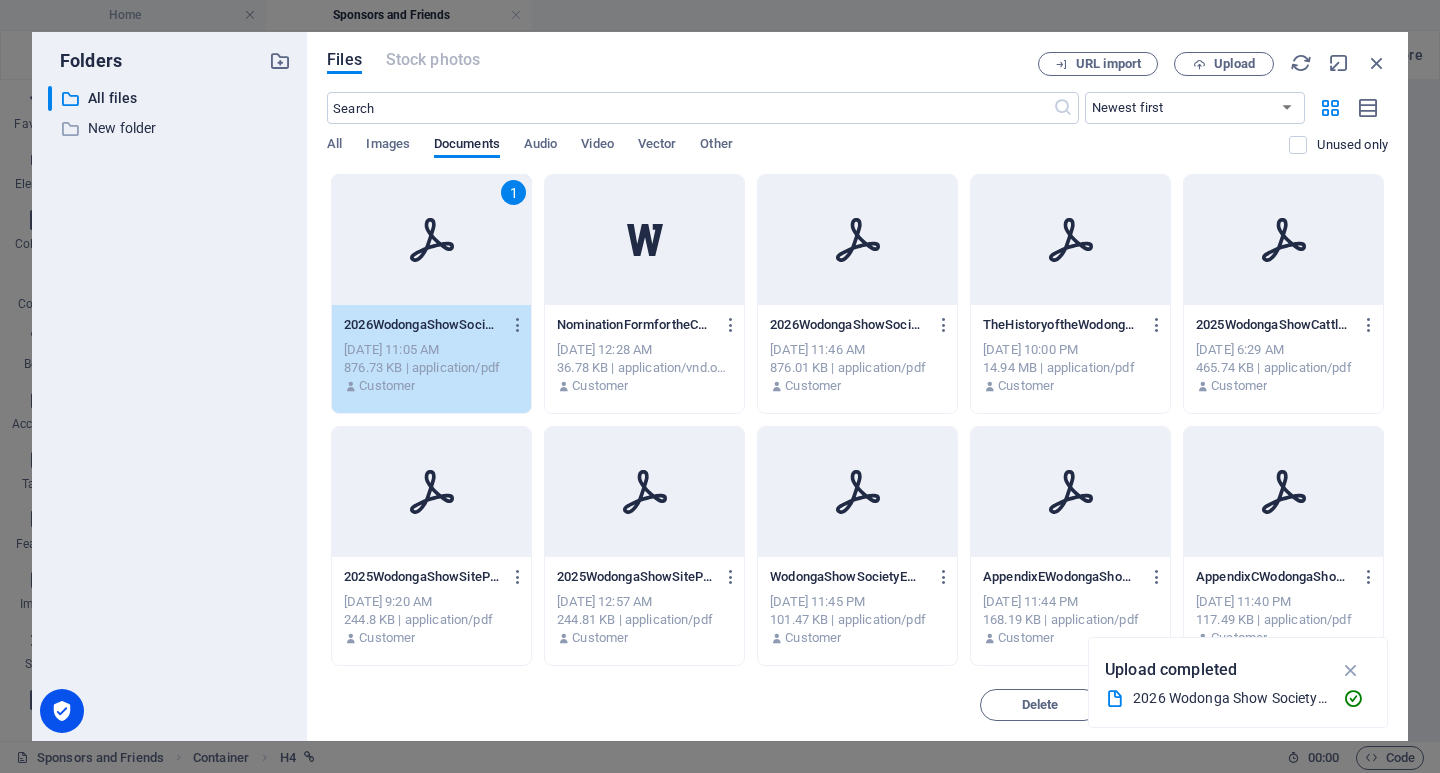 click at bounding box center [1351, 670] 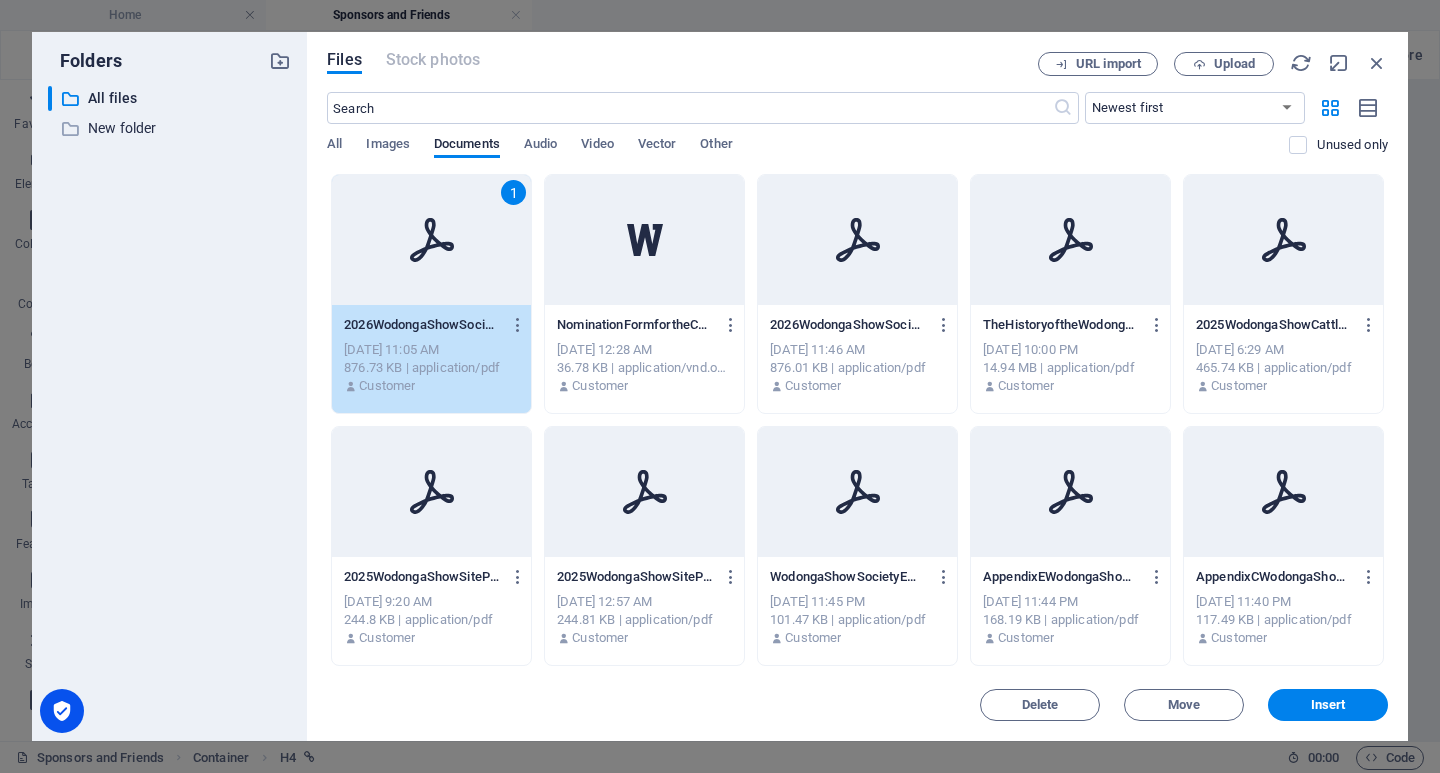 click on "Insert" at bounding box center (1328, 705) 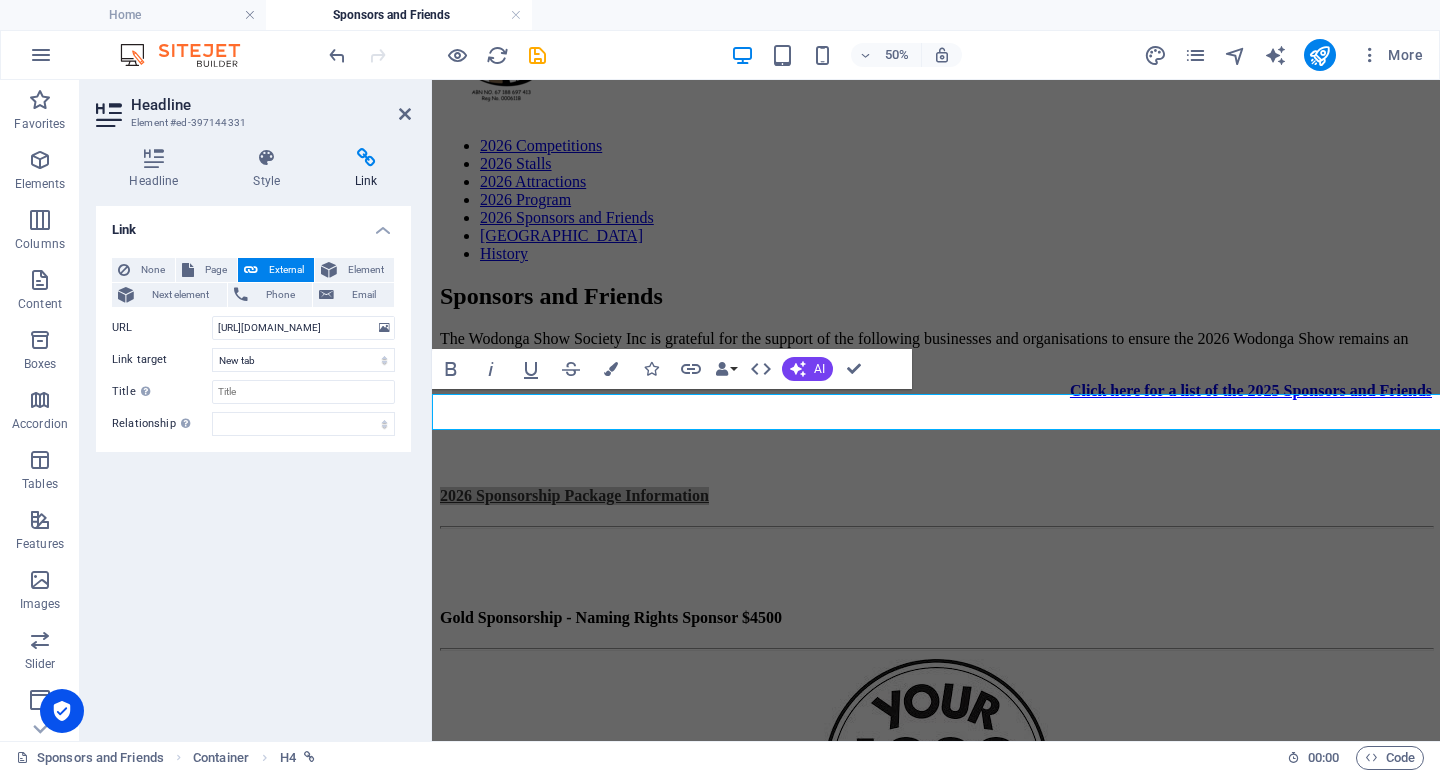 scroll, scrollTop: 269, scrollLeft: 0, axis: vertical 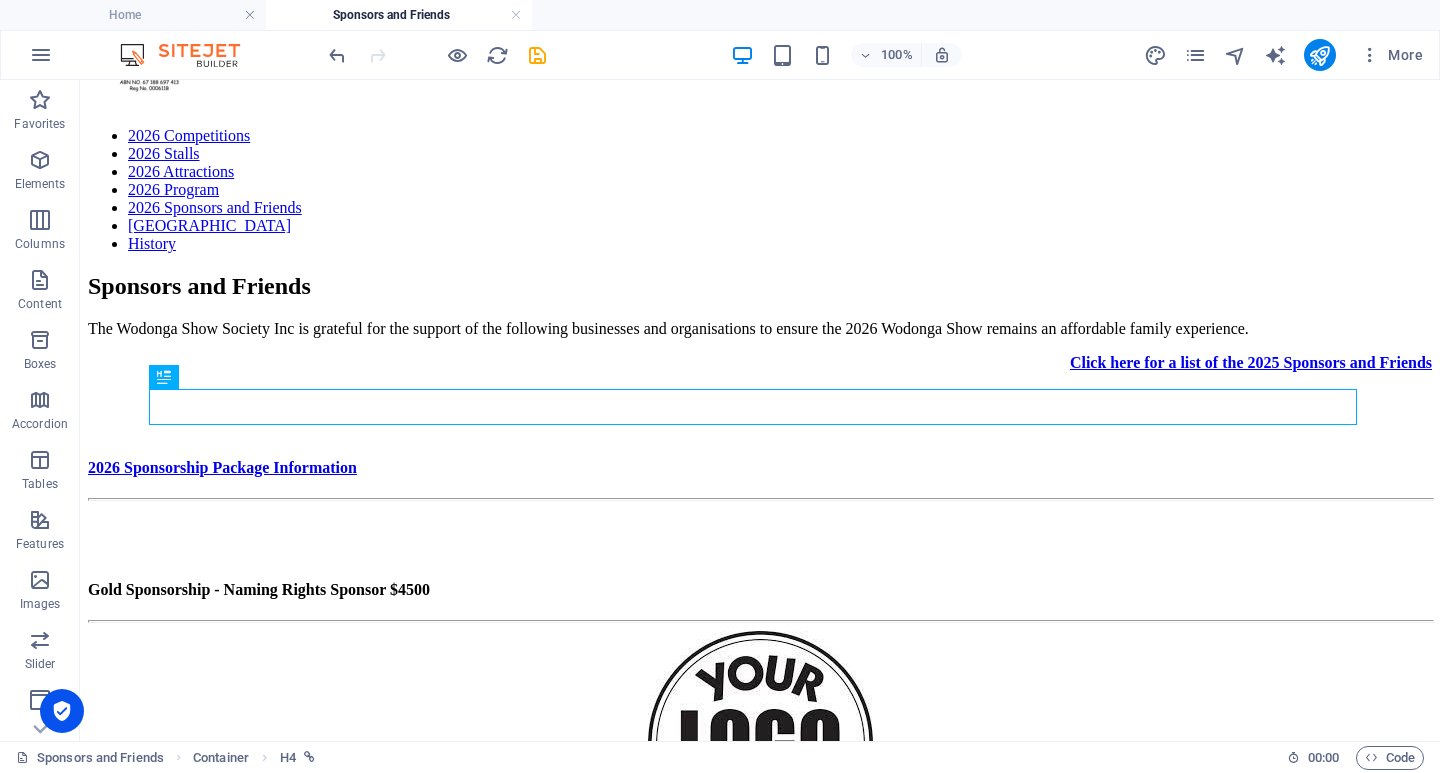 click at bounding box center (760, 621) 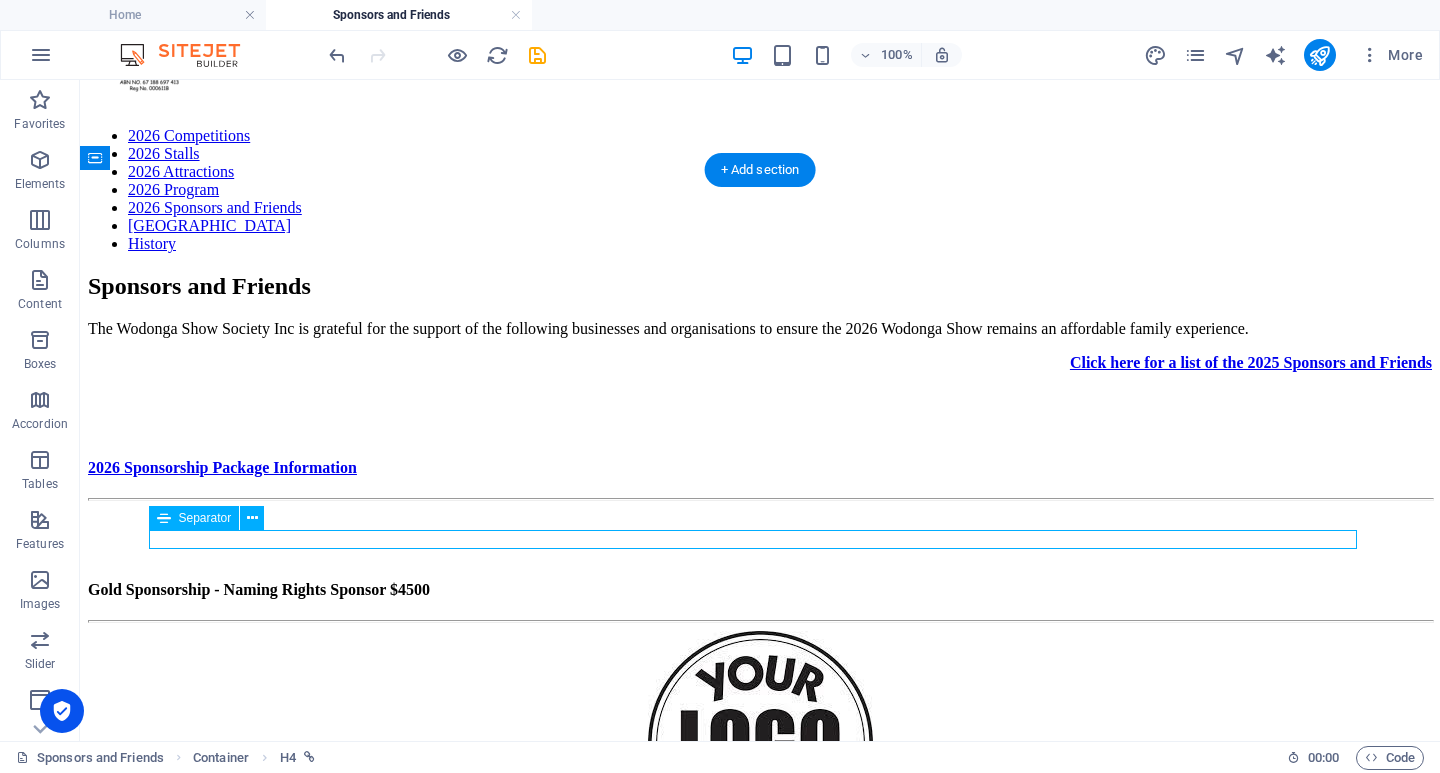 click on "Gold Sponsorship - Naming Rights Sponsor $4500" at bounding box center (760, 590) 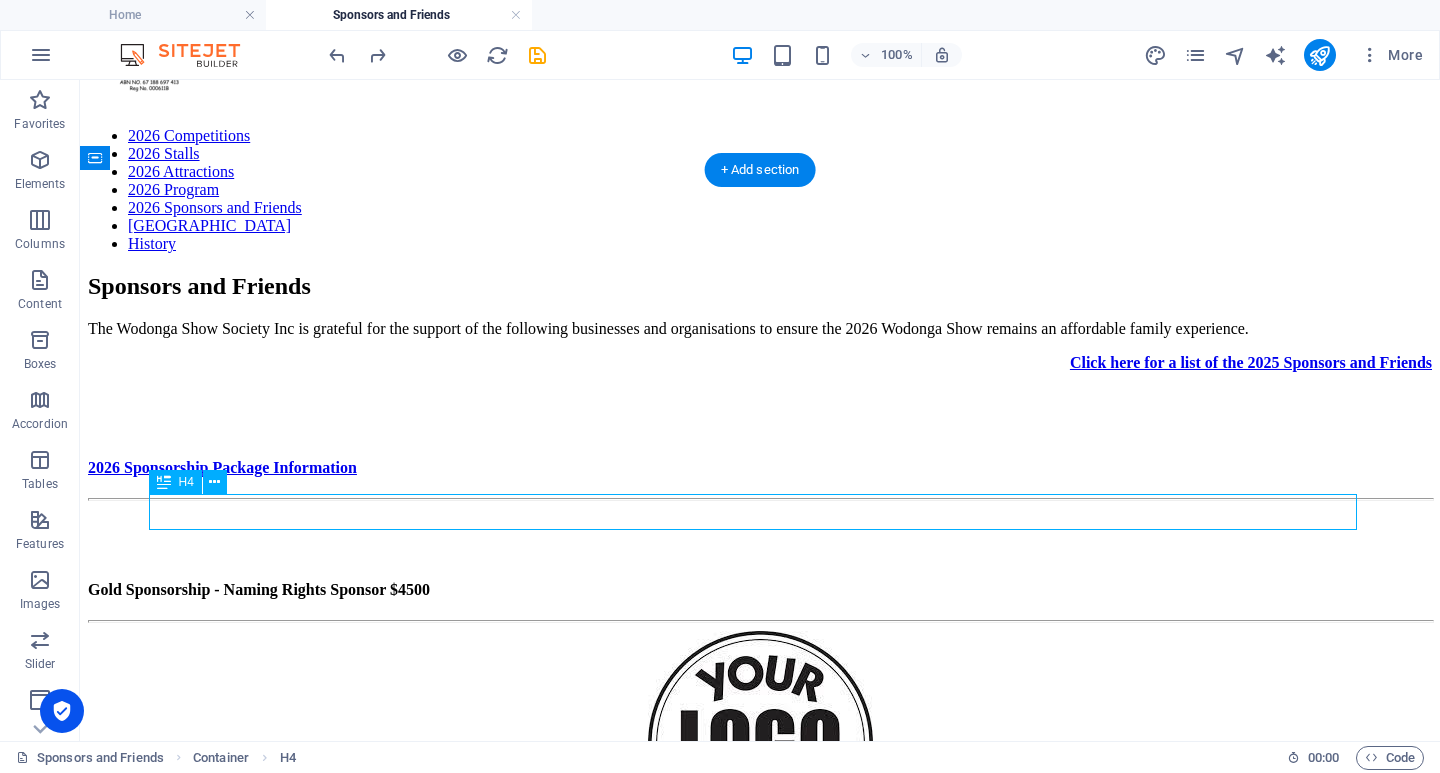 click on "Gold Sponsorship - Naming Rights Sponsor $4500" at bounding box center [760, 590] 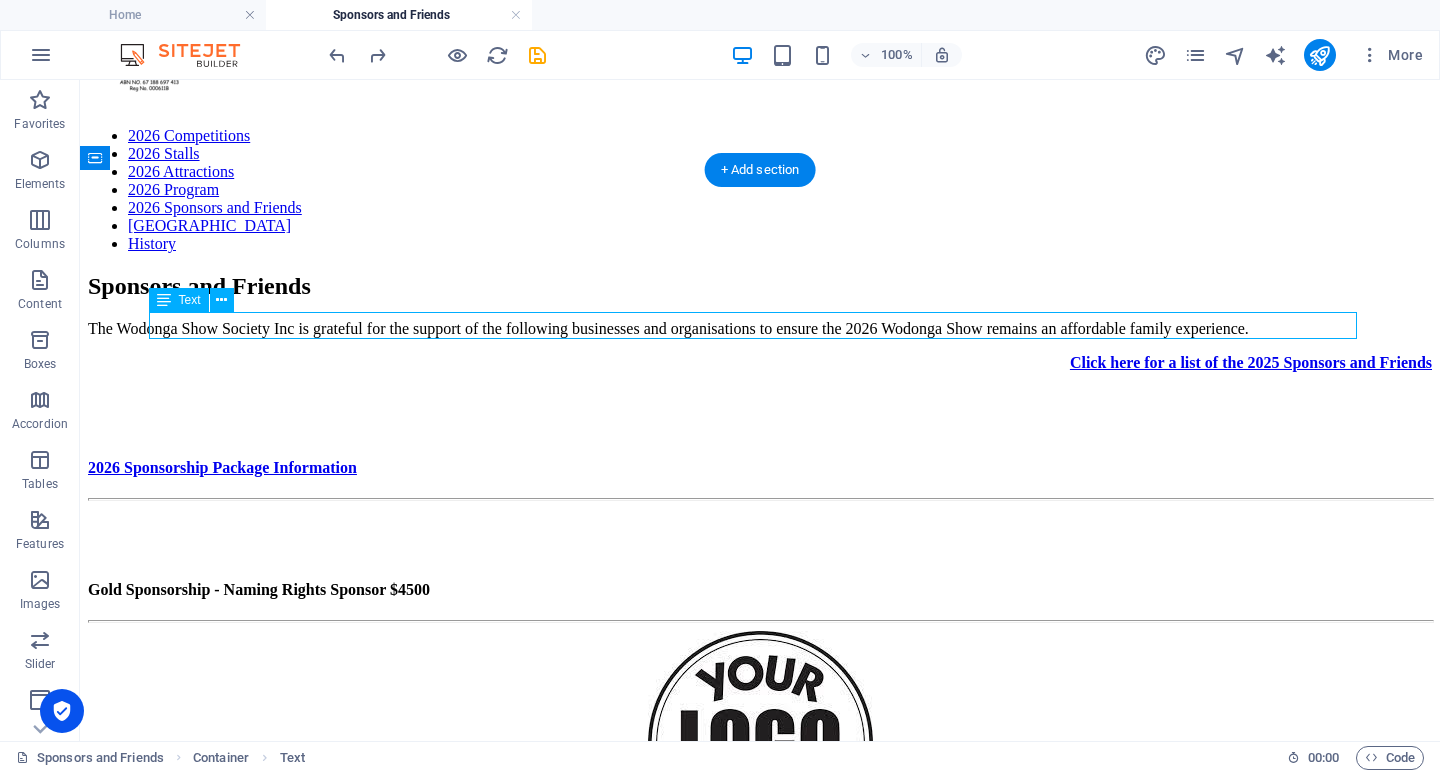 click on "Gold Sponsorship - Naming Rights Sponsor $4500" at bounding box center (760, 590) 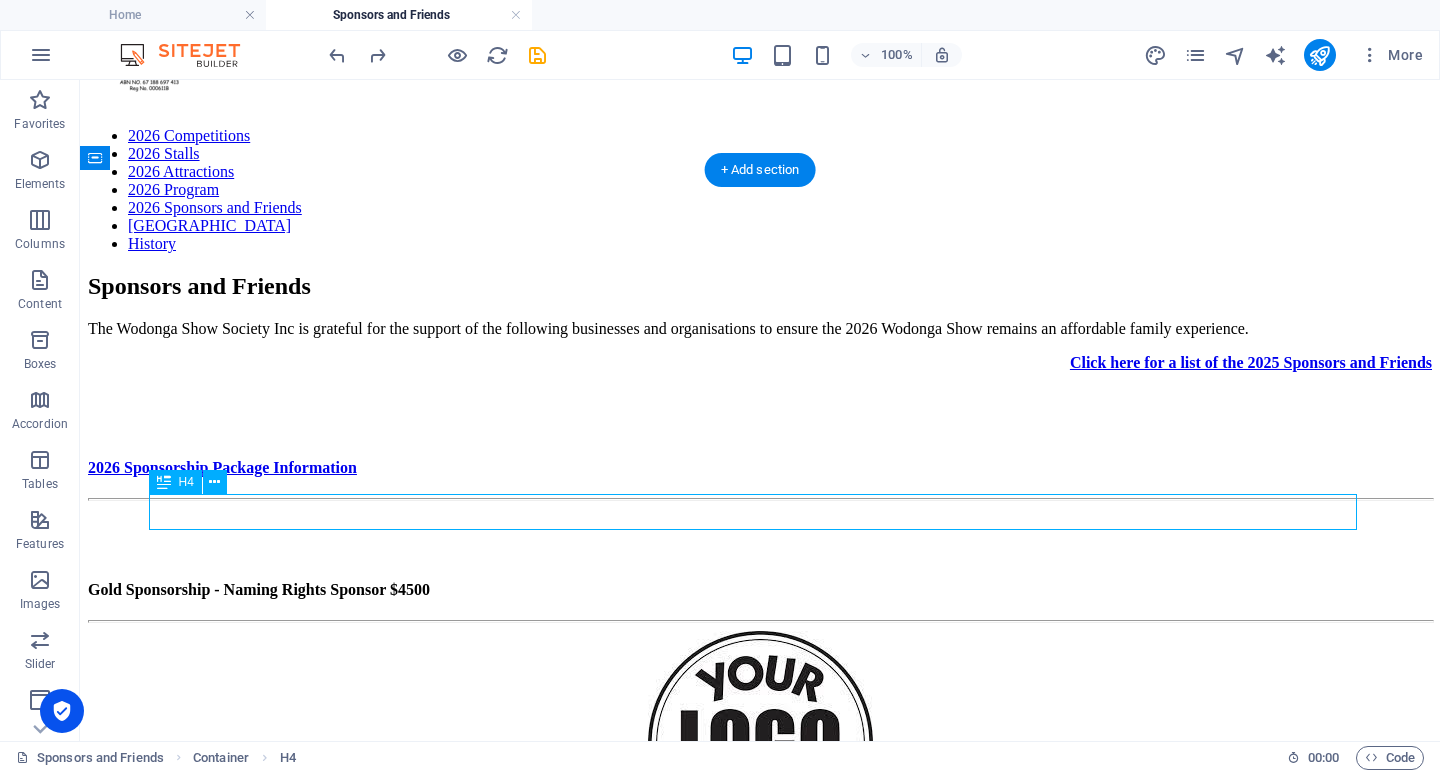 click at bounding box center (760, 621) 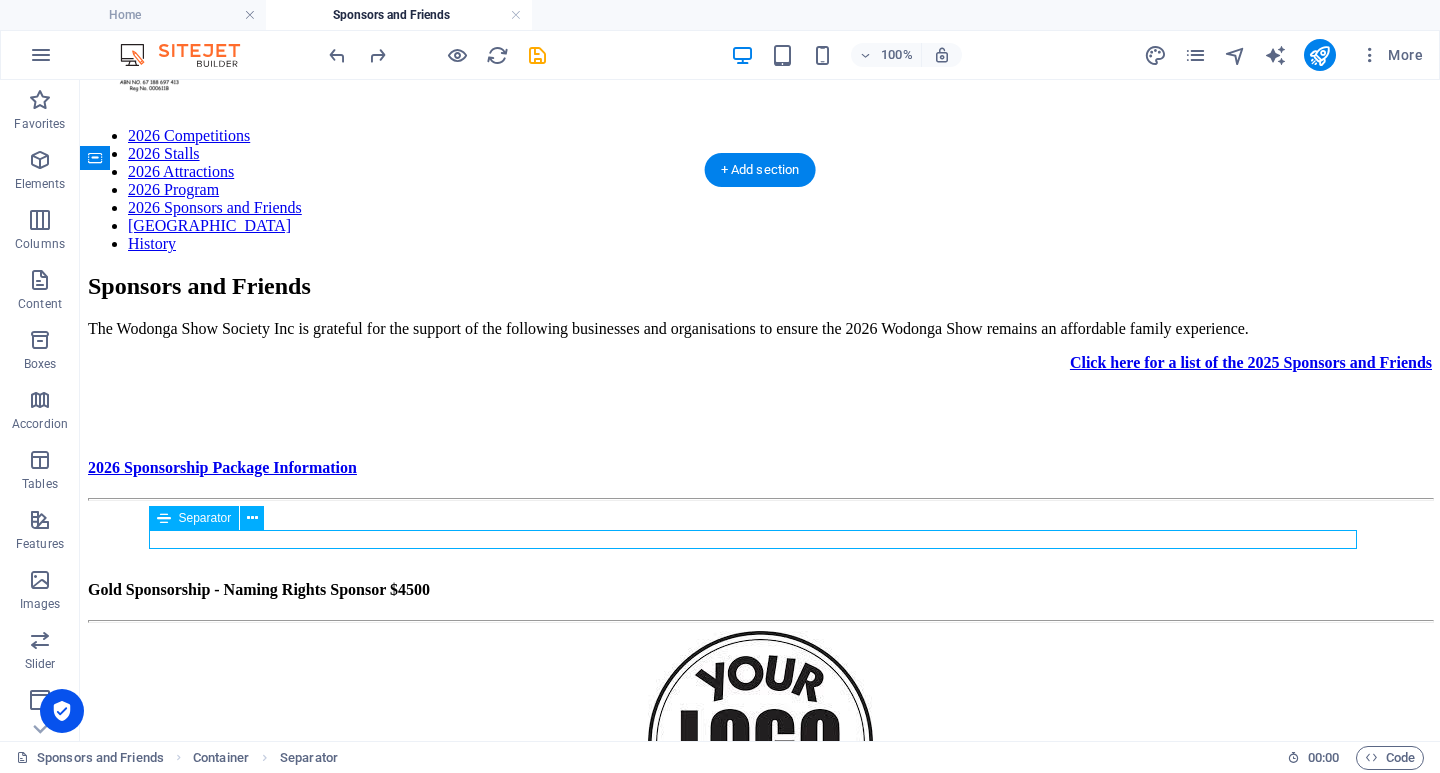 click on "Gold Sponsorship - Naming Rights Sponsor $4500" at bounding box center [760, 590] 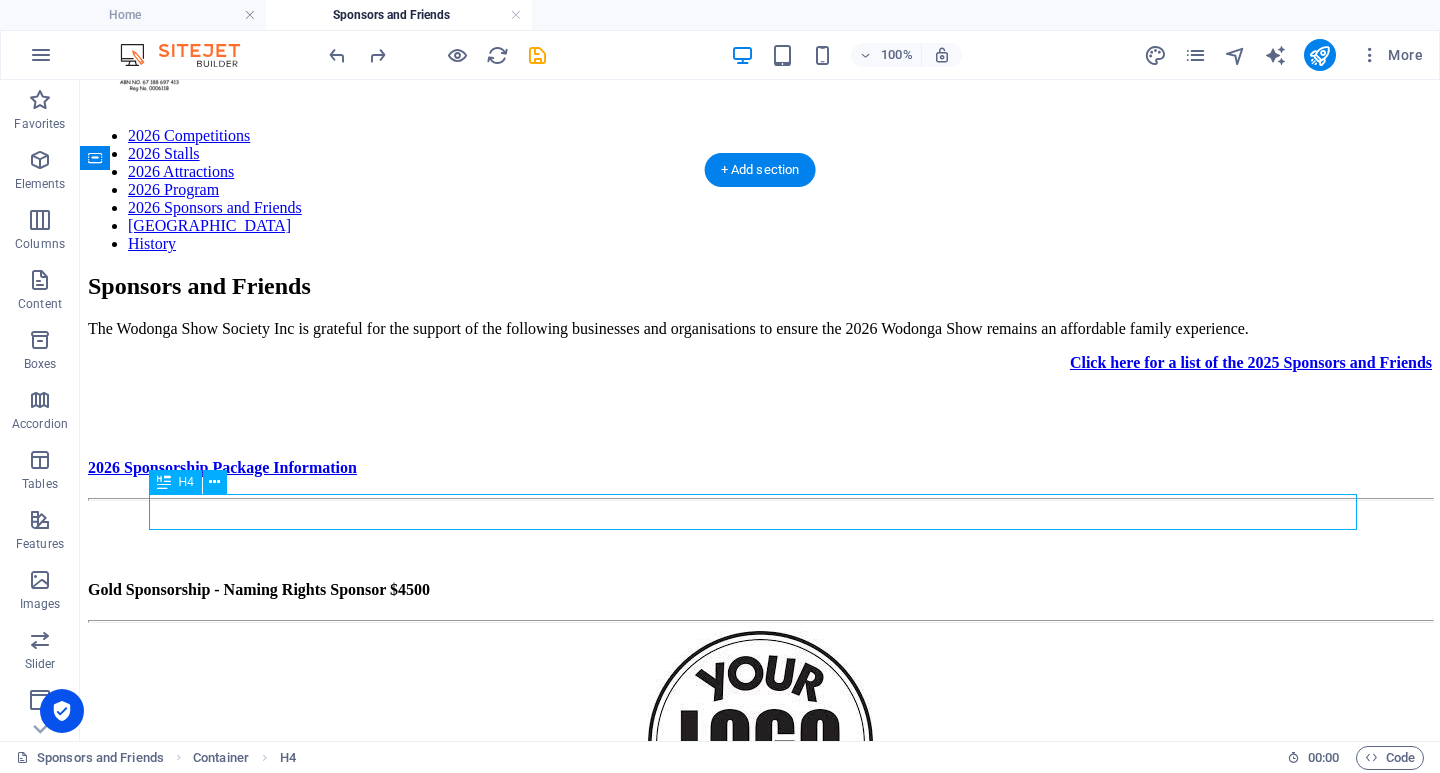 click on "Gold Sponsorship - Naming Rights Sponsor $4500" at bounding box center (760, 590) 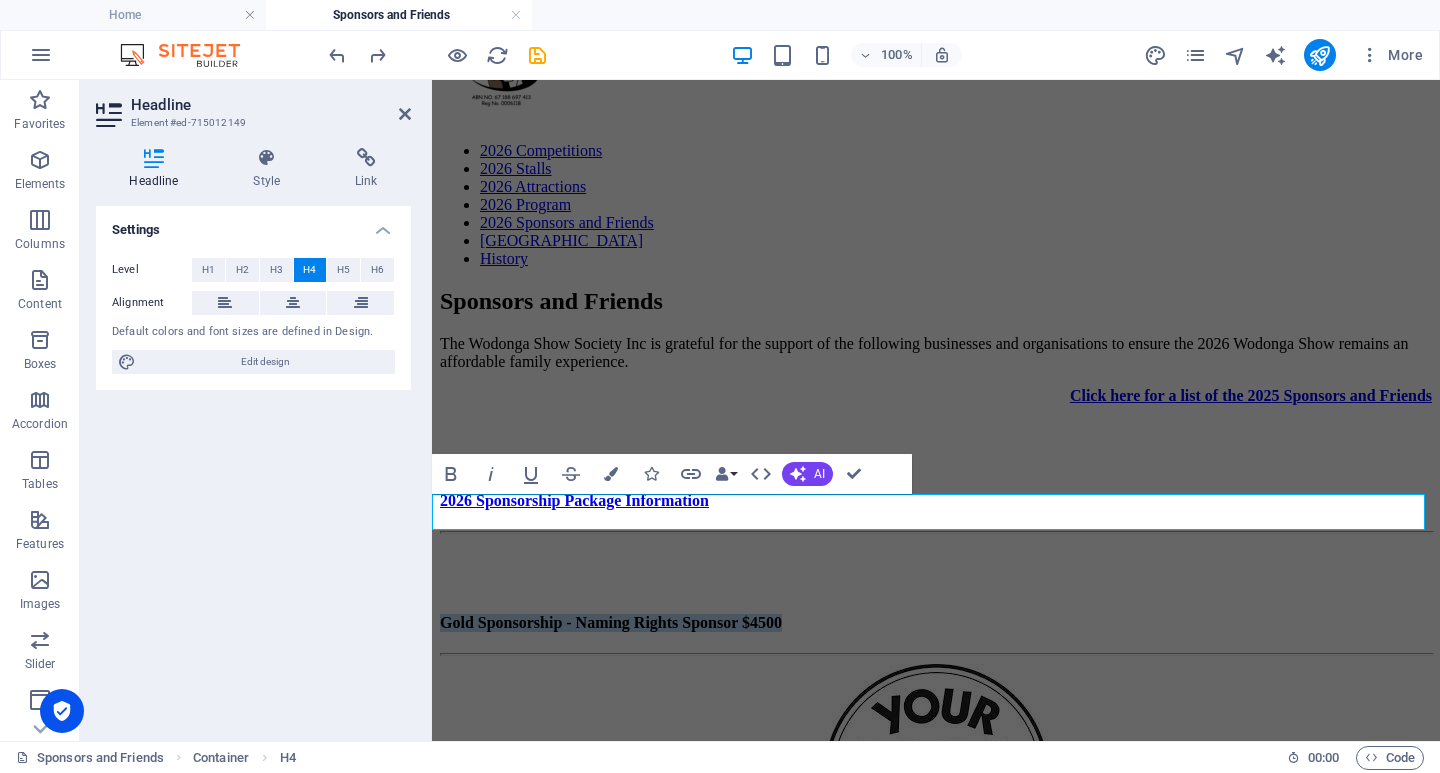click on "Gold Sponsorship - Naming Rights Sponsor $4500" at bounding box center (936, 623) 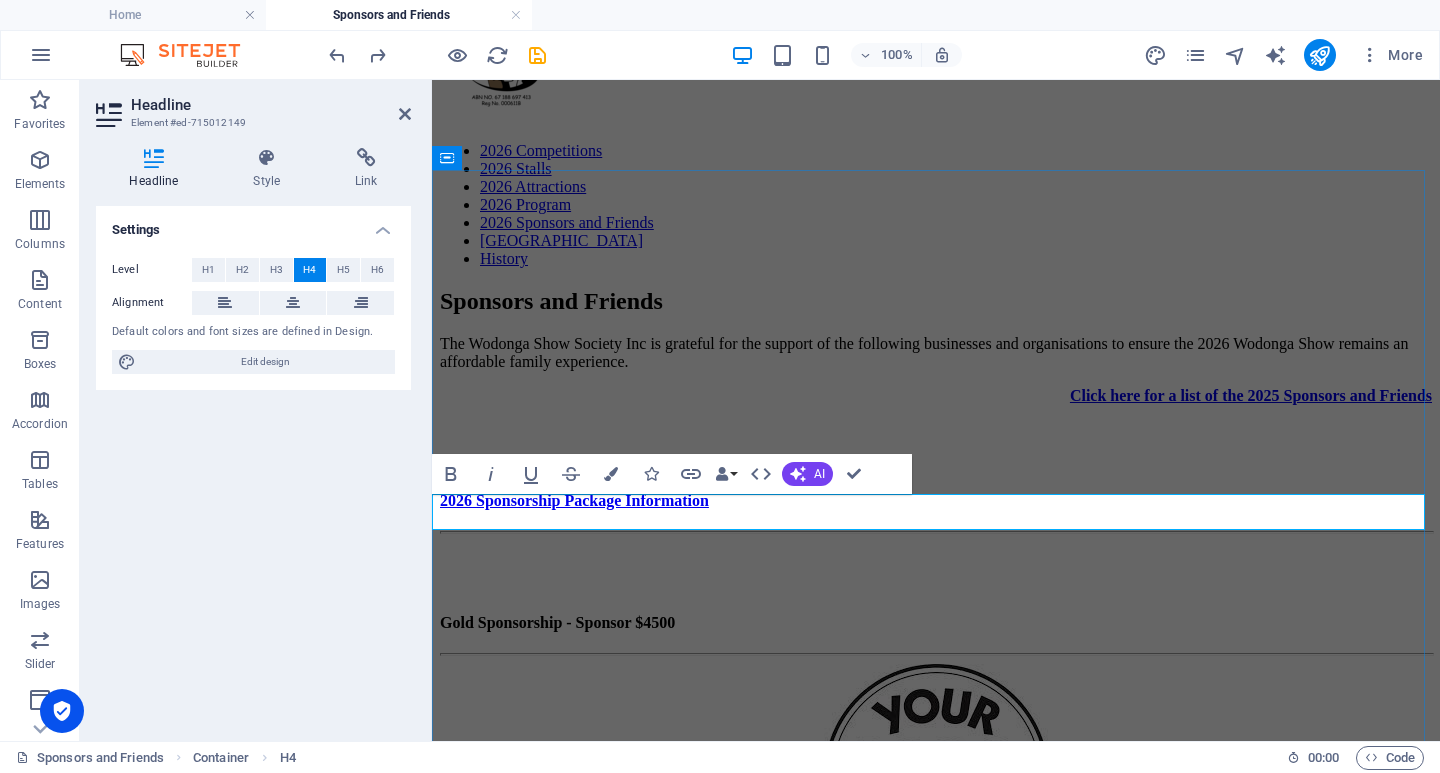 type 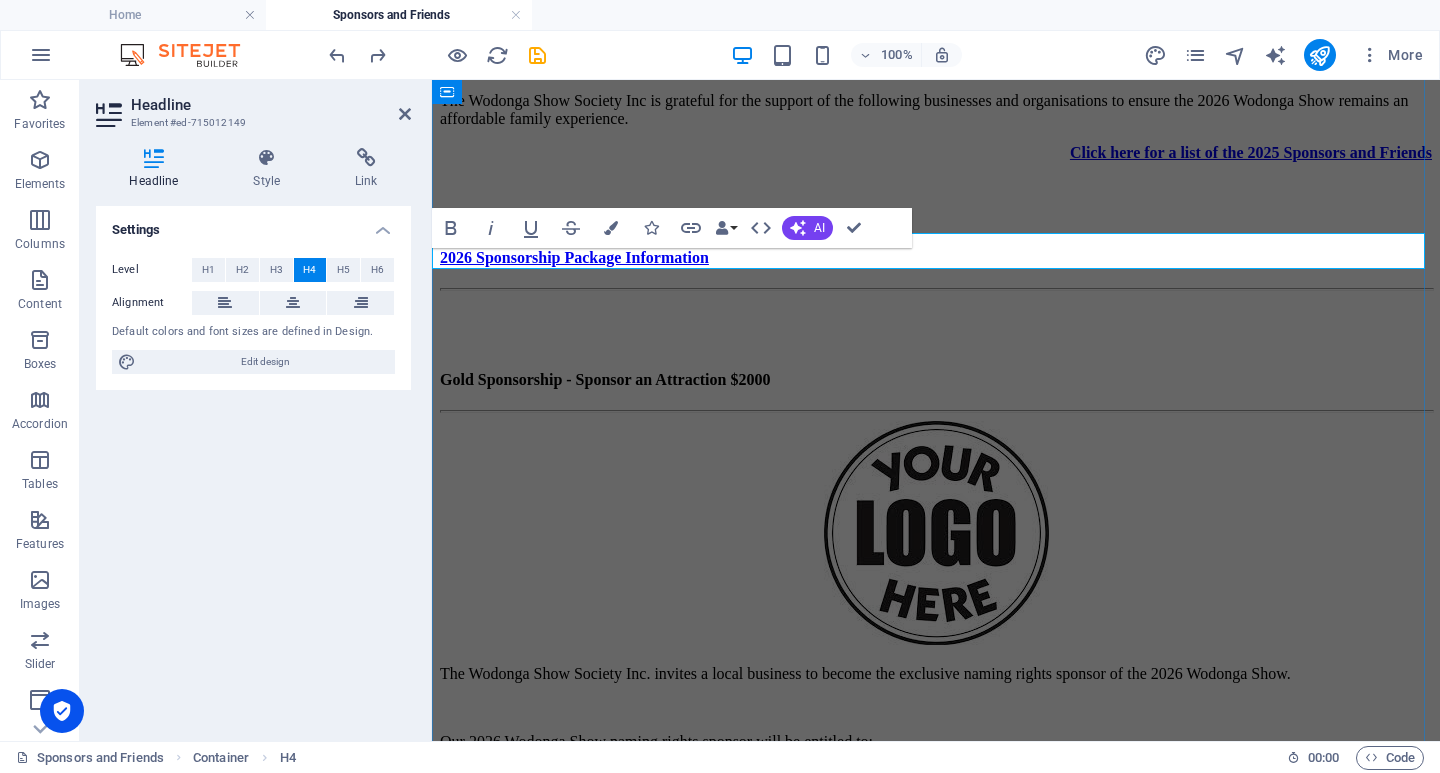 scroll, scrollTop: 567, scrollLeft: 0, axis: vertical 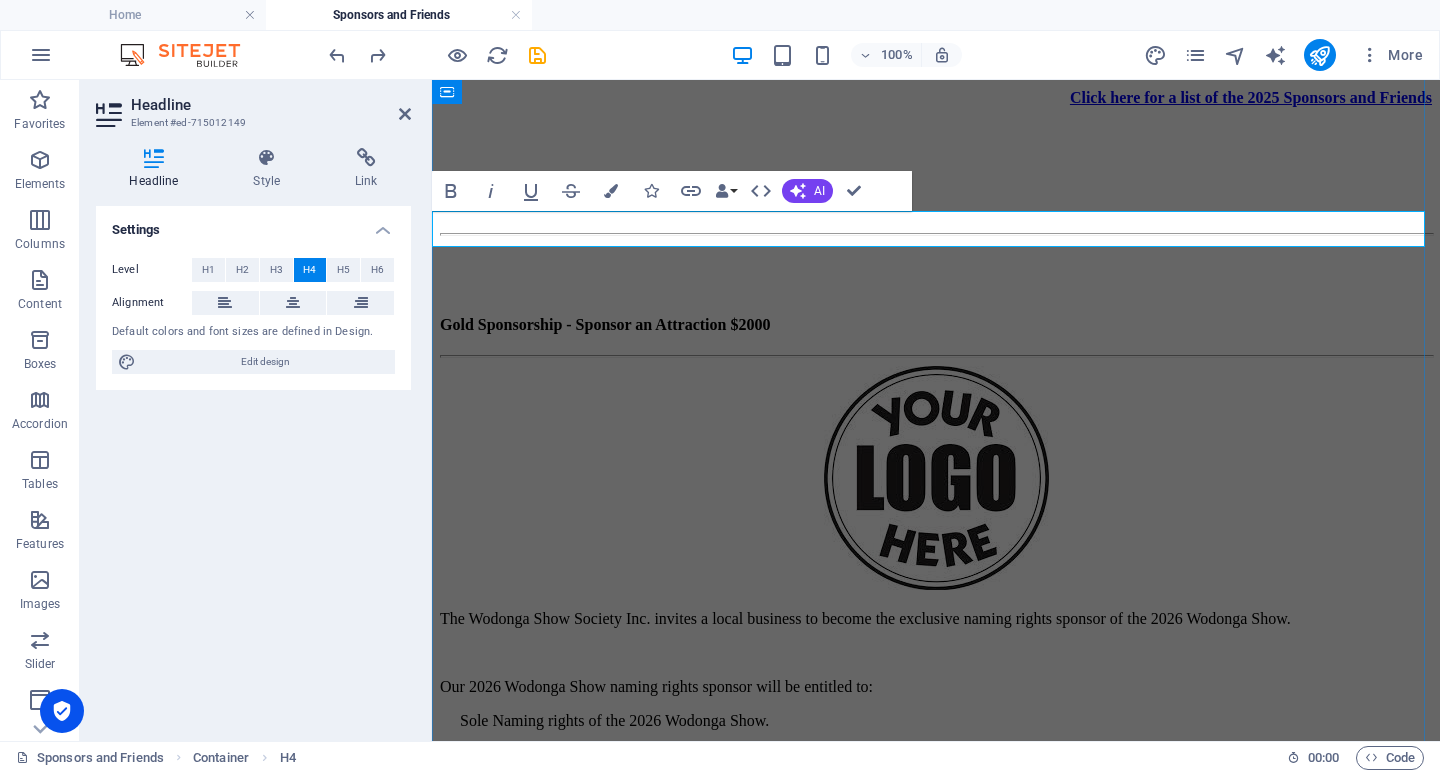 click on "The Wodonga Show Society Inc. invites a local business to become the exclusive naming rights sponsor of the 2026 Wodonga Show. Our 2026 Wodonga Show naming rights sponsor will be entitled to: Sole Naming rights of the 2026 Wodonga Show. Social media posts on Facebook and Instagram. Logo included on all Show marketing material. Advertising and/or business listing and website link on Wodonga Show Society website and sponsorship page. Tile displayed on sponsorship board at Showgrounds. Recognition on social media posts on Facebook and Instagram. Sponsor banners displayed throughout the show site (to be provided by sponsor). VIP Parking at the [GEOGRAPHIC_DATA] 15 Family Passes for distribution by the sponsor. Marquee Display (3x3m) and/or static business display at the [GEOGRAPHIC_DATA]." at bounding box center (936, 823) 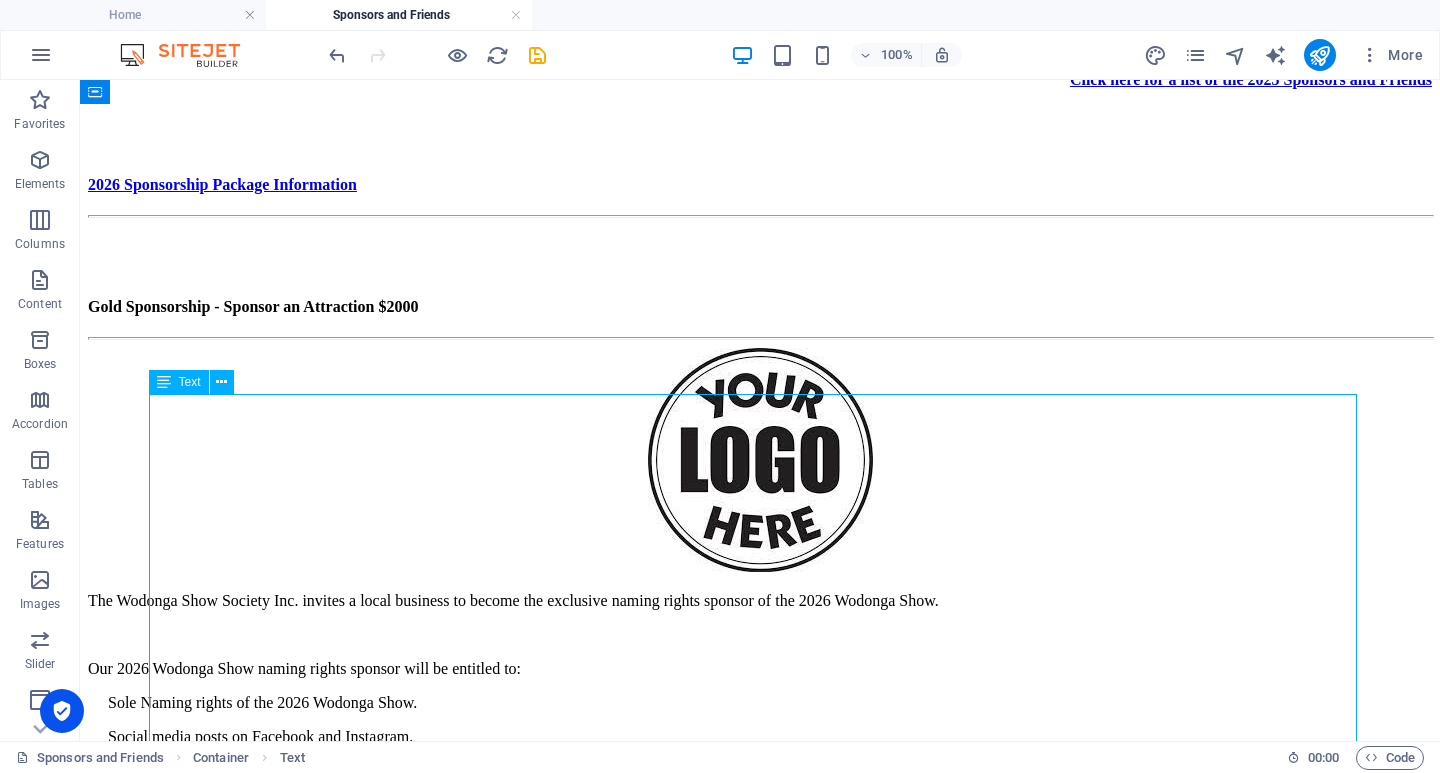 click on "The Wodonga Show Society Inc. invites a local business to become the exclusive naming rights sponsor of the 2026 Wodonga Show. Our 2026 Wodonga Show naming rights sponsor will be entitled to: Sole Naming rights of the 2026 Wodonga Show. Social media posts on Facebook and Instagram. Logo included on all Show marketing material. Advertising and/or business listing and website link on Wodonga Show Society website and sponsorship page. Tile displayed on sponsorship board at Showgrounds. Recognition on social media posts on Facebook and Instagram. Sponsor banners displayed throughout the show site (to be provided by sponsor). VIP Parking at the [GEOGRAPHIC_DATA] 15 Family Passes for distribution by the sponsor. Marquee Display (3x3m) and/or static business display at the [GEOGRAPHIC_DATA]." at bounding box center [760, 805] 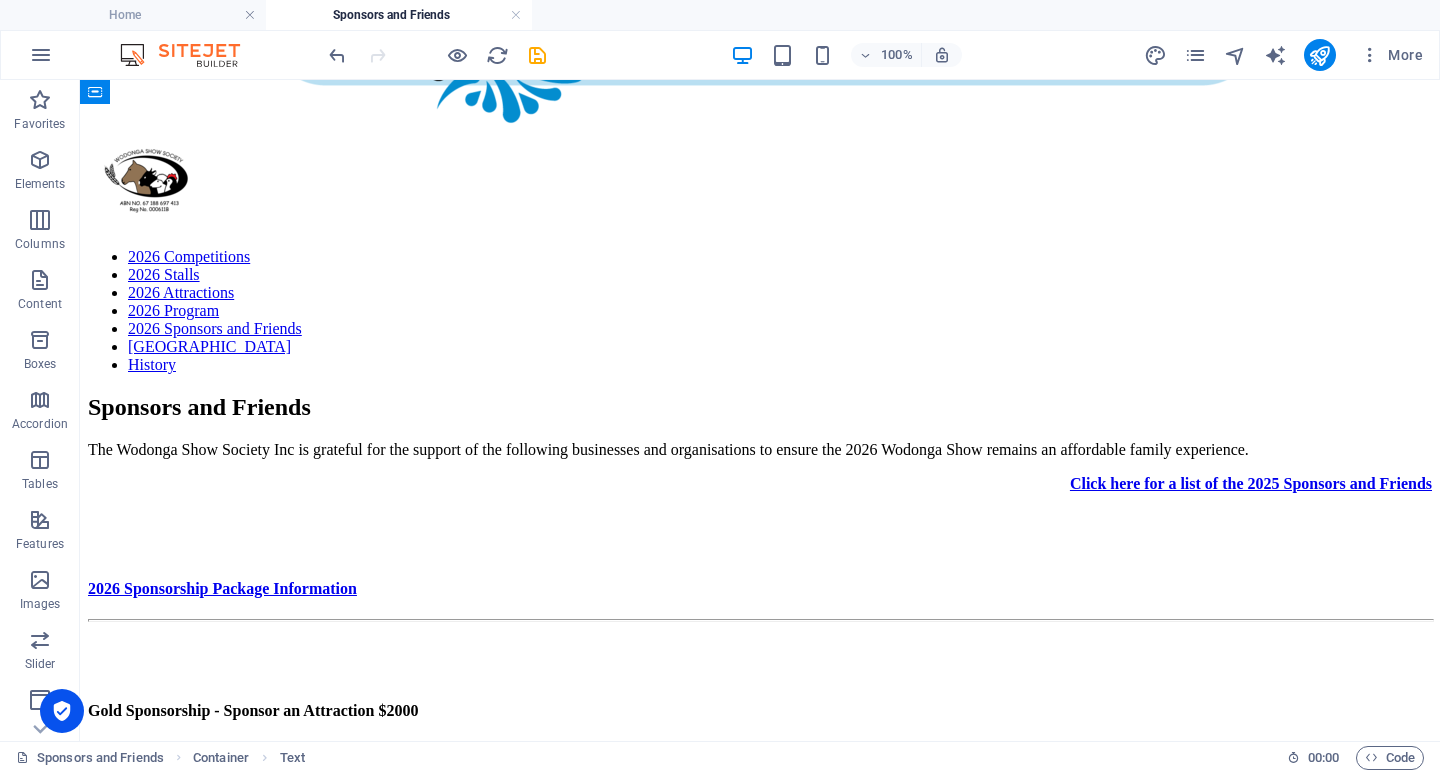 scroll, scrollTop: 167, scrollLeft: 0, axis: vertical 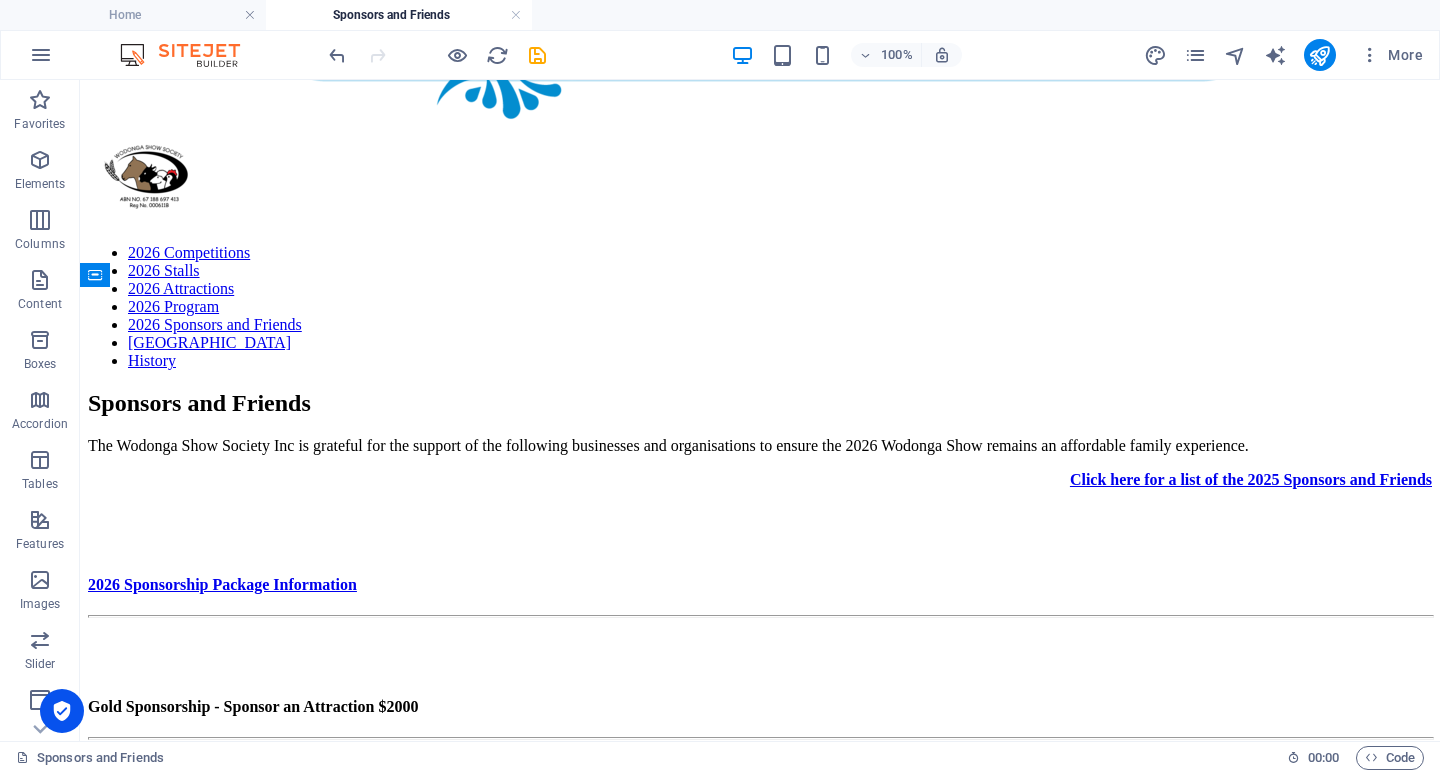 click on "Gold Sponsorship - Sponsor an Attraction $2000" at bounding box center [760, 707] 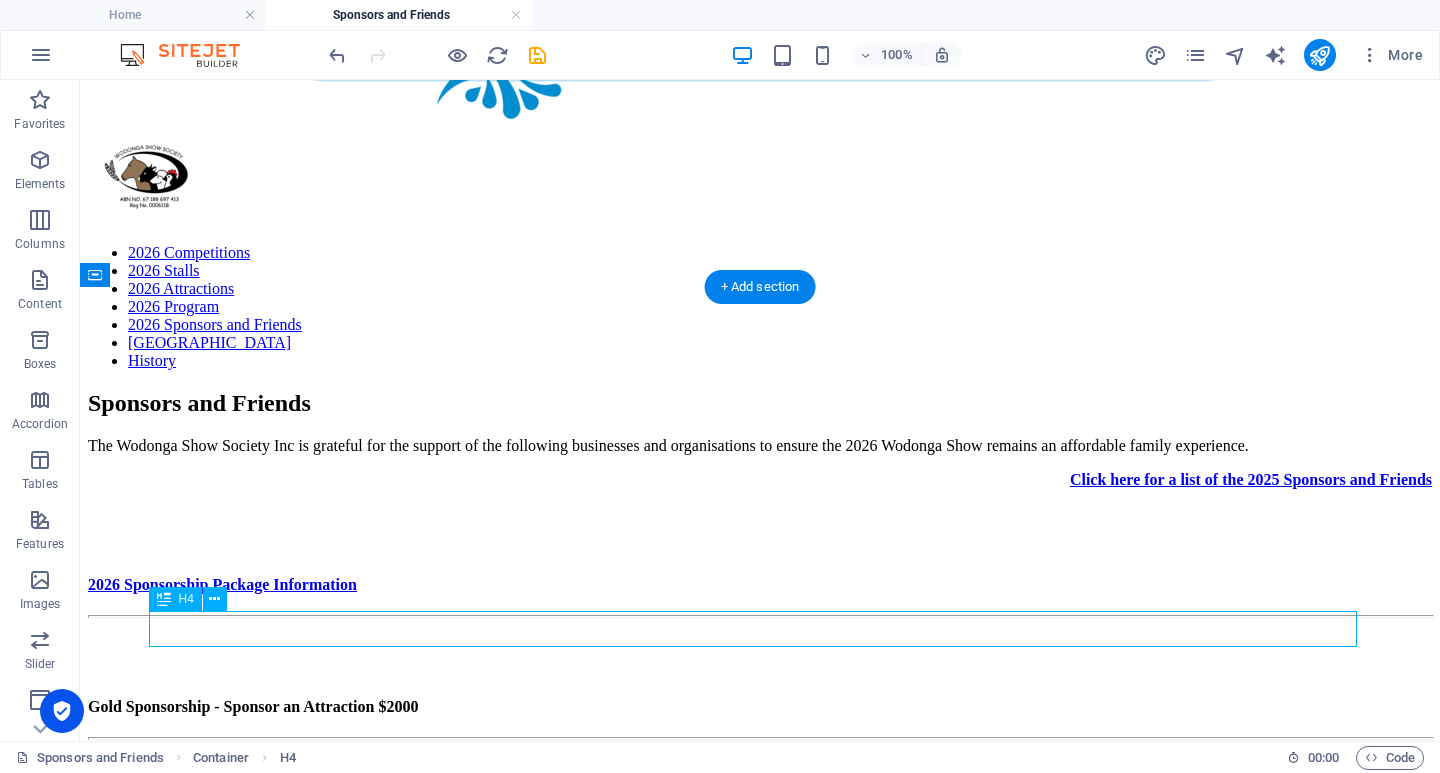click on "Gold Sponsorship - Sponsor an Attraction $2000" at bounding box center [760, 707] 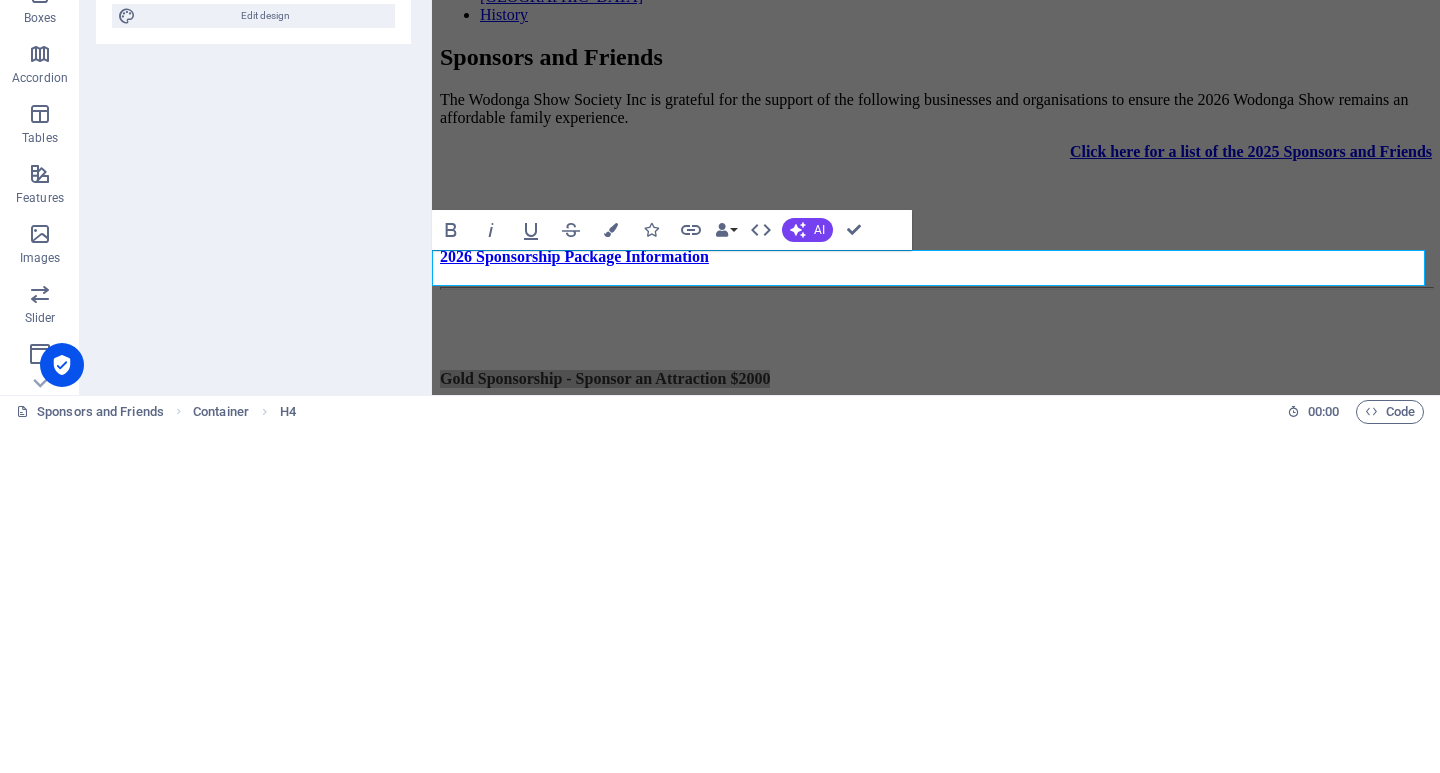 click on "Settings Level H1 H2 H3 H4 H5 H6 Alignment Default colors and font sizes are defined in Design. Edit design" at bounding box center (253, 465) 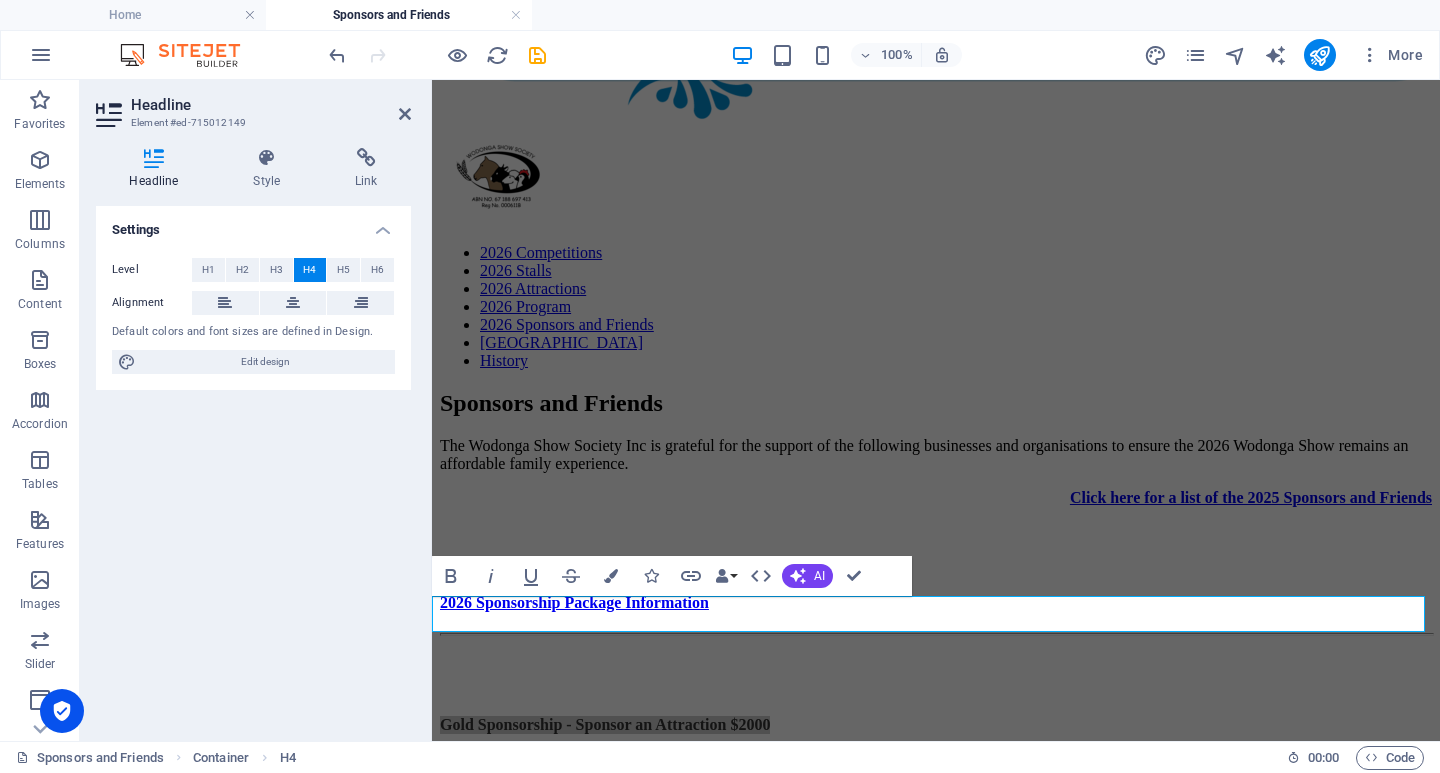 click at bounding box center [429, 410] 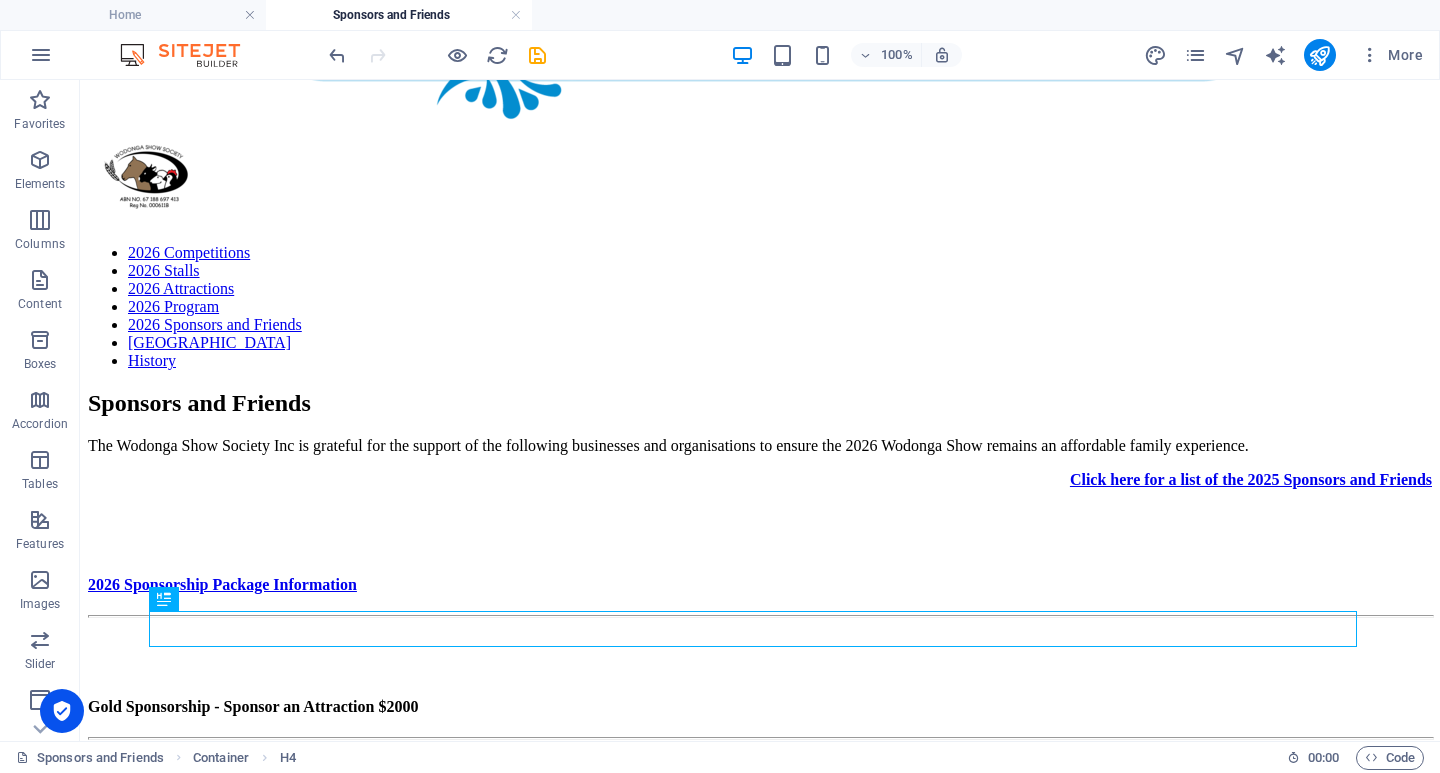 click on "H4" at bounding box center (164, 599) 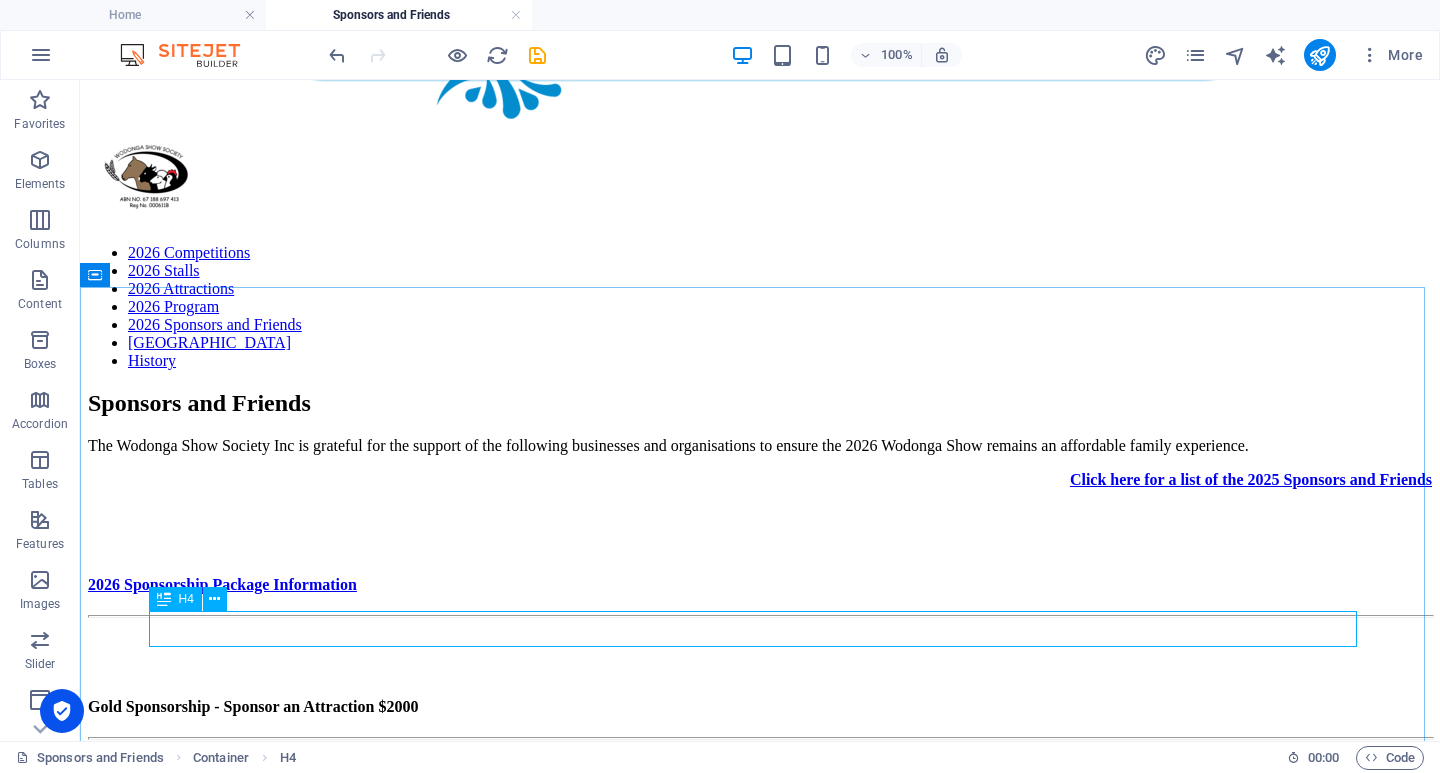 click at bounding box center [215, 599] 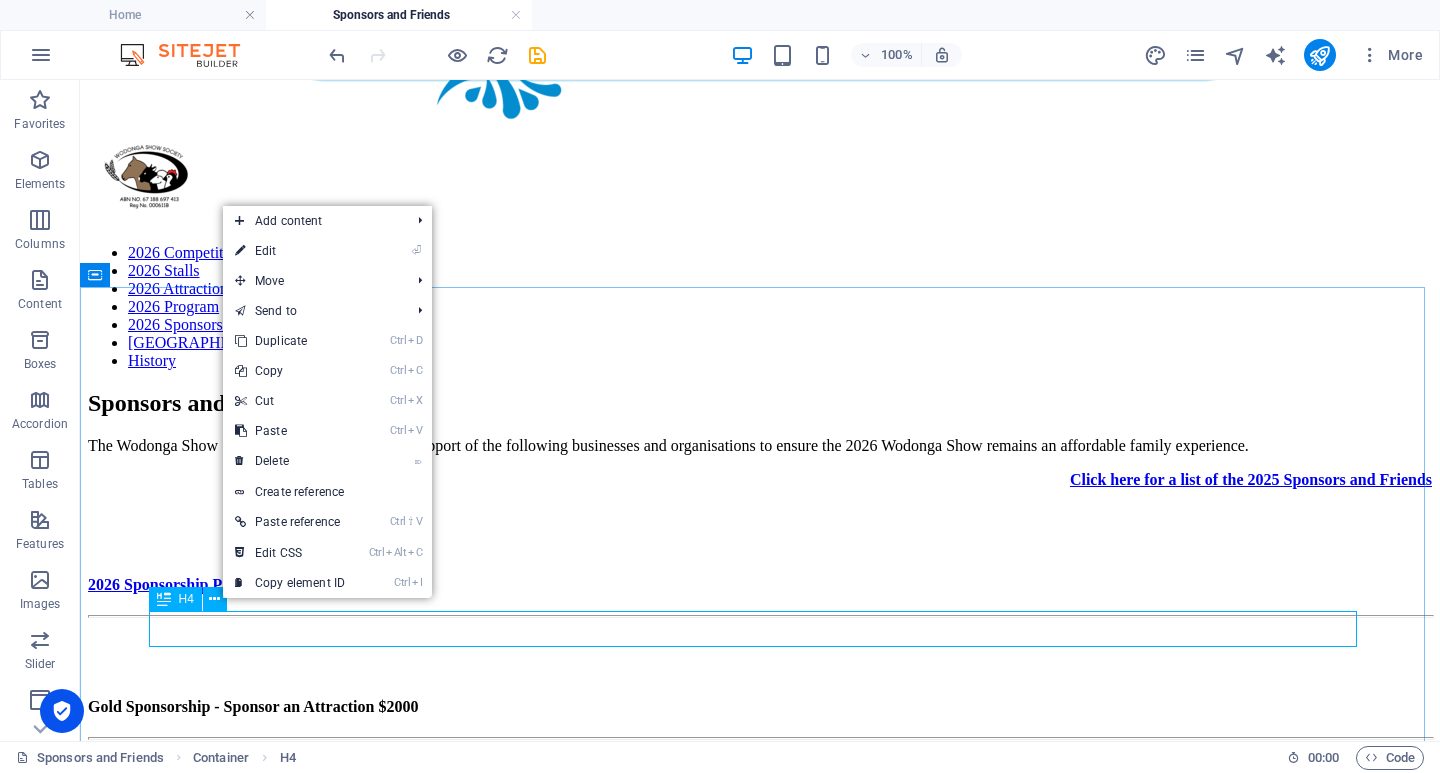 click on "Create reference" at bounding box center (327, 492) 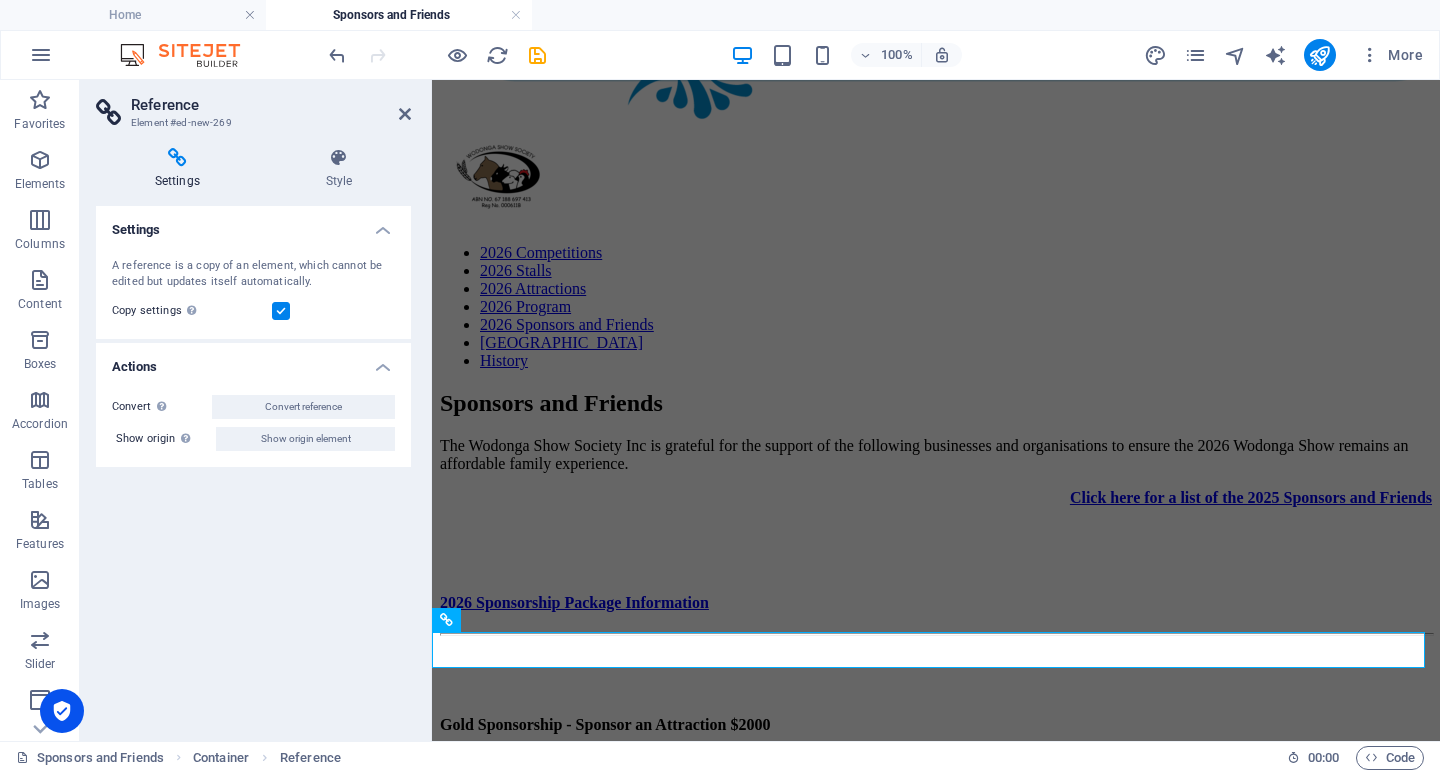 click at bounding box center (429, 410) 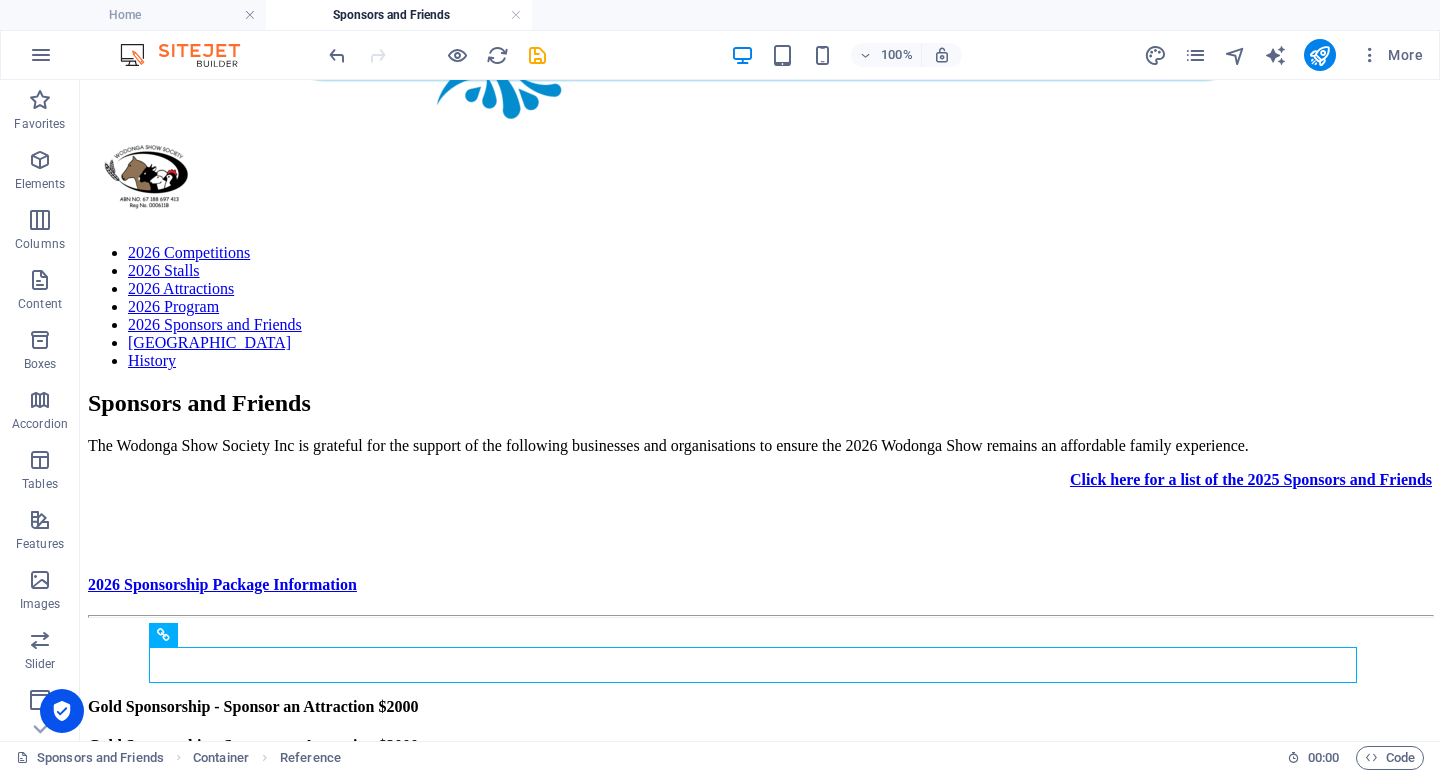 click on "Gold Sponsorship - Sponsor an Attraction $2000" at bounding box center (760, 707) 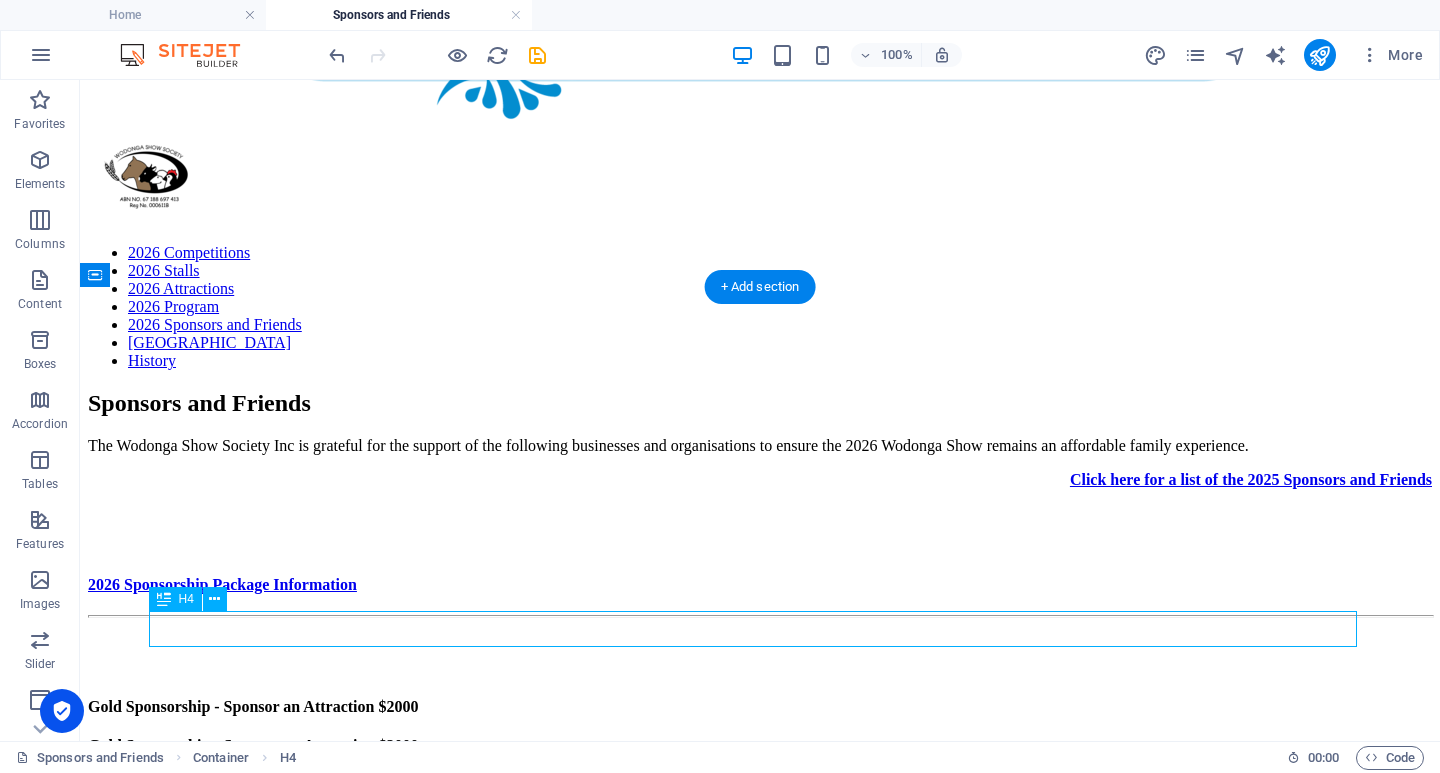 click on "H4" at bounding box center [194, 599] 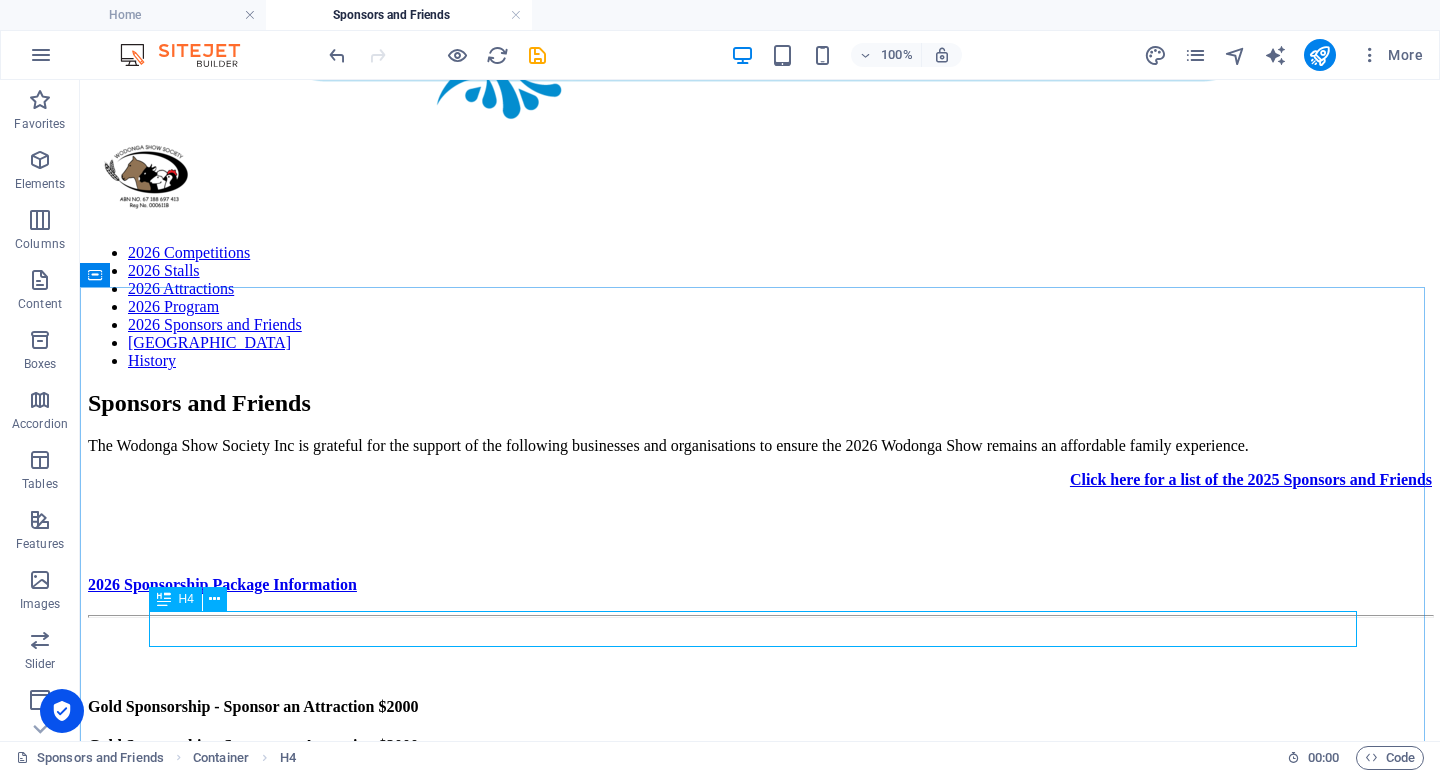 click at bounding box center [215, 599] 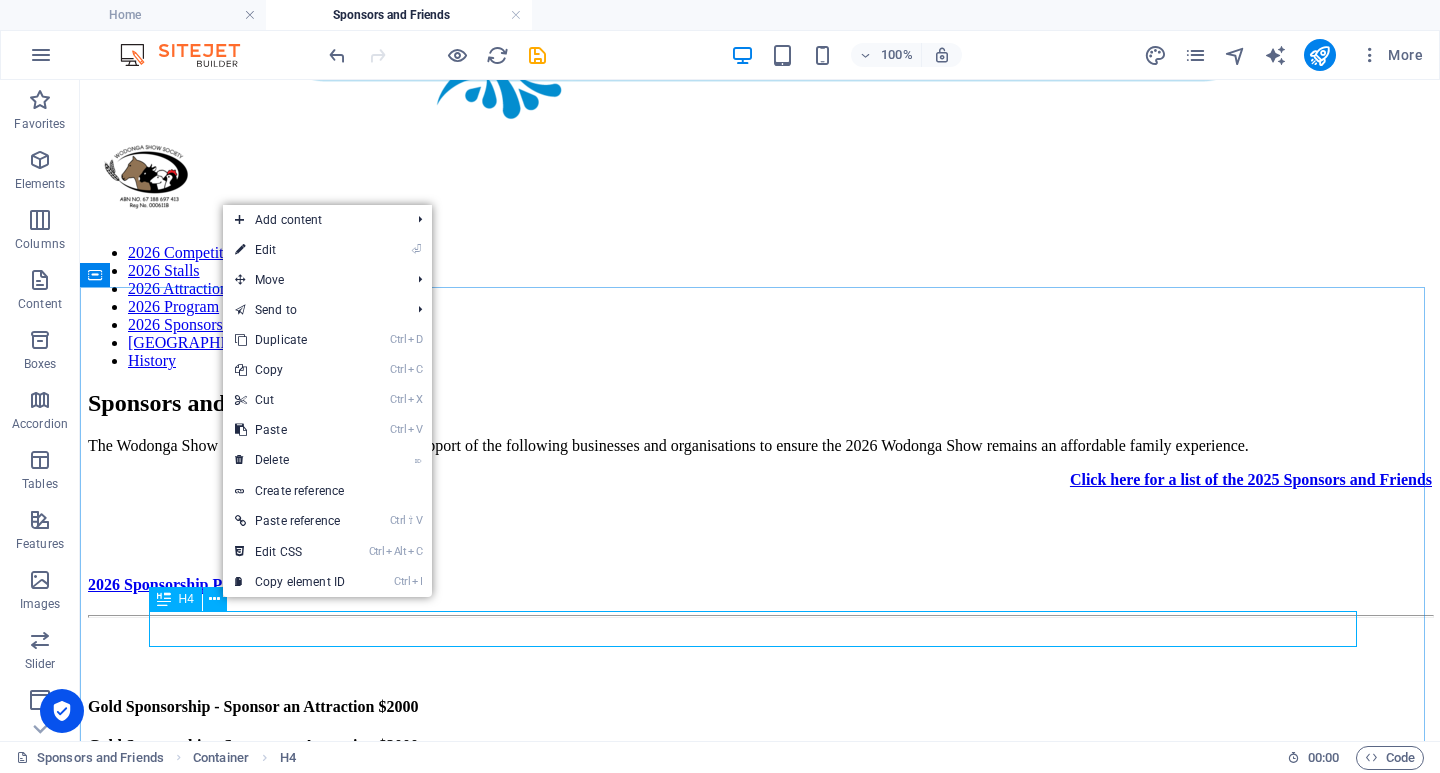 click on "Gold Sponsorship - Sponsor an Attraction $2000" at bounding box center (760, 707) 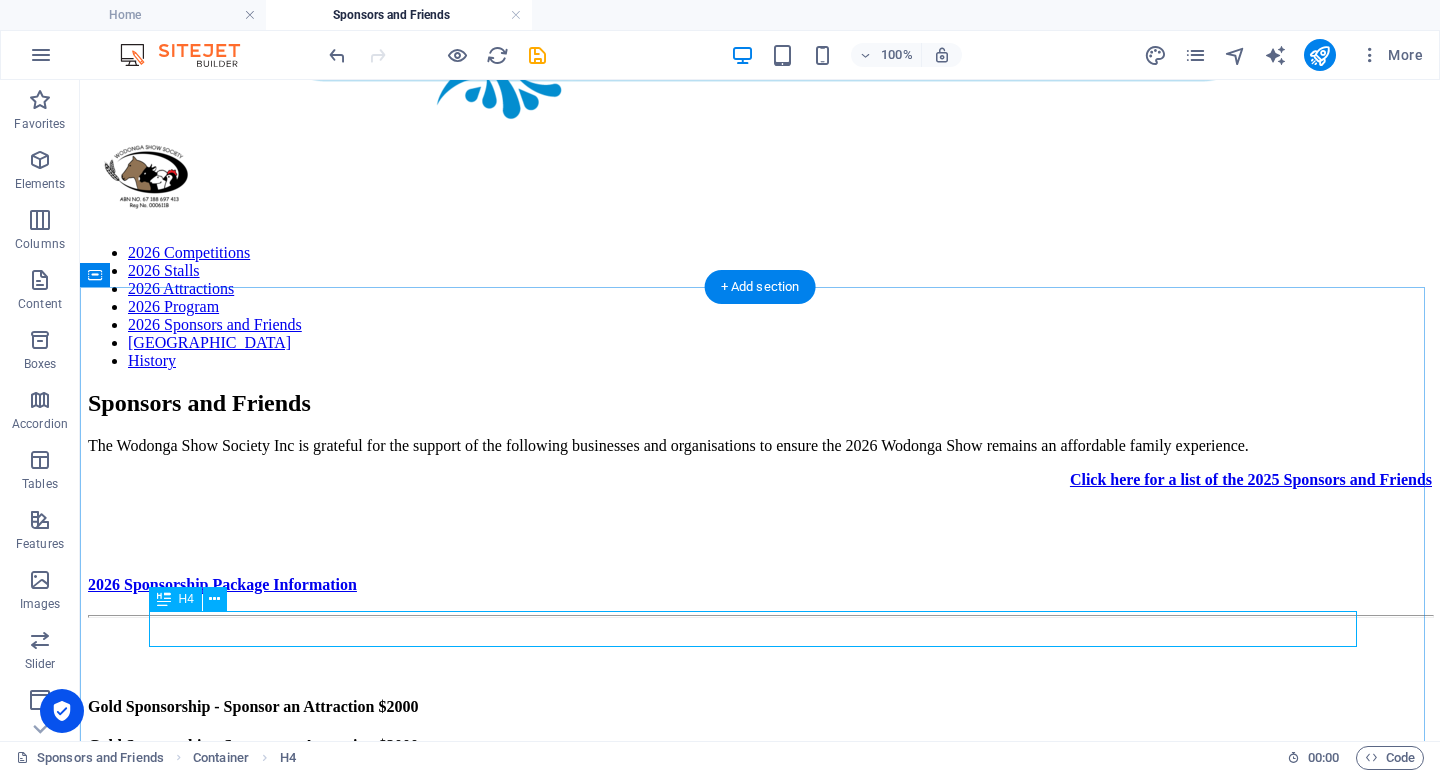 click at bounding box center [214, 599] 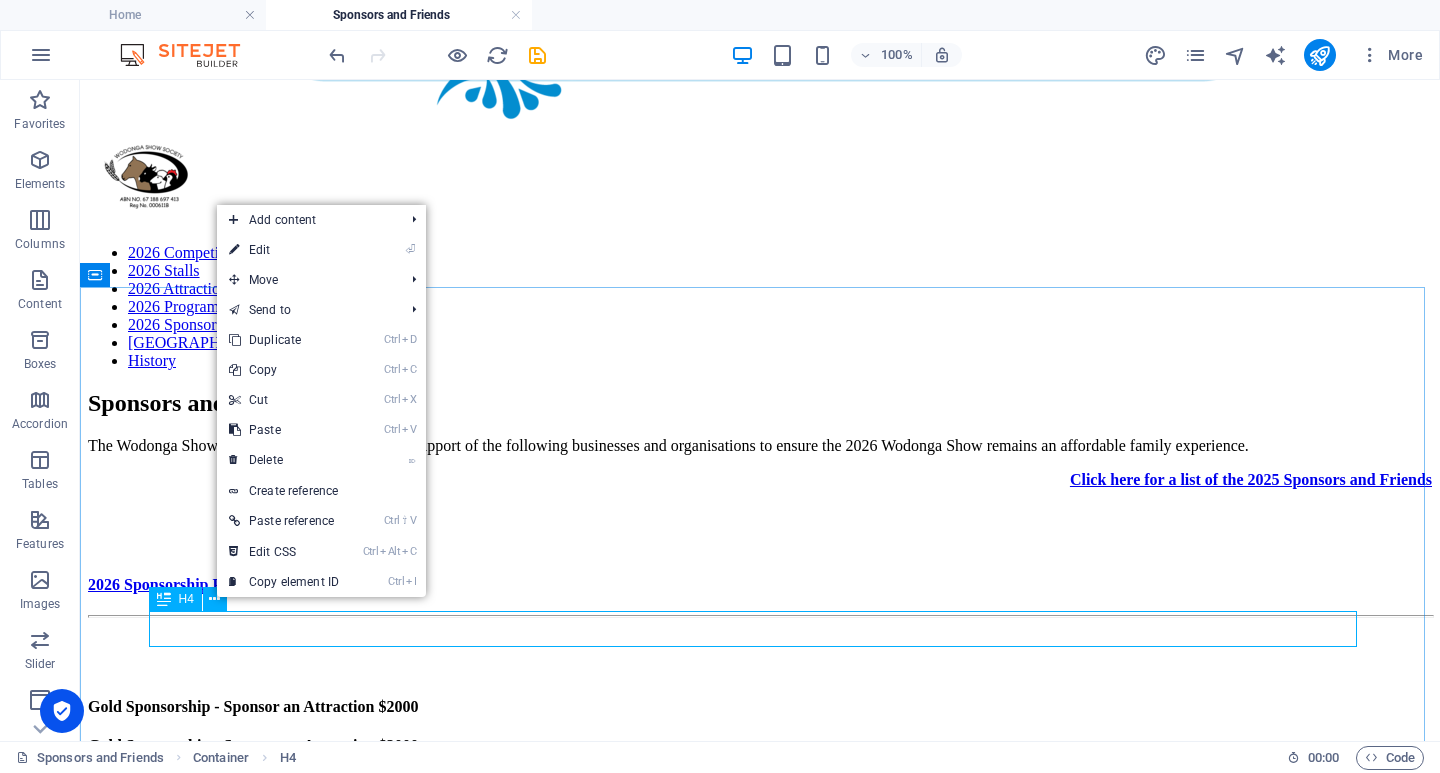 click on "⌦  Delete" at bounding box center (284, 460) 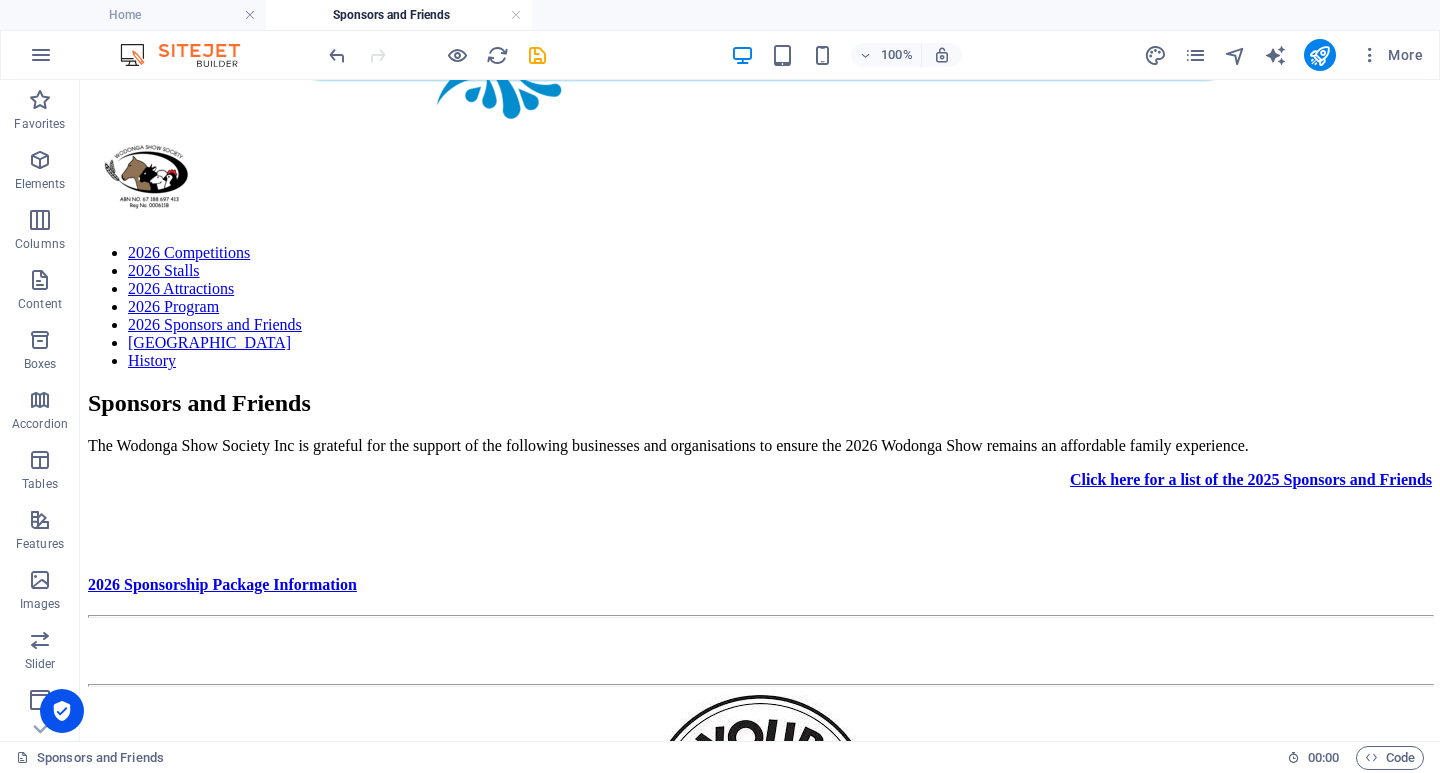 click at bounding box center [760, 685] 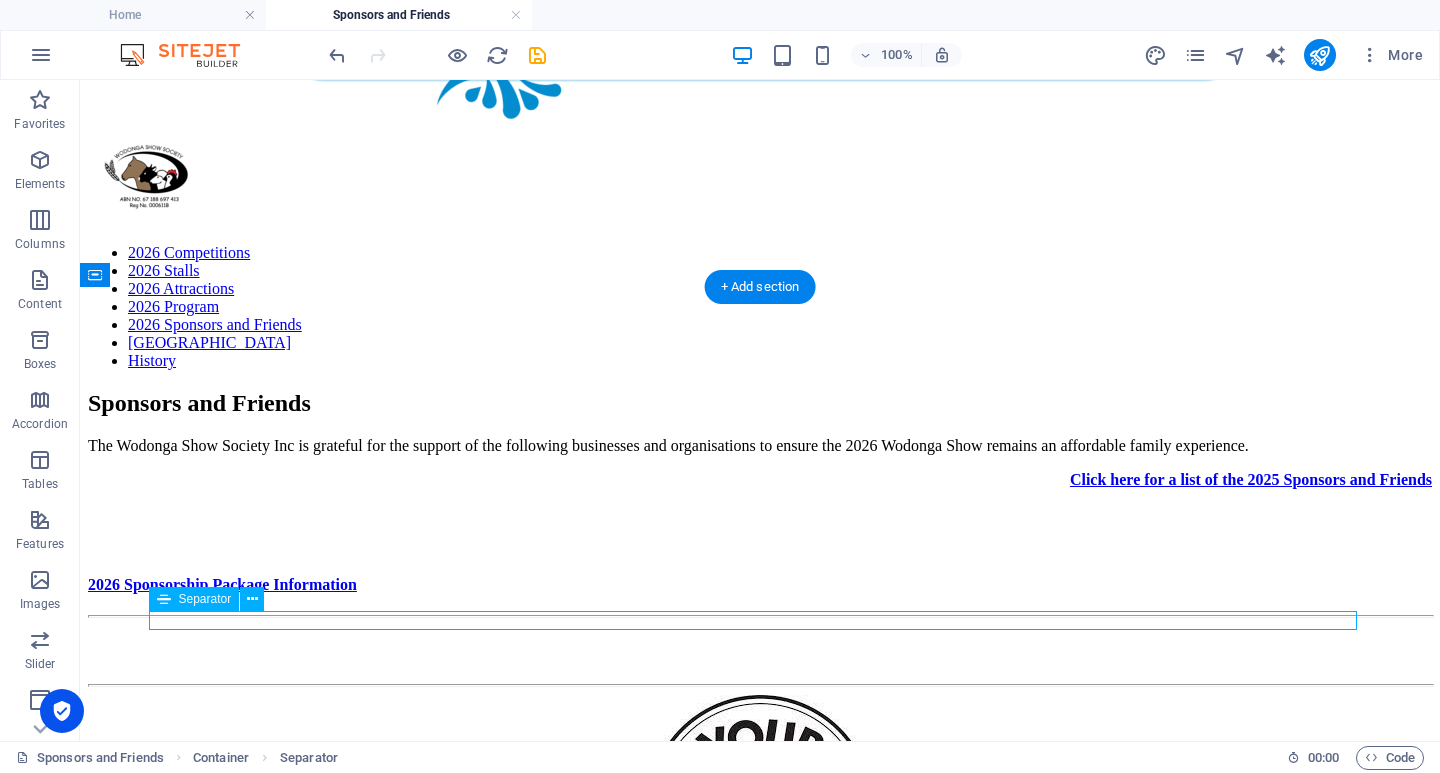 click at bounding box center (252, 599) 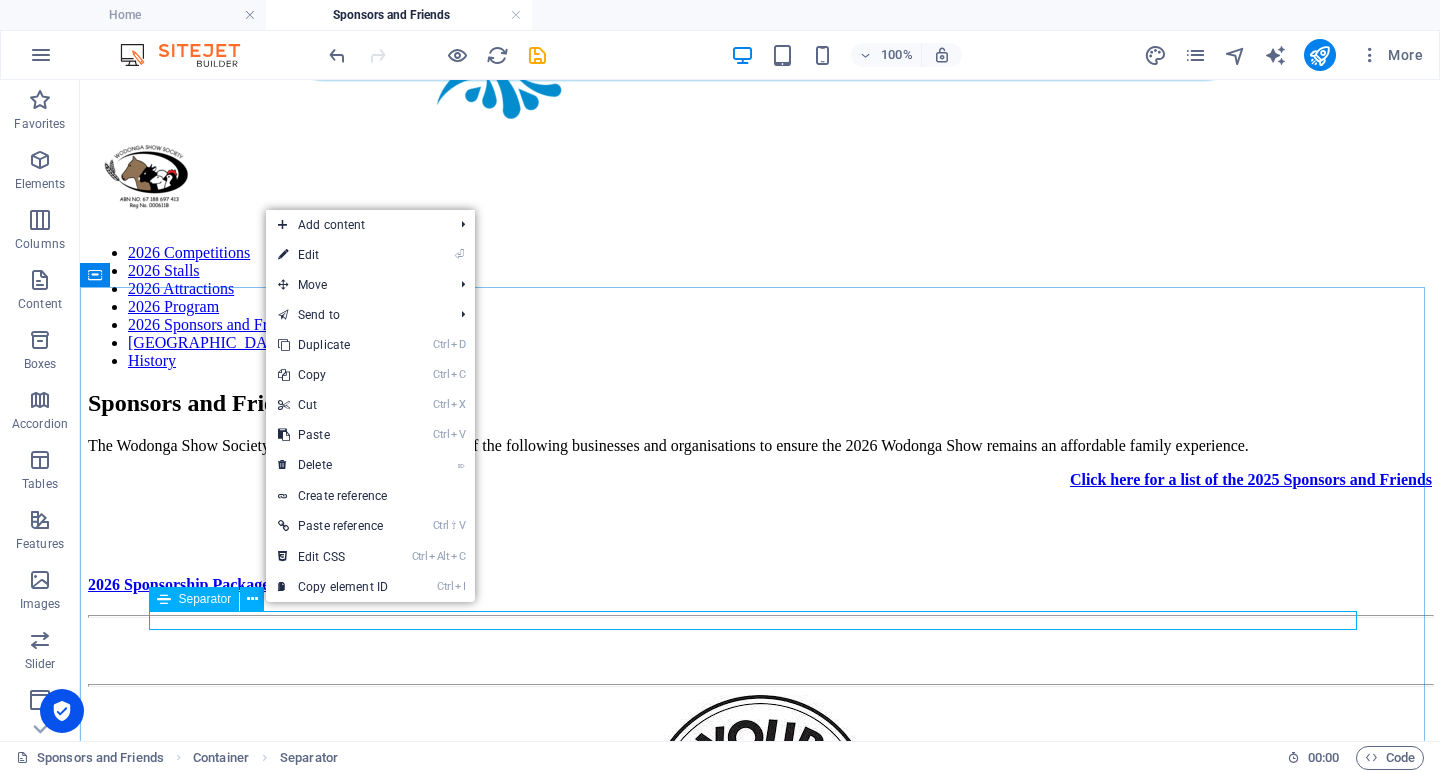 click on "⌦  Delete" at bounding box center [333, 465] 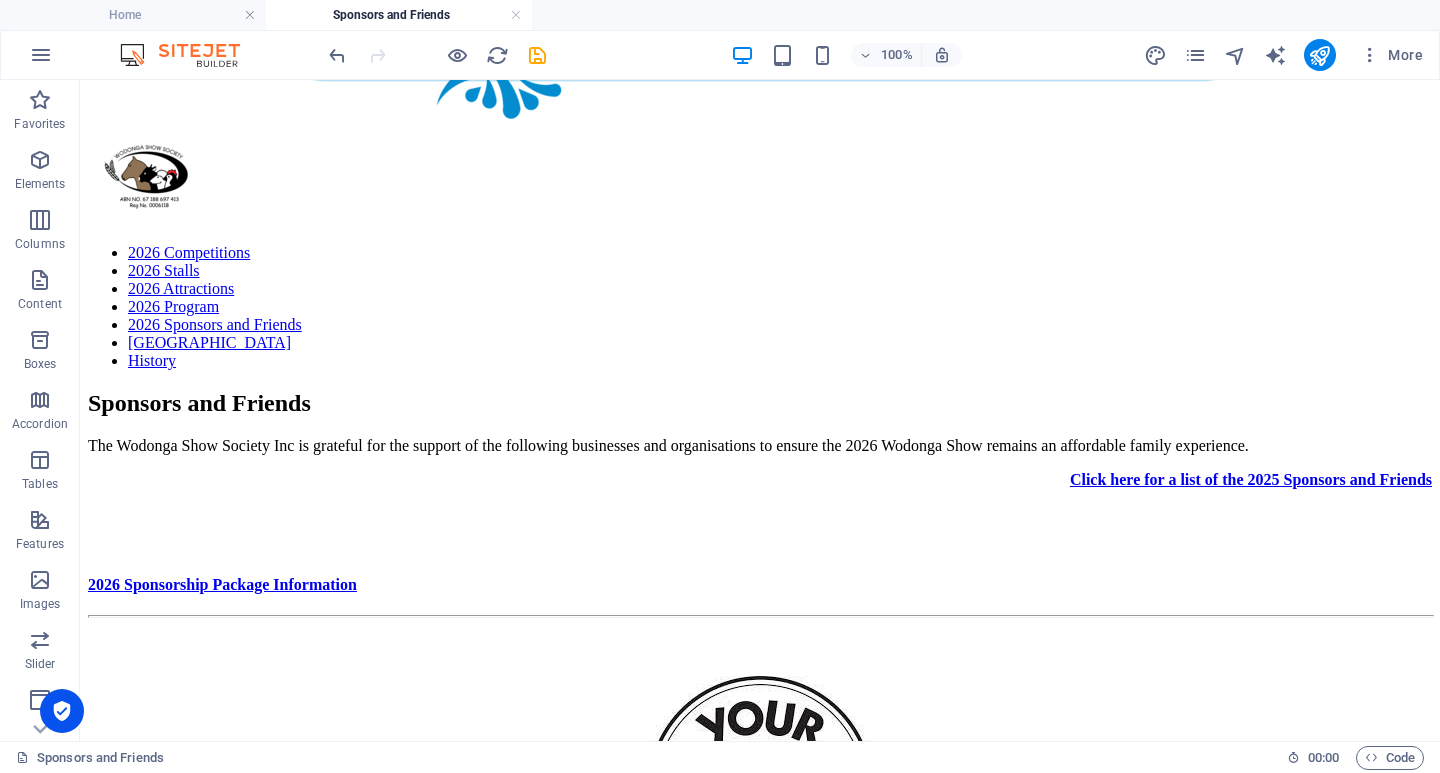 click at bounding box center (760, 790) 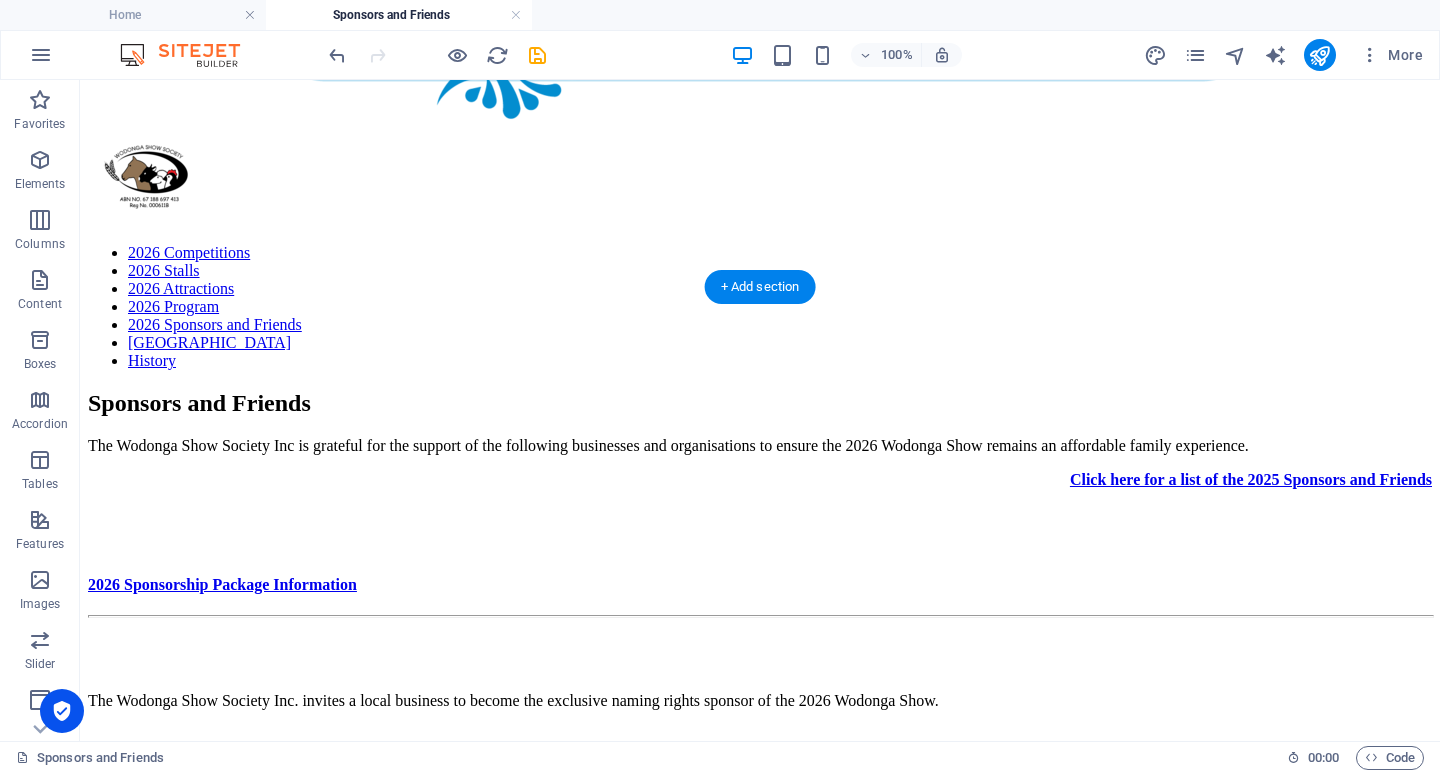 click on "The Wodonga Show Society Inc. invites a local business to become the exclusive naming rights sponsor of the 2026 Wodonga Show. Our 2026 Wodonga Show naming rights sponsor will be entitled to: Sole Naming rights of the 2026 Wodonga Show. Social media posts on Facebook and Instagram. Logo included on all Show marketing material. Advertising and/or business listing and website link on Wodonga Show Society website and sponsorship page. Tile displayed on sponsorship board at Showgrounds. Recognition on social media posts on Facebook and Instagram. Sponsor banners displayed throughout the show site (to be provided by sponsor). VIP Parking at the [GEOGRAPHIC_DATA] 15 Family Passes for distribution by the sponsor. Marquee Display (3x3m) and/or static business display at the [GEOGRAPHIC_DATA]." at bounding box center [760, 905] 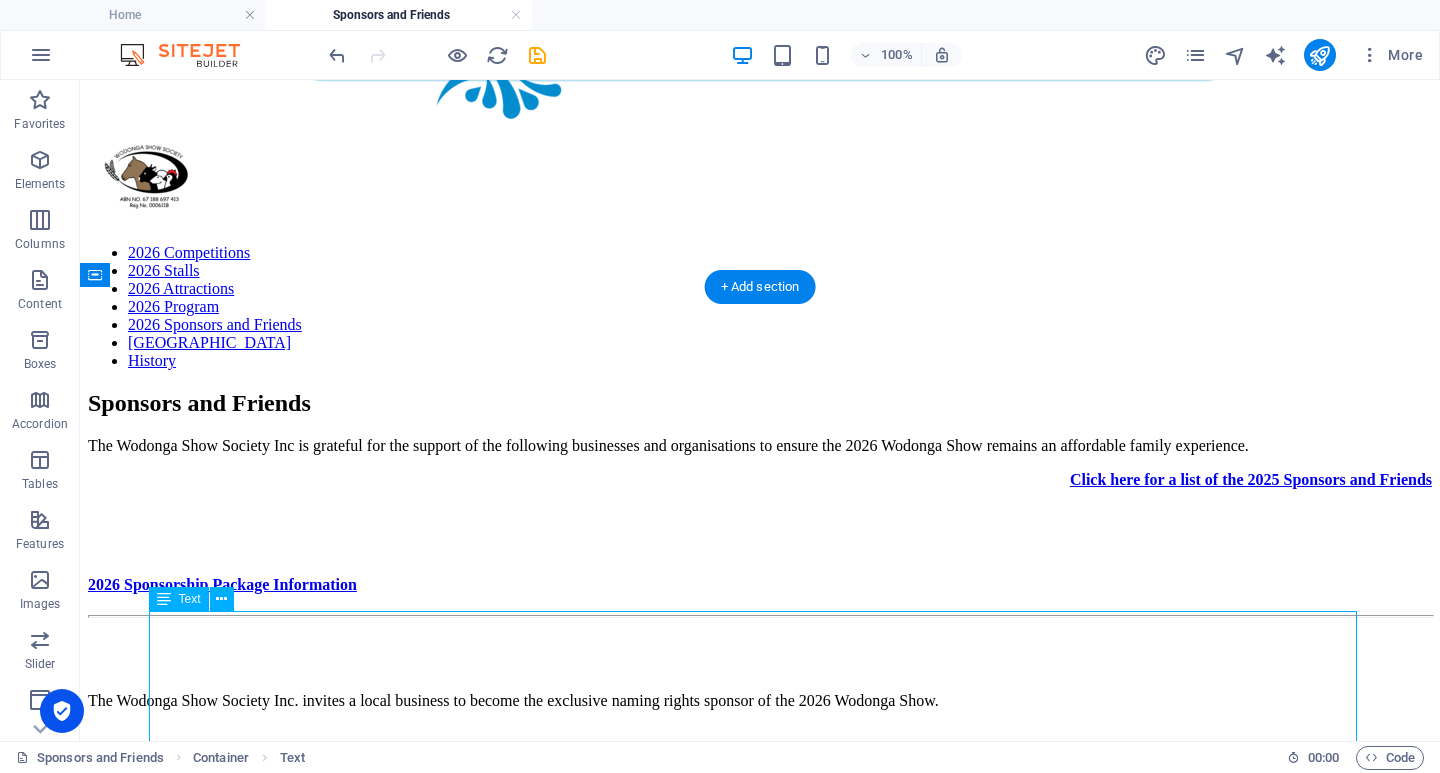 click at bounding box center [221, 599] 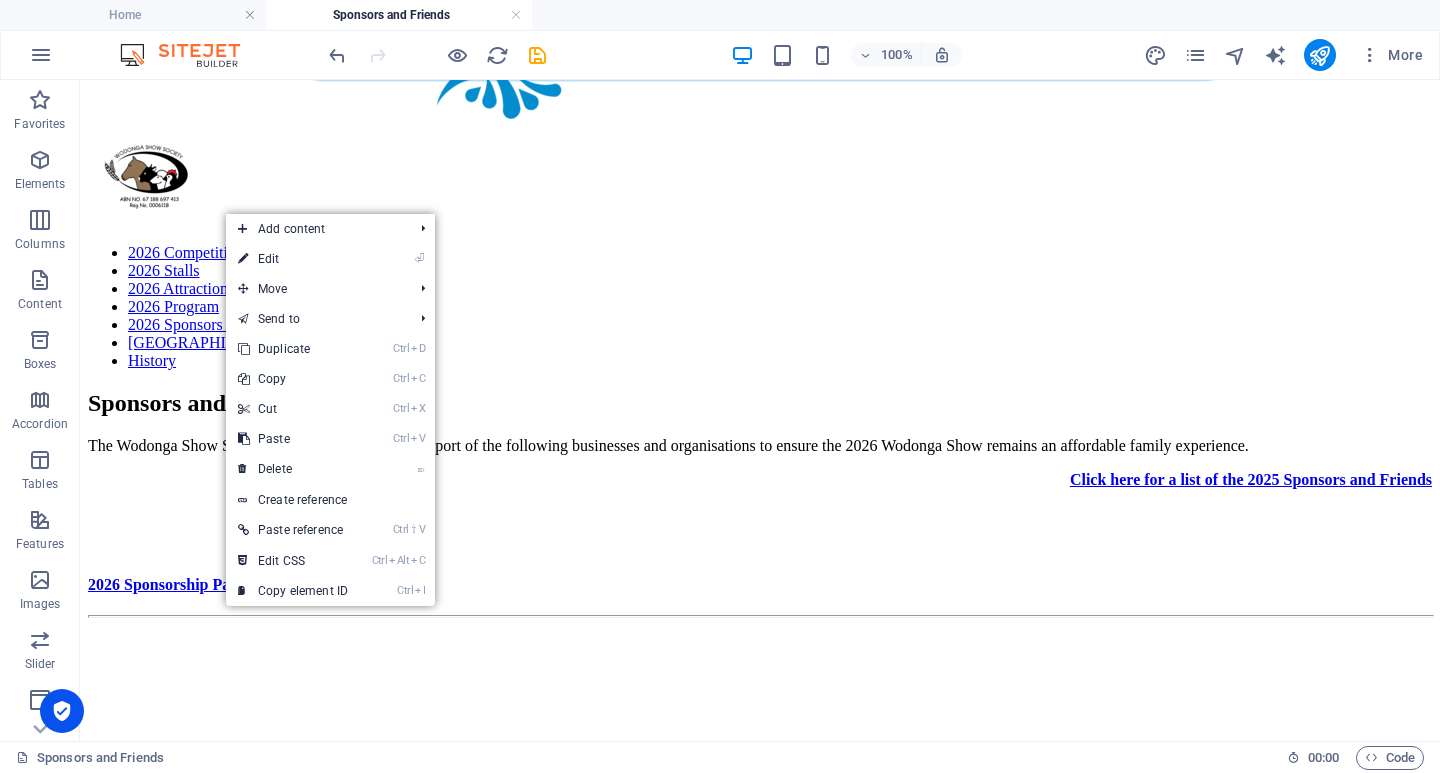 click on "⌦  Delete" at bounding box center (293, 469) 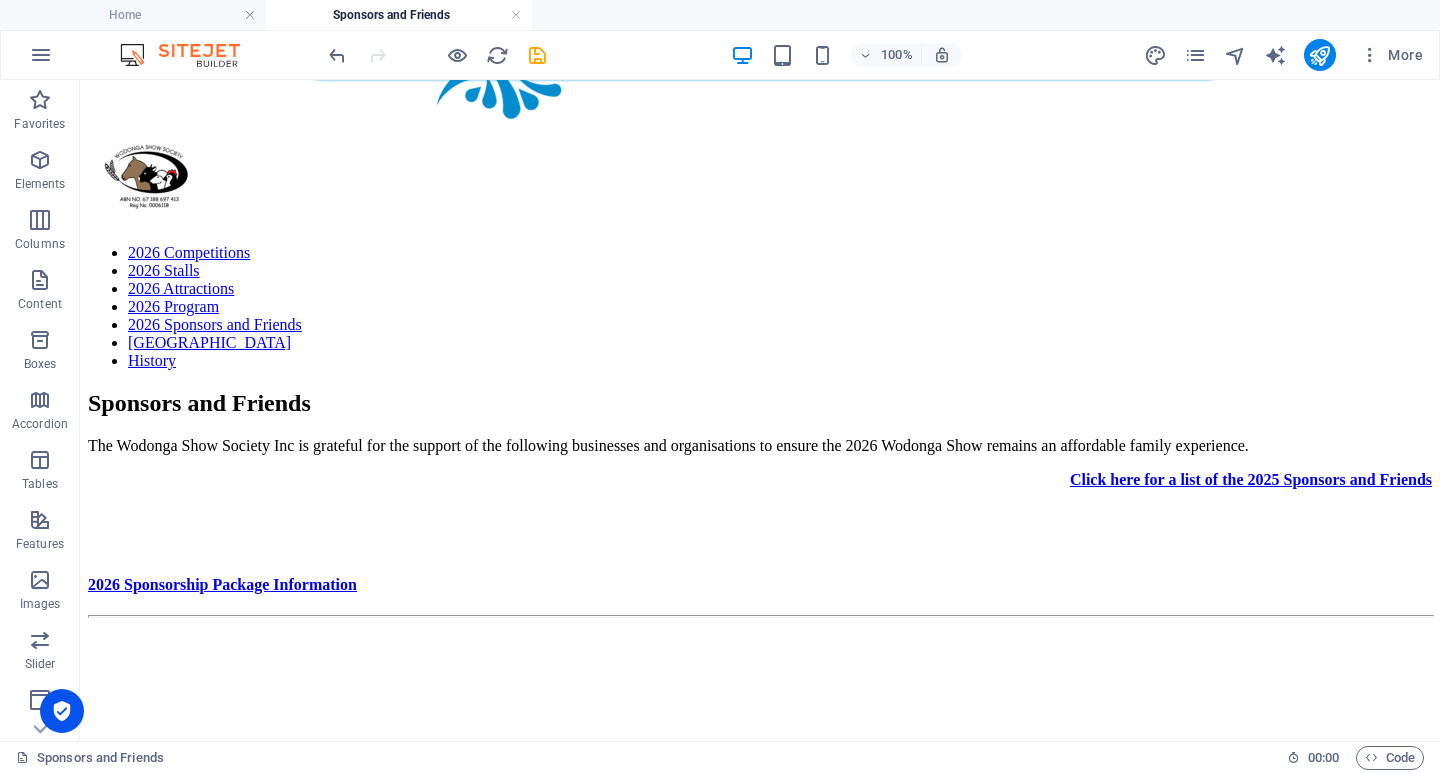 click at bounding box center [760, 701] 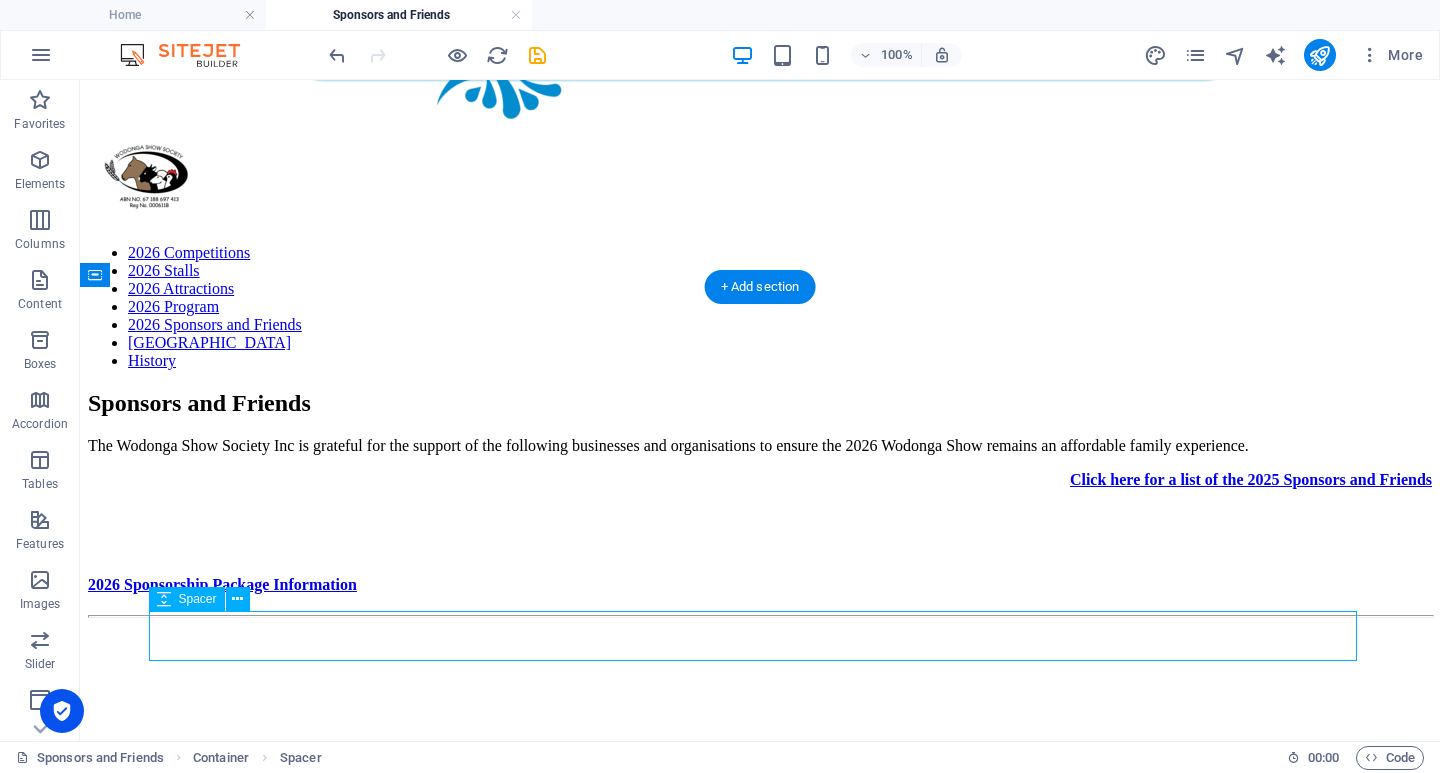 click at bounding box center [238, 599] 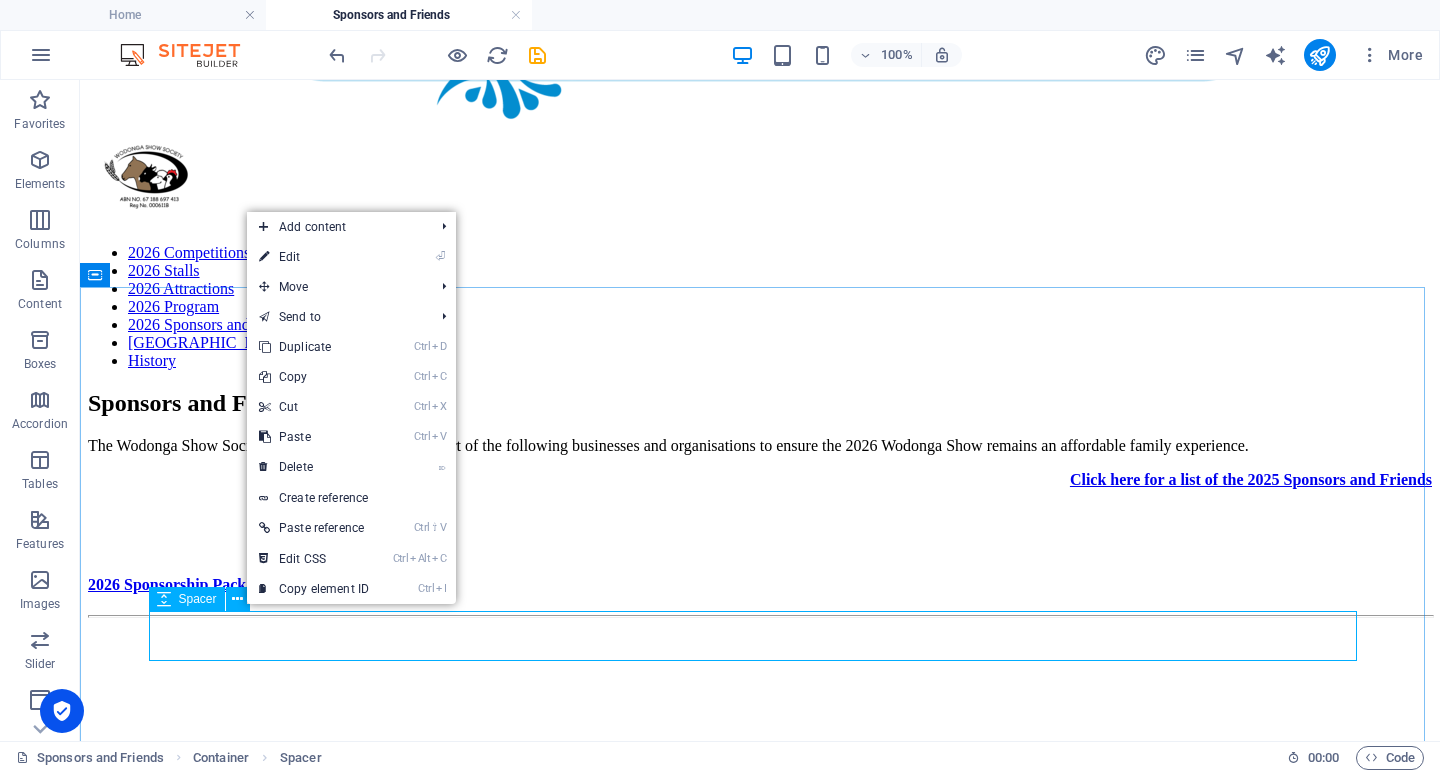click on "⌦  Delete" at bounding box center (314, 467) 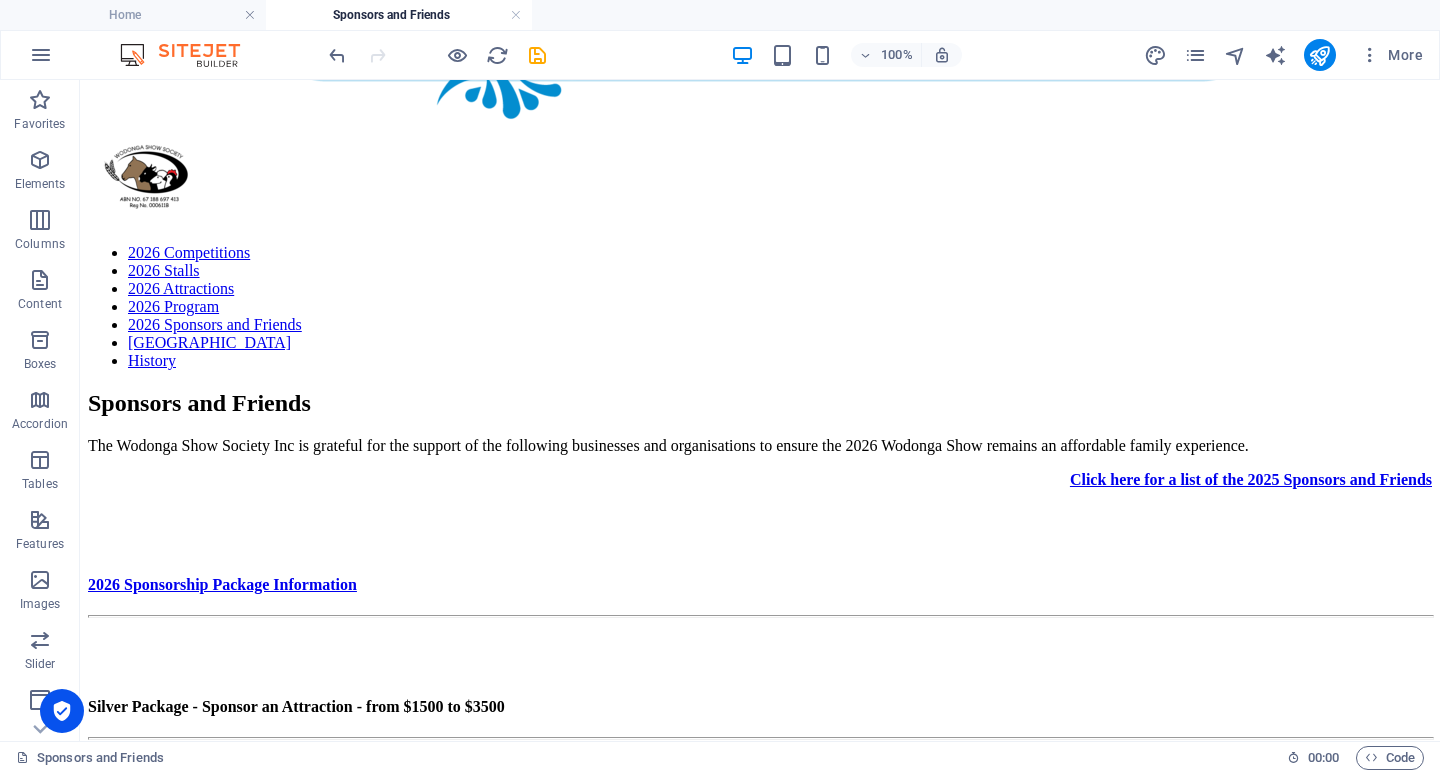 click on "Silver Package - Sponsor an Attraction - from $1500 to $3500" at bounding box center [760, 707] 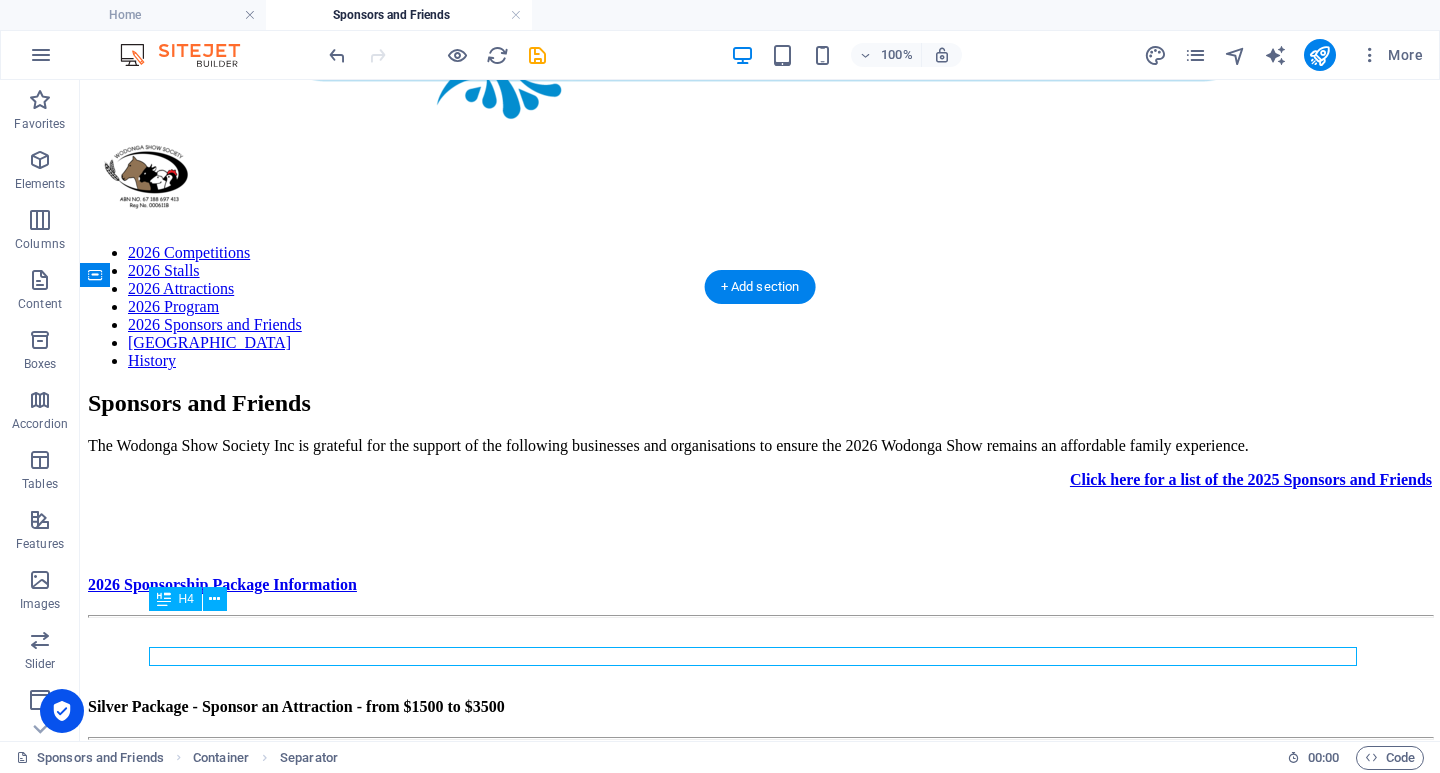 click on "Silver Package - Sponsor an Attraction - from $1500 to $3500" at bounding box center [760, 707] 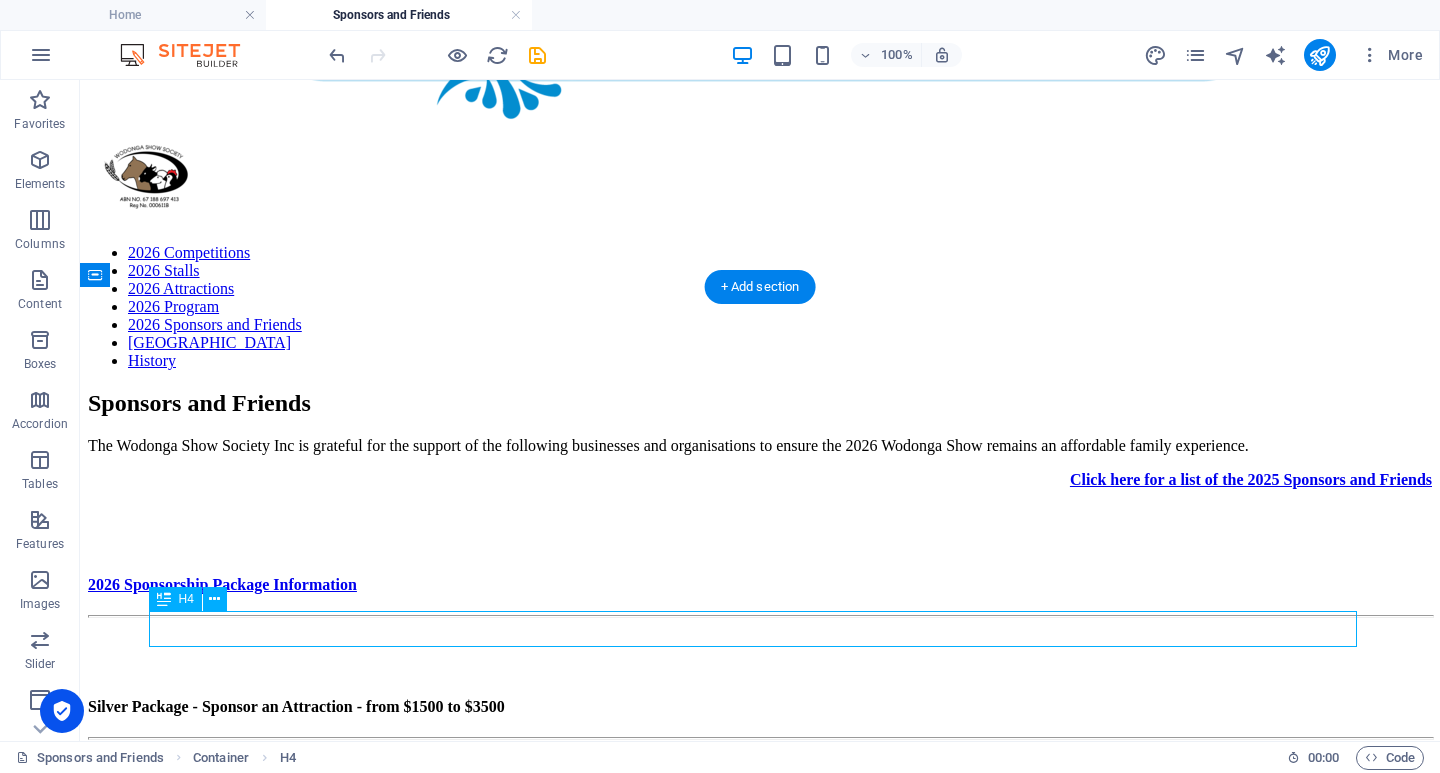 click on "Silver Package - Sponsor an Attraction - from $1500 to $3500" at bounding box center [760, 707] 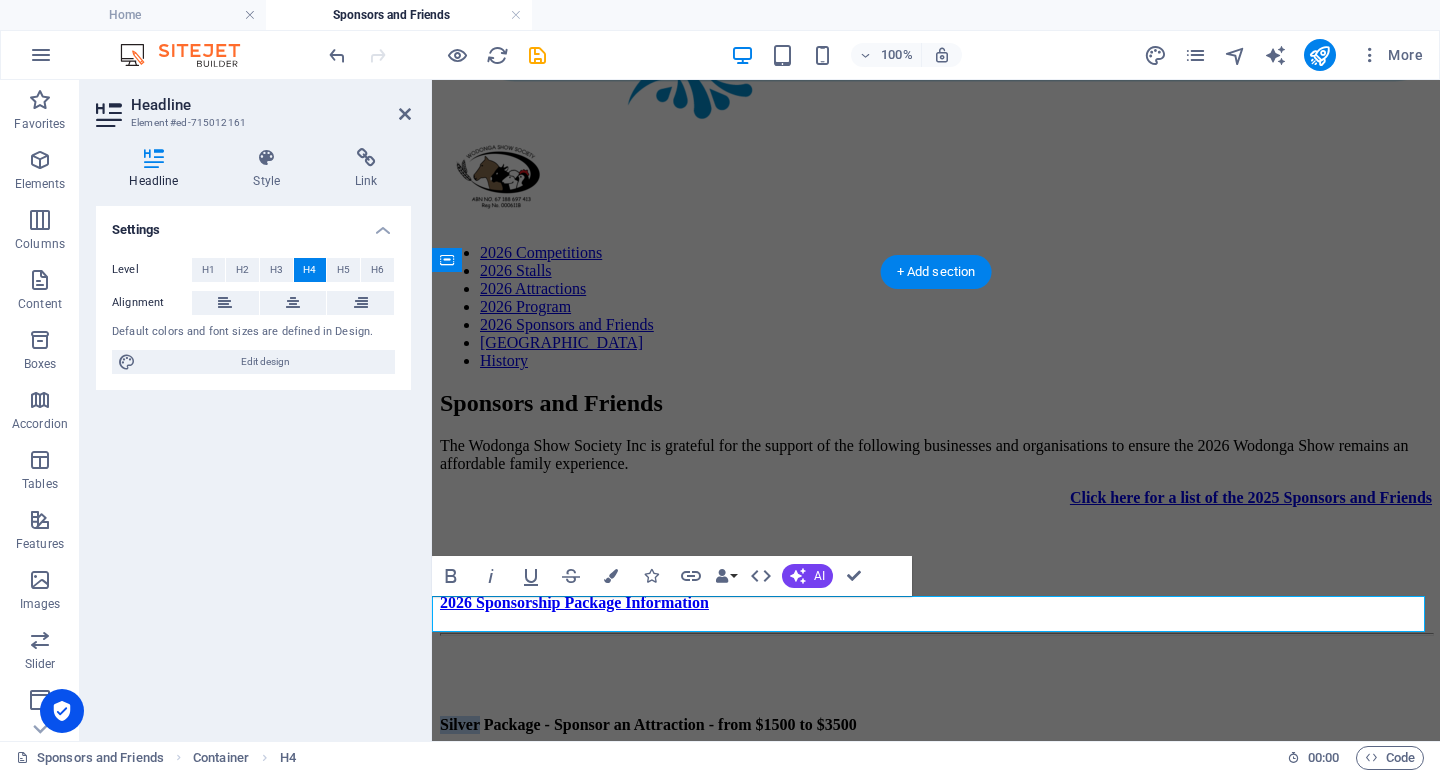 type 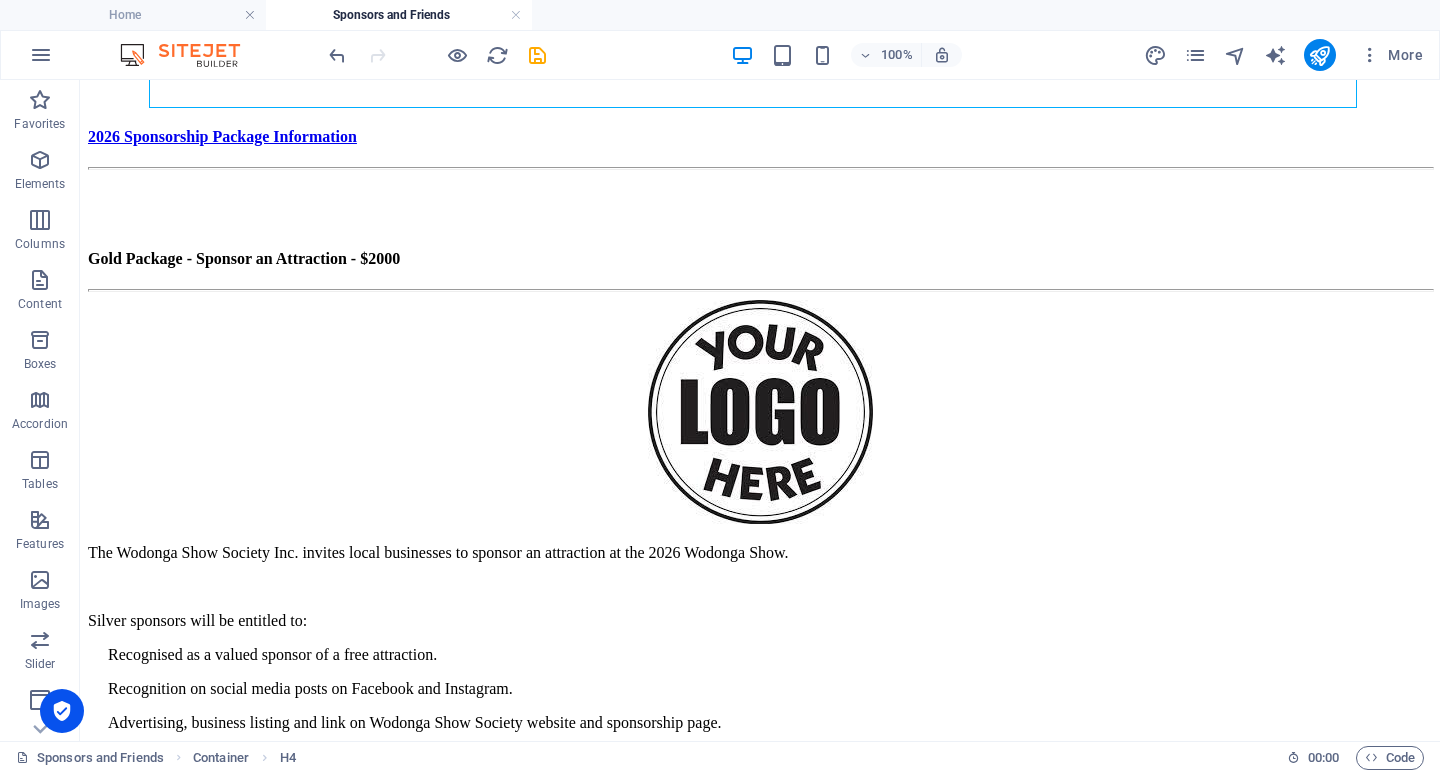scroll, scrollTop: 616, scrollLeft: 0, axis: vertical 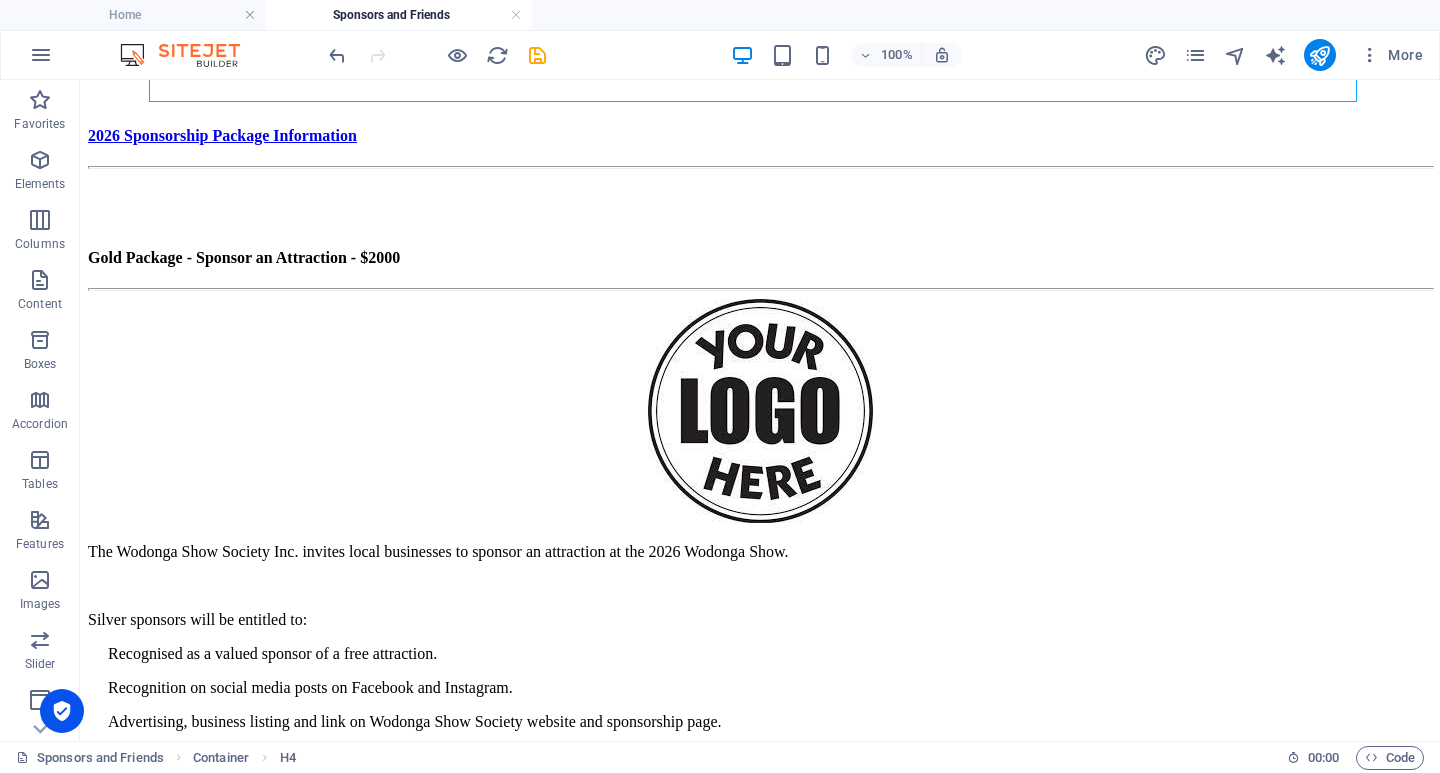 click on "The Wodonga Show Society Inc. invites local businesses to sponsor an attraction at the 2026 Wodonga Show. Silver sponsors will be entitled to: Recognised as a valued sponsor of a free attraction. Recognition on social media posts on Facebook and Instagram. Advertising, business listing and link on Wodonga Show Society website and sponsorship page. Tile displayed on sponsorship board at Showgrounds. Banners displayed throughout the show site (to be provided by sponsor). Logo included on all marketing material. VIP parking at the [GEOGRAPHIC_DATA]. Ten Family Passes for distribution by the sponsor. Marquee Display (3x3m) and/or static business display at the [GEOGRAPHIC_DATA]. One complimentary entry into a prize draw to win an overnight accommodation and dining package for two." at bounding box center [760, 756] 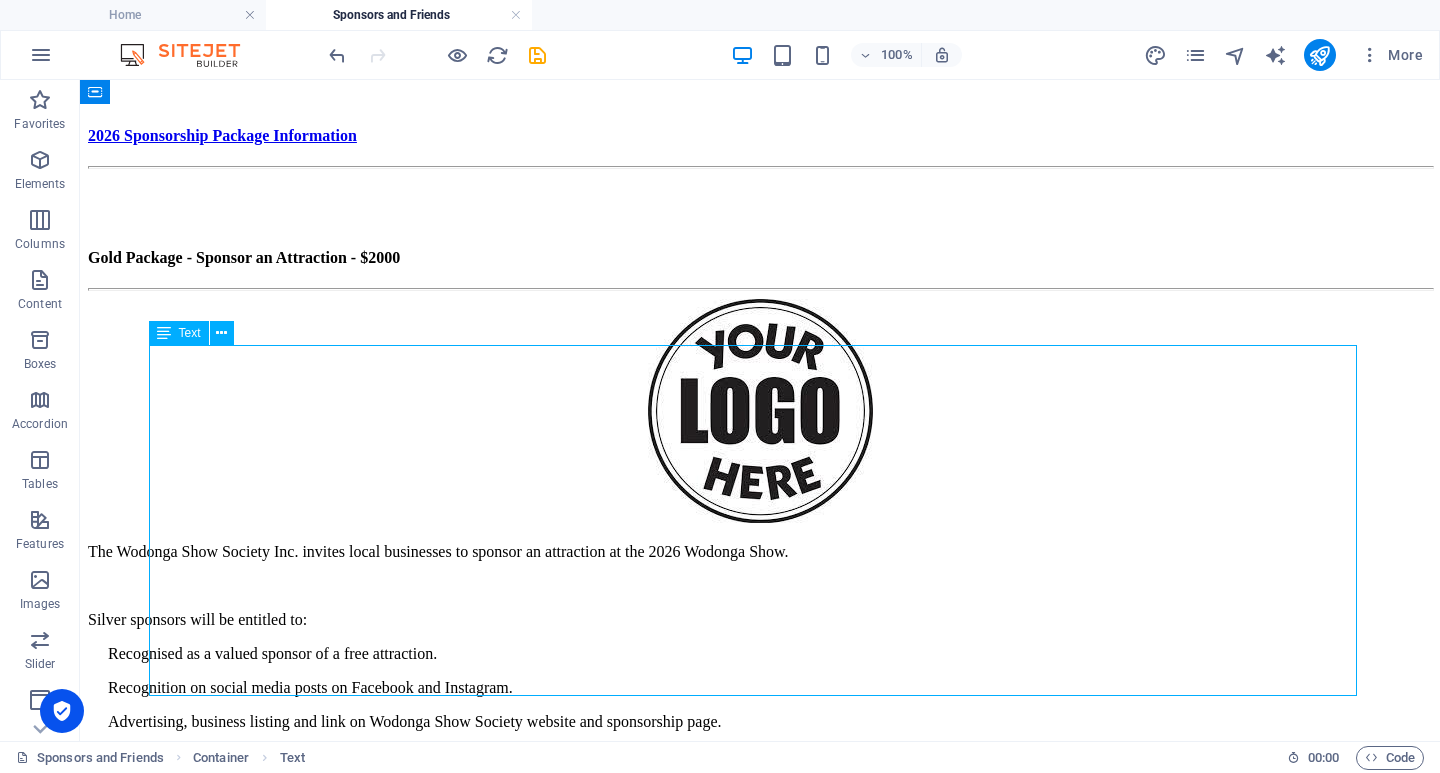 click on "The Wodonga Show Society Inc. invites local businesses to sponsor an attraction at the 2026 Wodonga Show. Silver sponsors will be entitled to: Recognised as a valued sponsor of a free attraction. Recognition on social media posts on Facebook and Instagram. Advertising, business listing and link on Wodonga Show Society website and sponsorship page. Tile displayed on sponsorship board at Showgrounds. Banners displayed throughout the show site (to be provided by sponsor). Logo included on all marketing material. VIP parking at the [GEOGRAPHIC_DATA]. Ten Family Passes for distribution by the sponsor. Marquee Display (3x3m) and/or static business display at the [GEOGRAPHIC_DATA]. One complimentary entry into a prize draw to win an overnight accommodation and dining package for two." at bounding box center (760, 756) 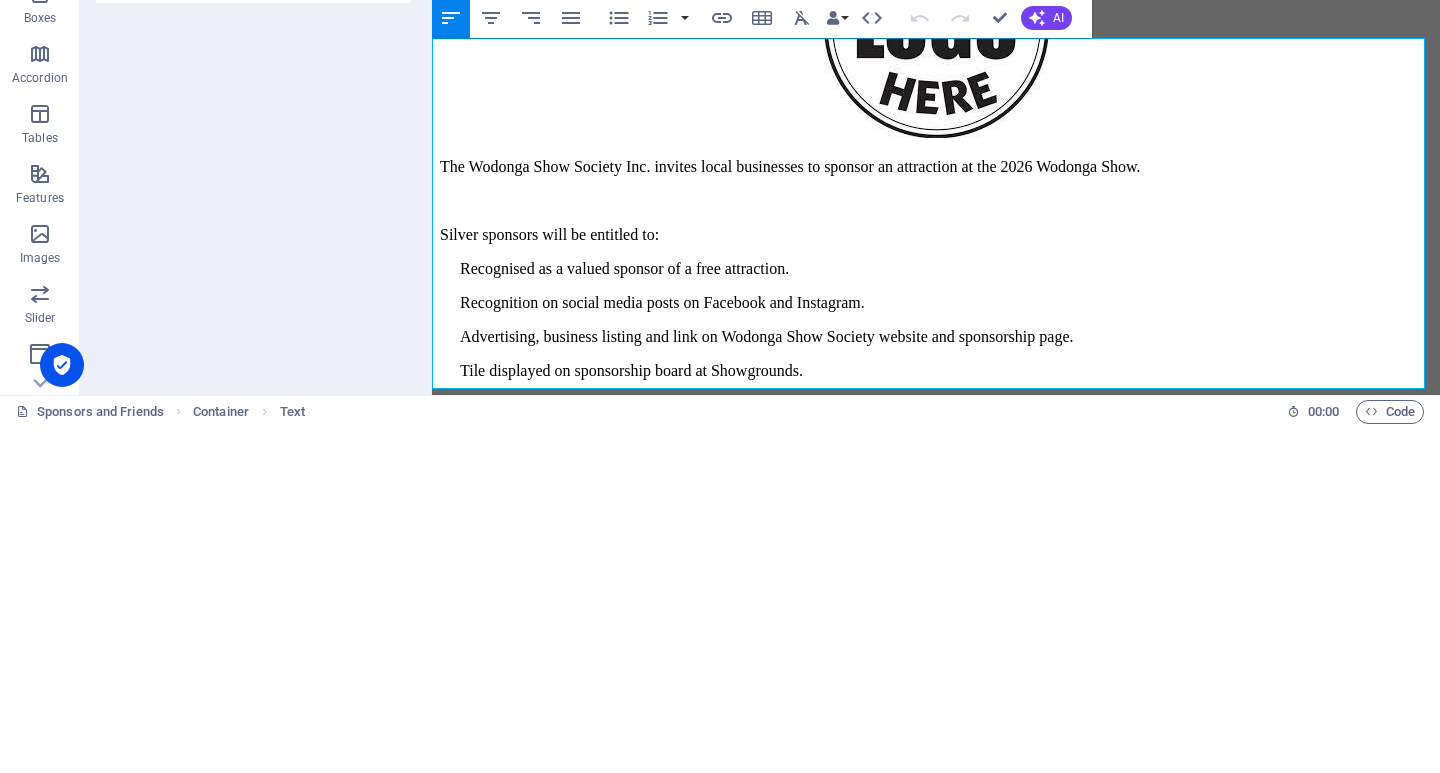 scroll, scrollTop: 664, scrollLeft: 0, axis: vertical 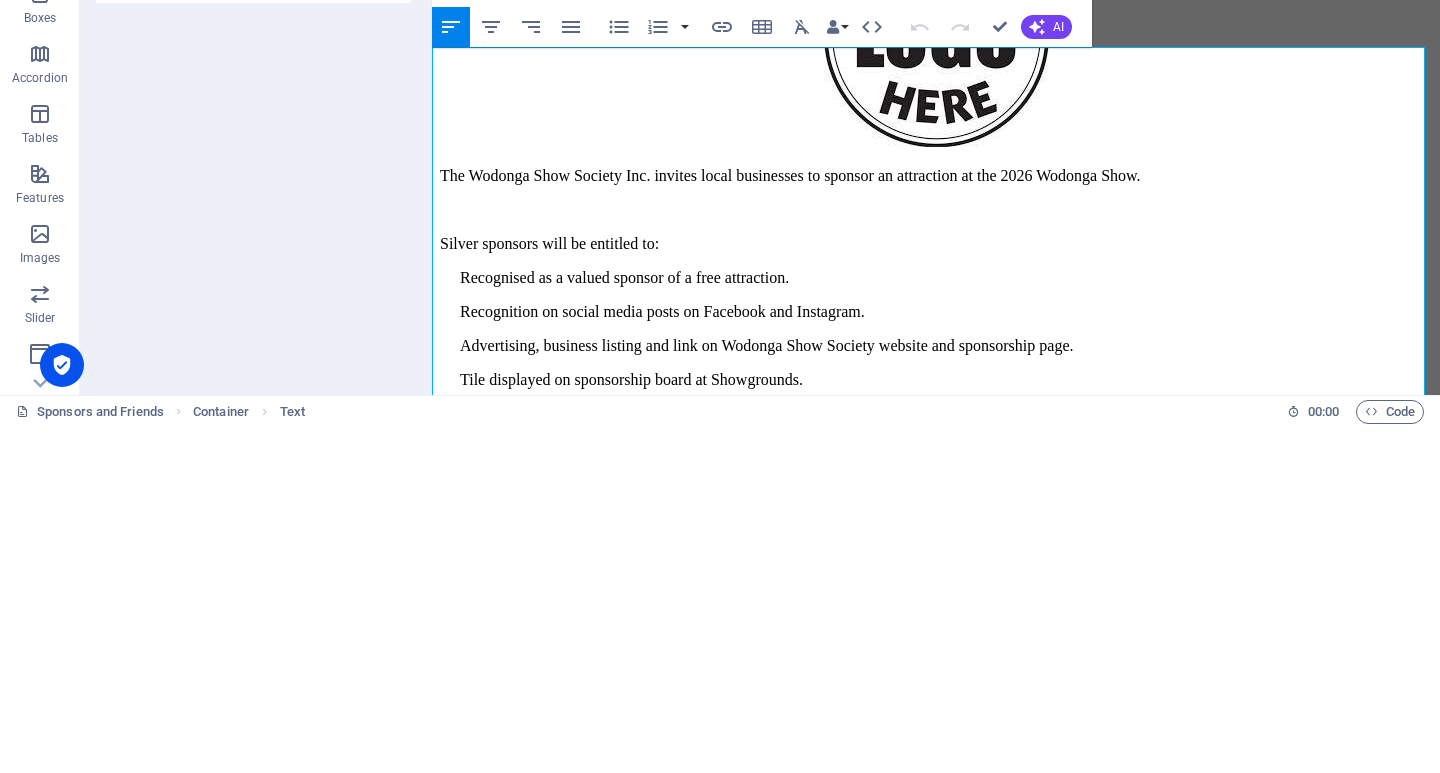 click on "Recognition on social media posts on Facebook and Instagram." at bounding box center (946, 312) 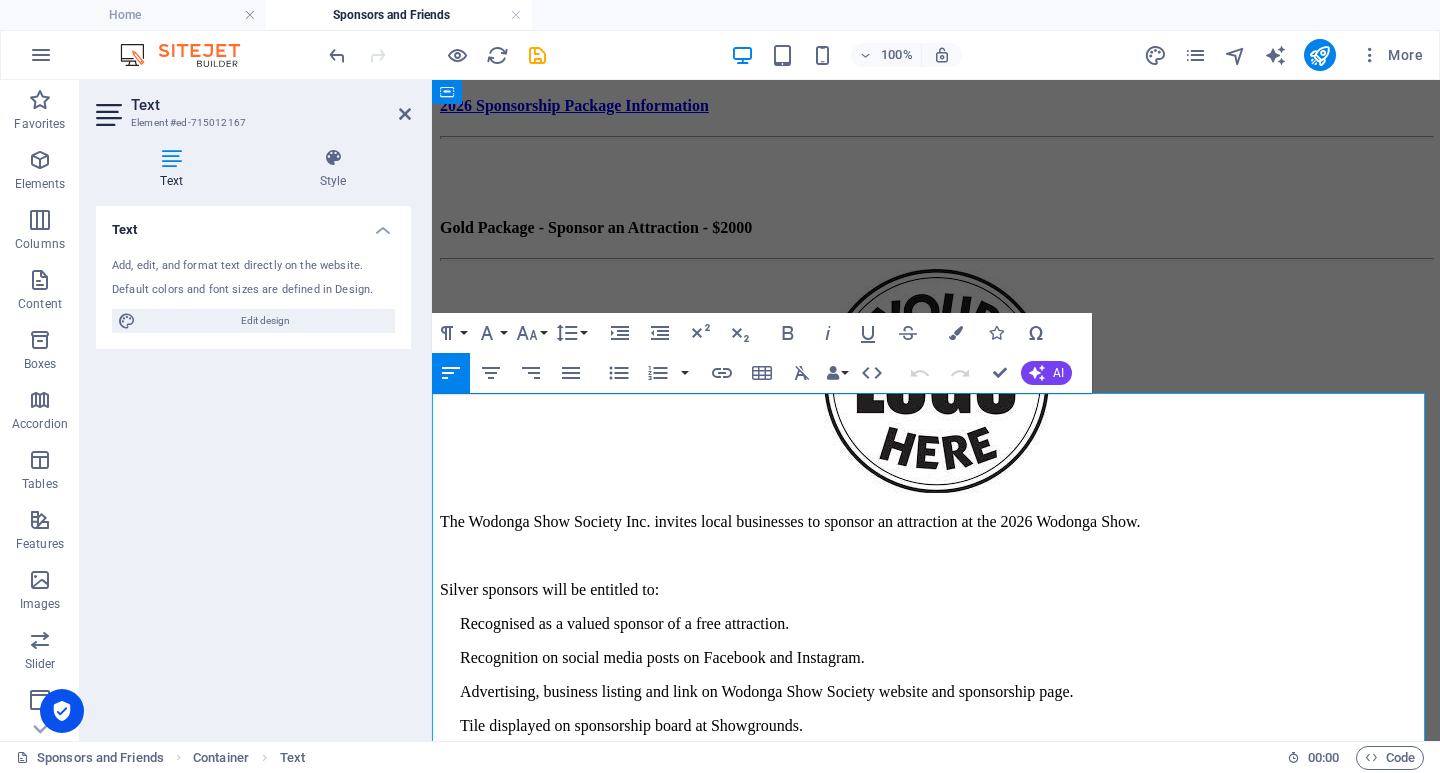 type 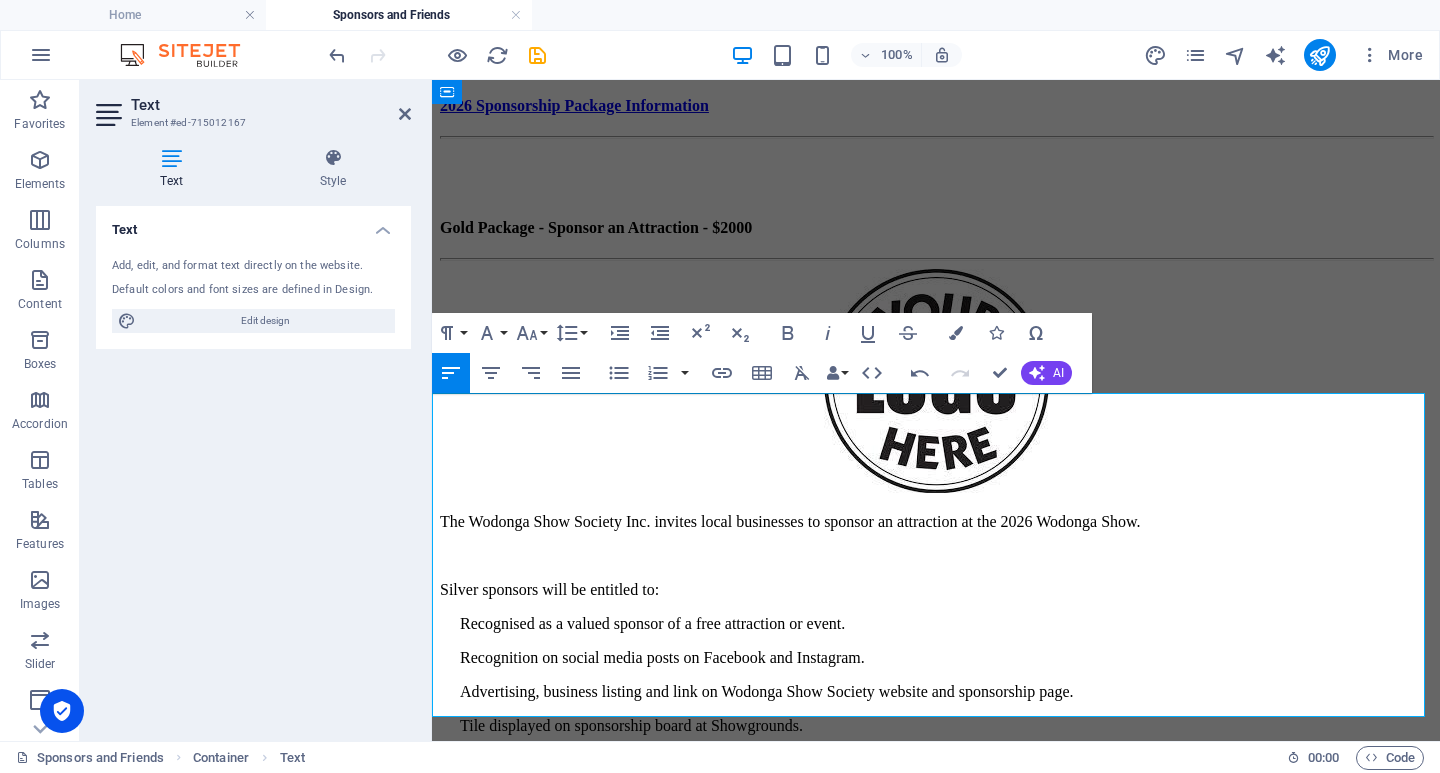 click on "2026 Competitions 2026 Stalls 2026 Attractions 2026 Program 2026 Sponsors and Friends Caravan Park History" at bounding box center (936, -352) 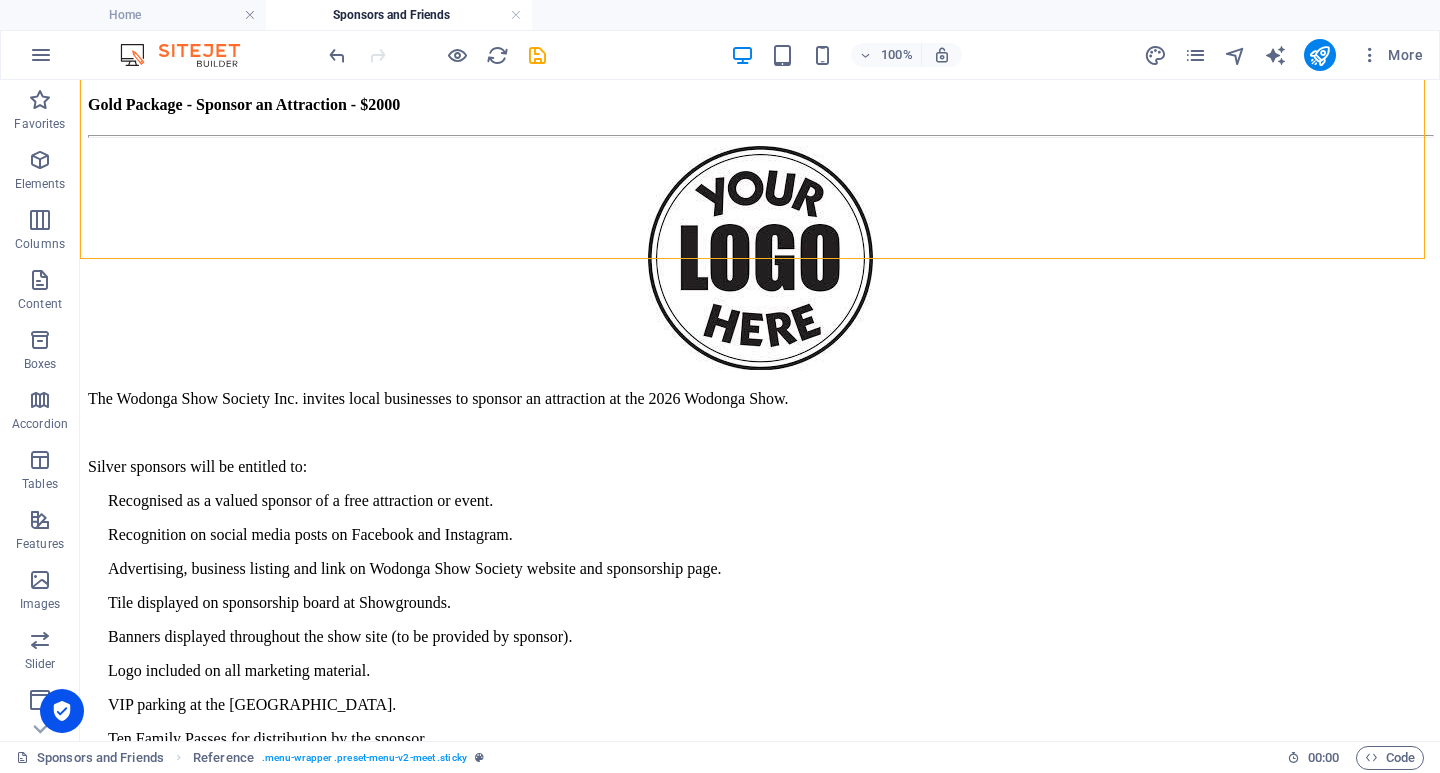 scroll, scrollTop: 771, scrollLeft: 0, axis: vertical 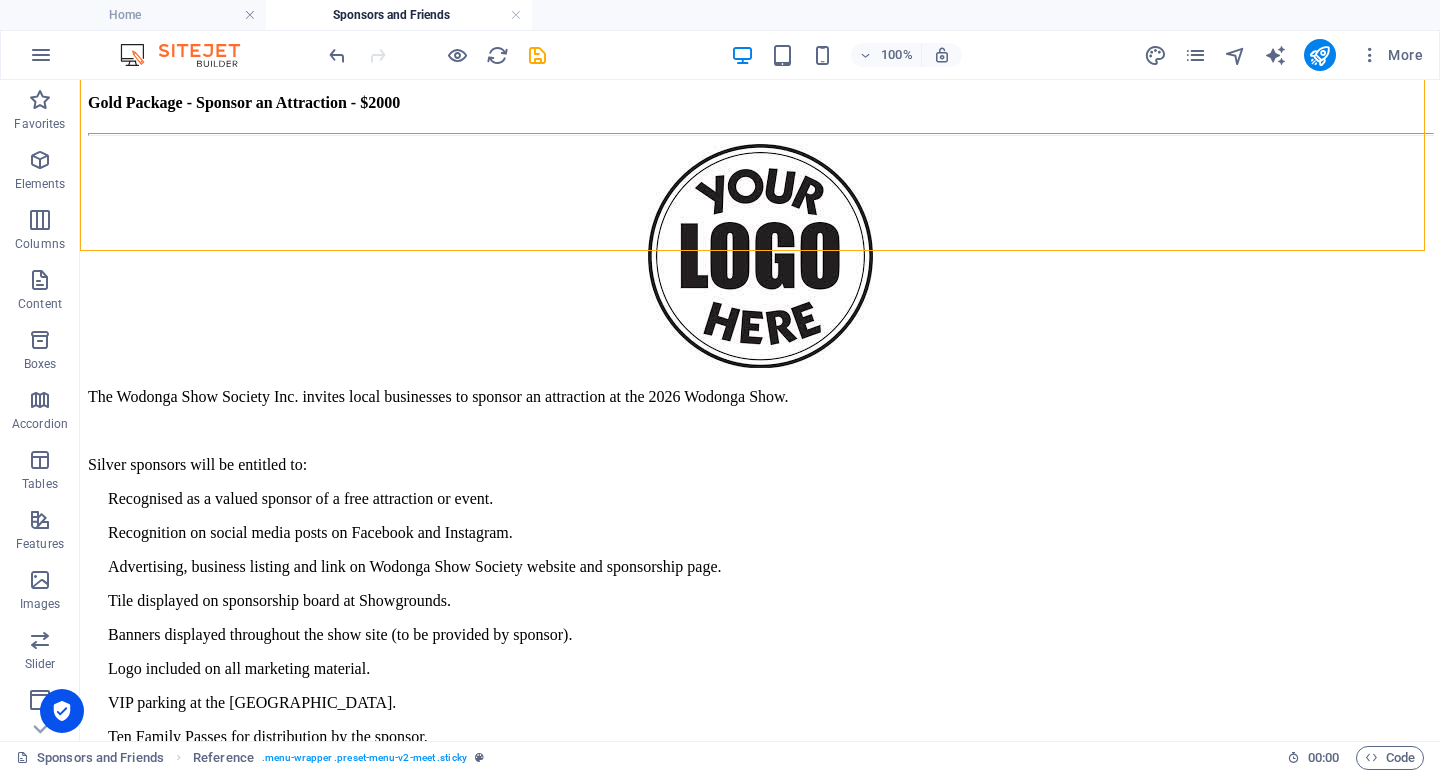 click on "Bronze Package - from $500 to $1000" at bounding box center (760, 876) 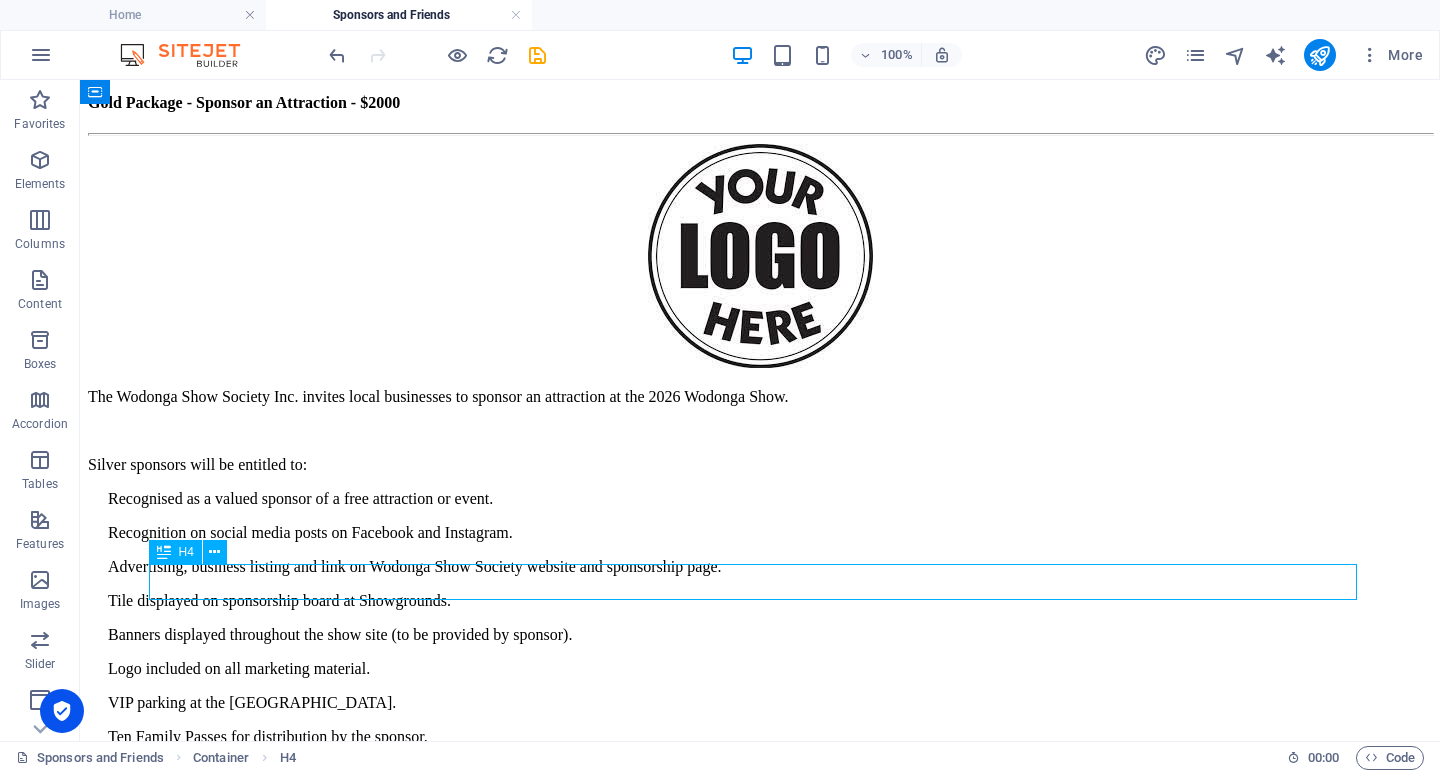 click on "Bronze Package - from $500 to $1000" at bounding box center (760, 876) 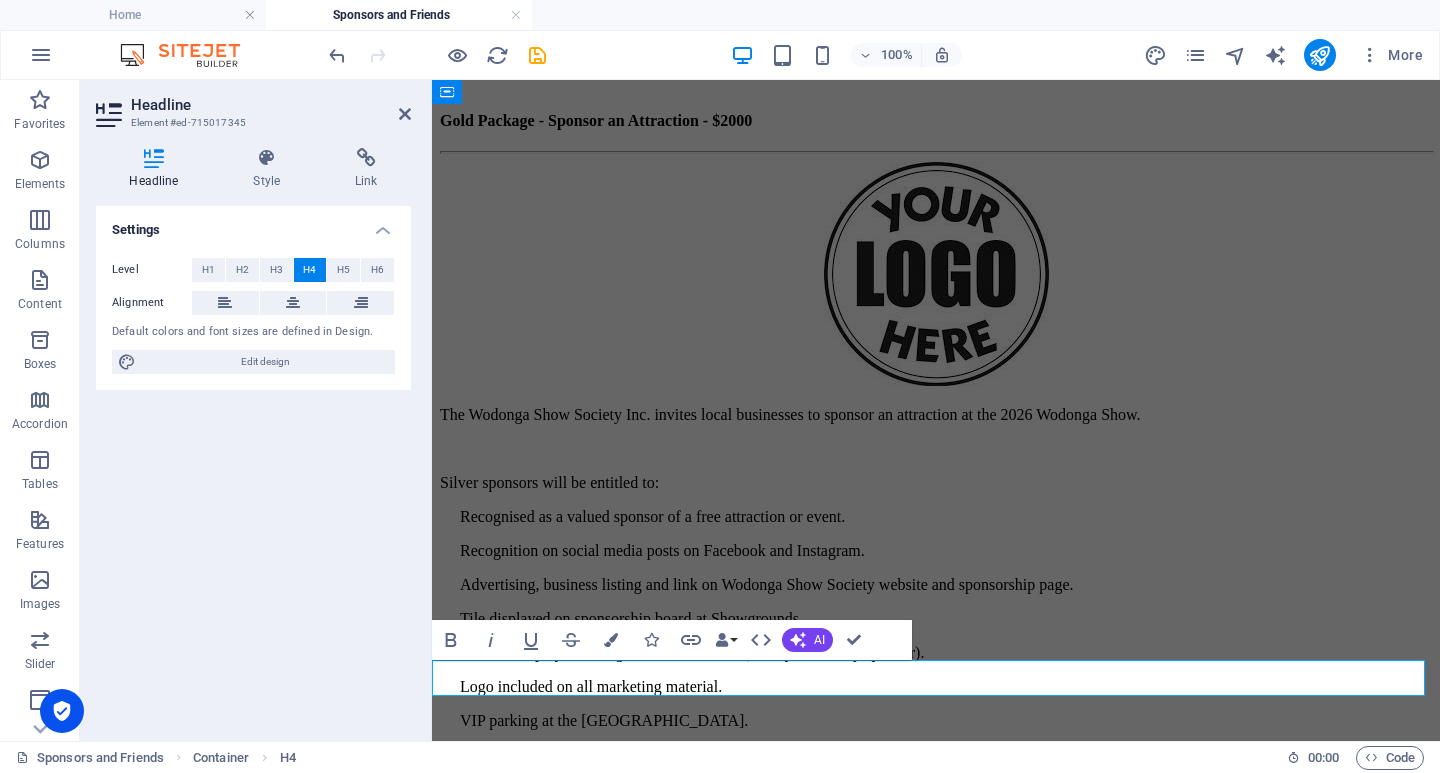 type 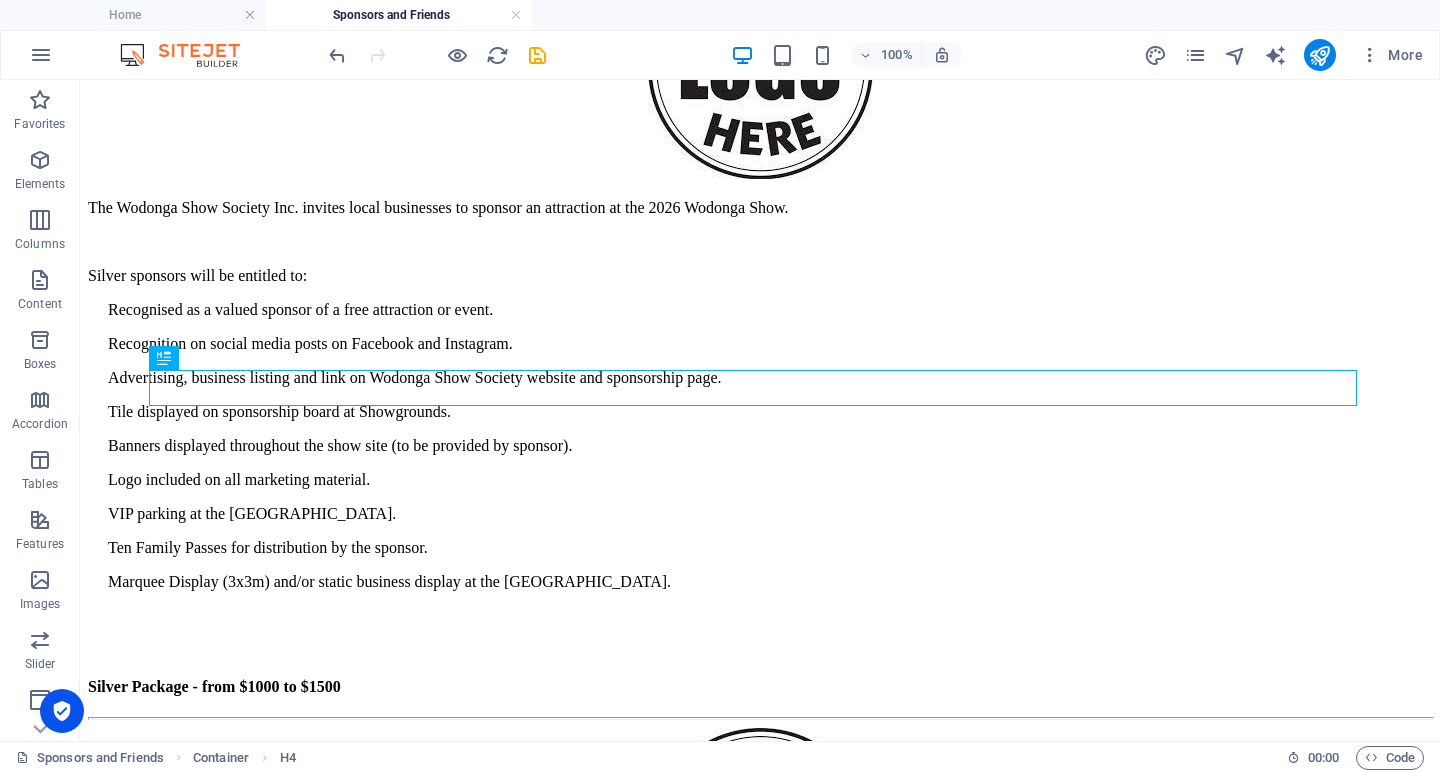 scroll, scrollTop: 969, scrollLeft: 0, axis: vertical 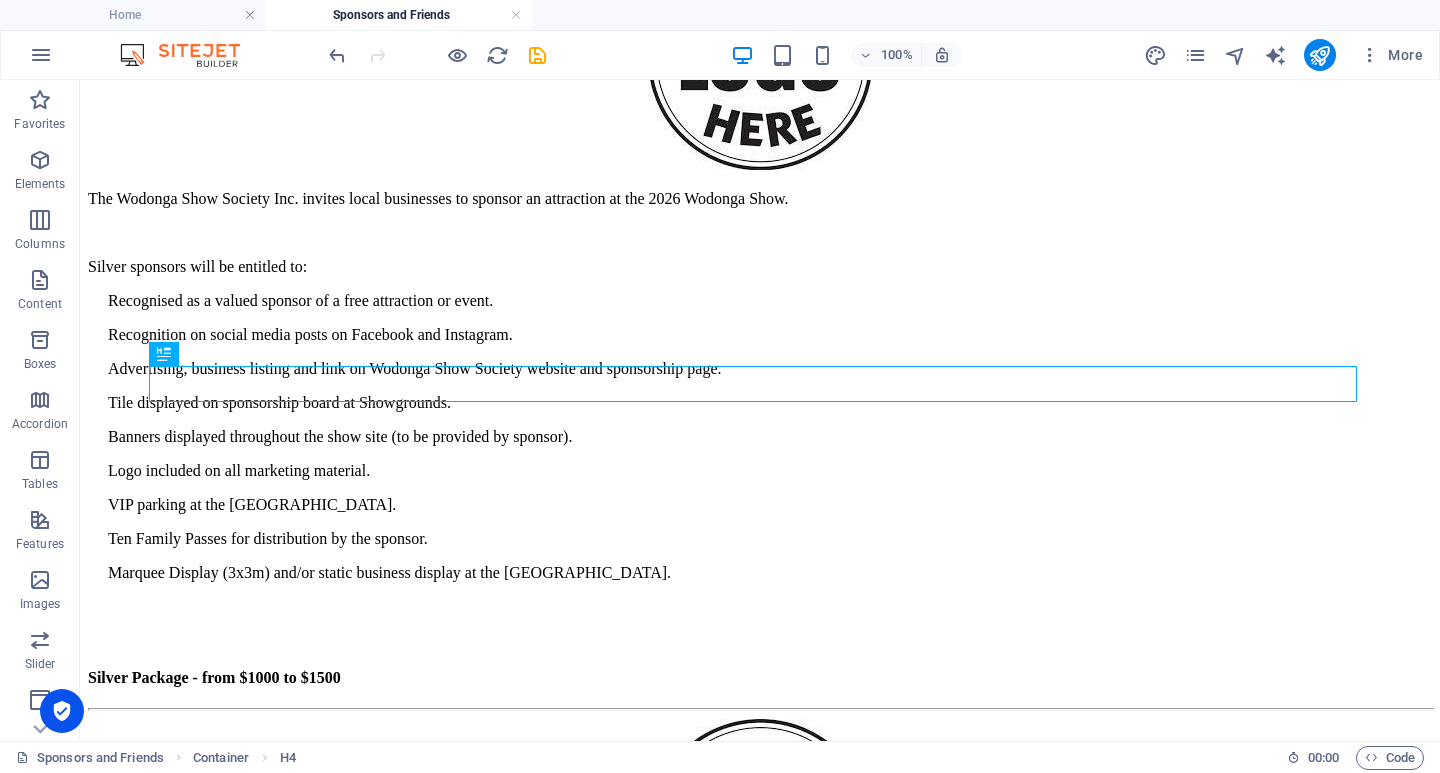 click on "The Wodonga Show Society Inc. invites local businesses and organisations to sponsor the 2026 Wodonga Show in cash or in-kind from $500 to $1000. Bronze sponsors will be entitled to: Sponsor banners displayed throughout the show site (to be provided by sponsor). Recognition on social media posts on Facebook and Instagram. Advertising and business listing and on Wodonga Show Society website and sponsorship page. VIP parking at the [GEOGRAPHIC_DATA]. Static business display at the [GEOGRAPHIC_DATA]. Six Family Passes for distribution by the sponsor. Tile displayed on sponsorship board at Showgrounds." at bounding box center (760, 1125) 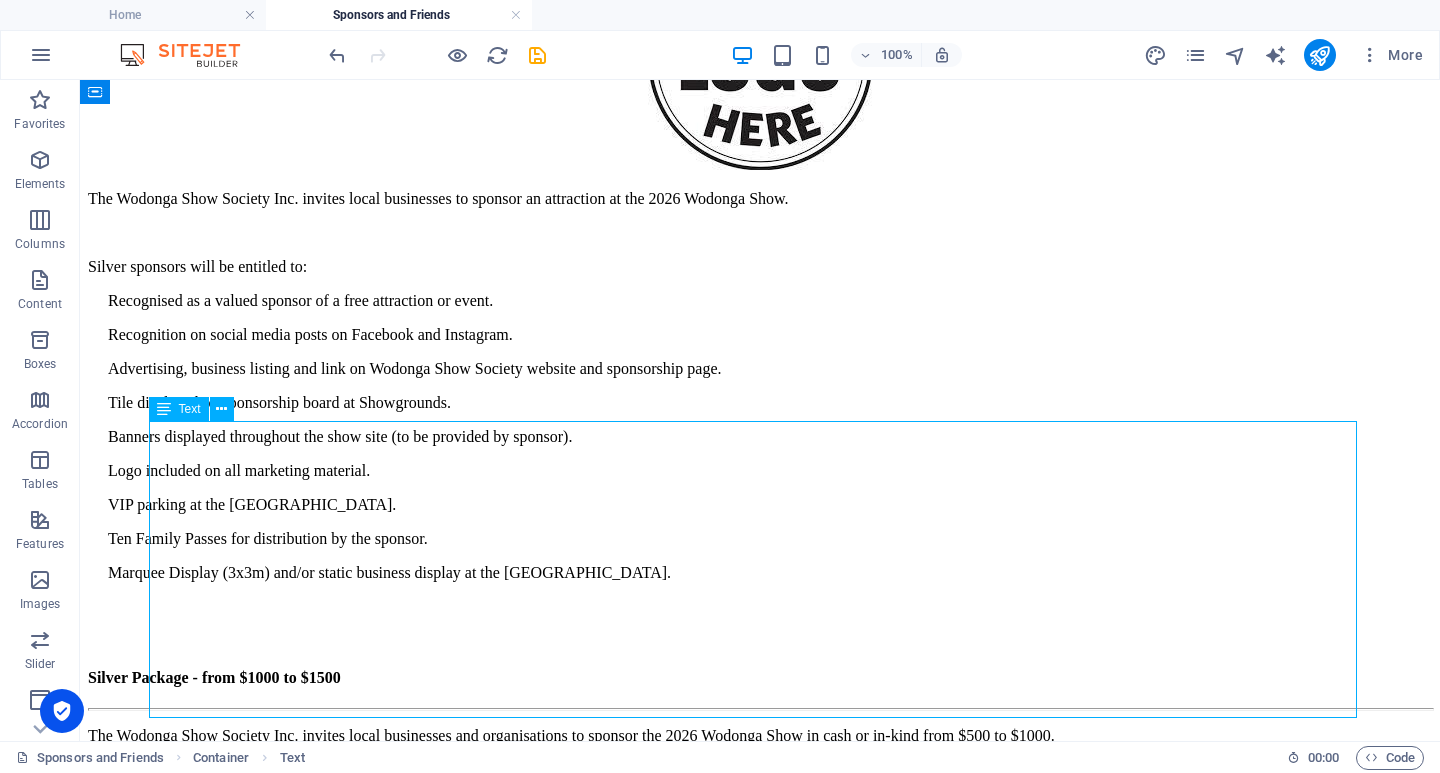 click on "The Wodonga Show Society Inc. invites local businesses and organisations to sponsor the 2026 Wodonga Show in cash or in-kind from $500 to $1000. Bronze sponsors will be entitled to: Sponsor banners displayed throughout the show site (to be provided by sponsor). Recognition on social media posts on Facebook and Instagram. Advertising and business listing and on Wodonga Show Society website and sponsorship page. VIP parking at the [GEOGRAPHIC_DATA]. Static business display at the [GEOGRAPHIC_DATA]. Six Family Passes for distribution by the sponsor. Tile displayed on sponsorship board at Showgrounds." at bounding box center (760, 889) 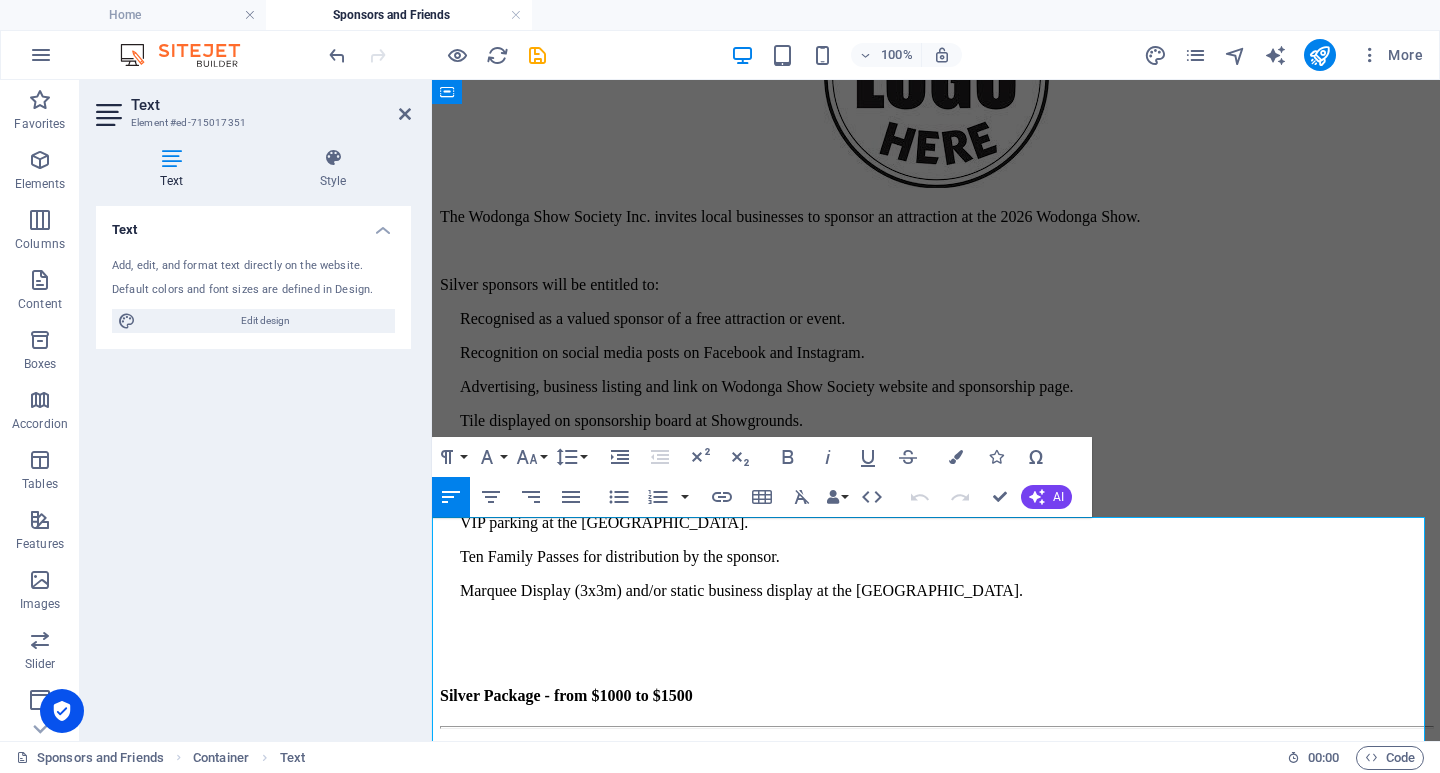 click on "The Wodonga Show Society Inc. invites local businesses and organisations to sponsor the 2026 Wodonga Show in cash or in-kind from $500 to $1000." at bounding box center [936, 754] 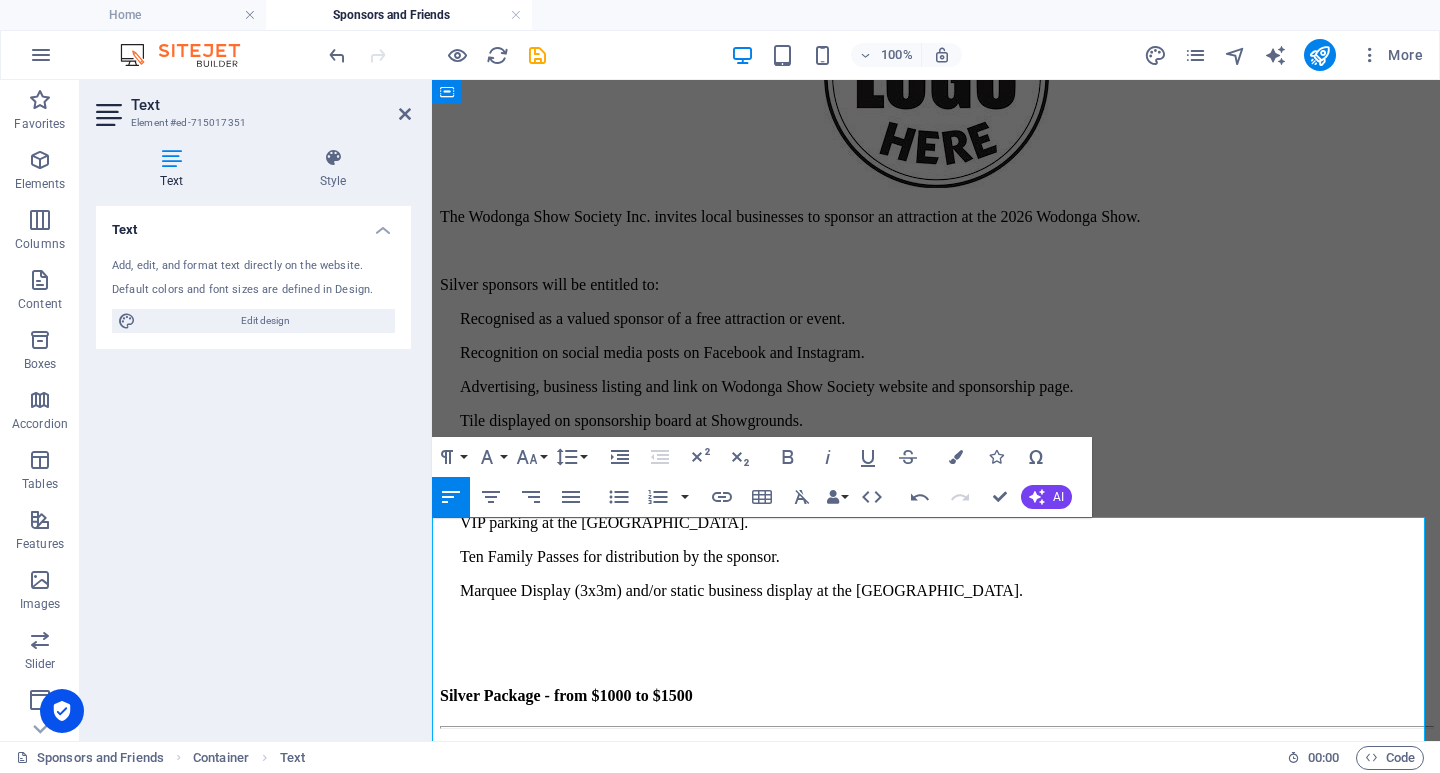 click on "Bronze sponsors will be entitled to:" at bounding box center [936, 822] 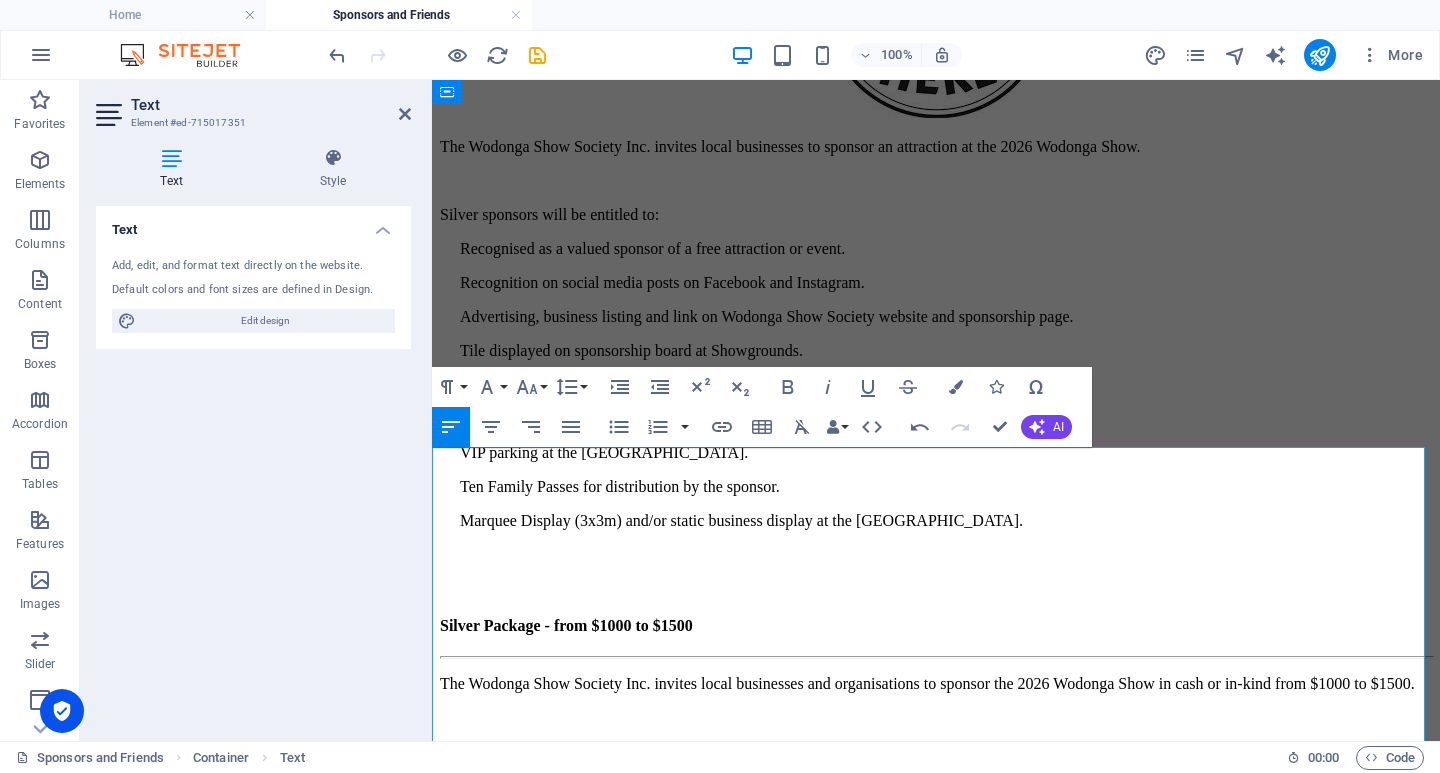 scroll, scrollTop: 1066, scrollLeft: 0, axis: vertical 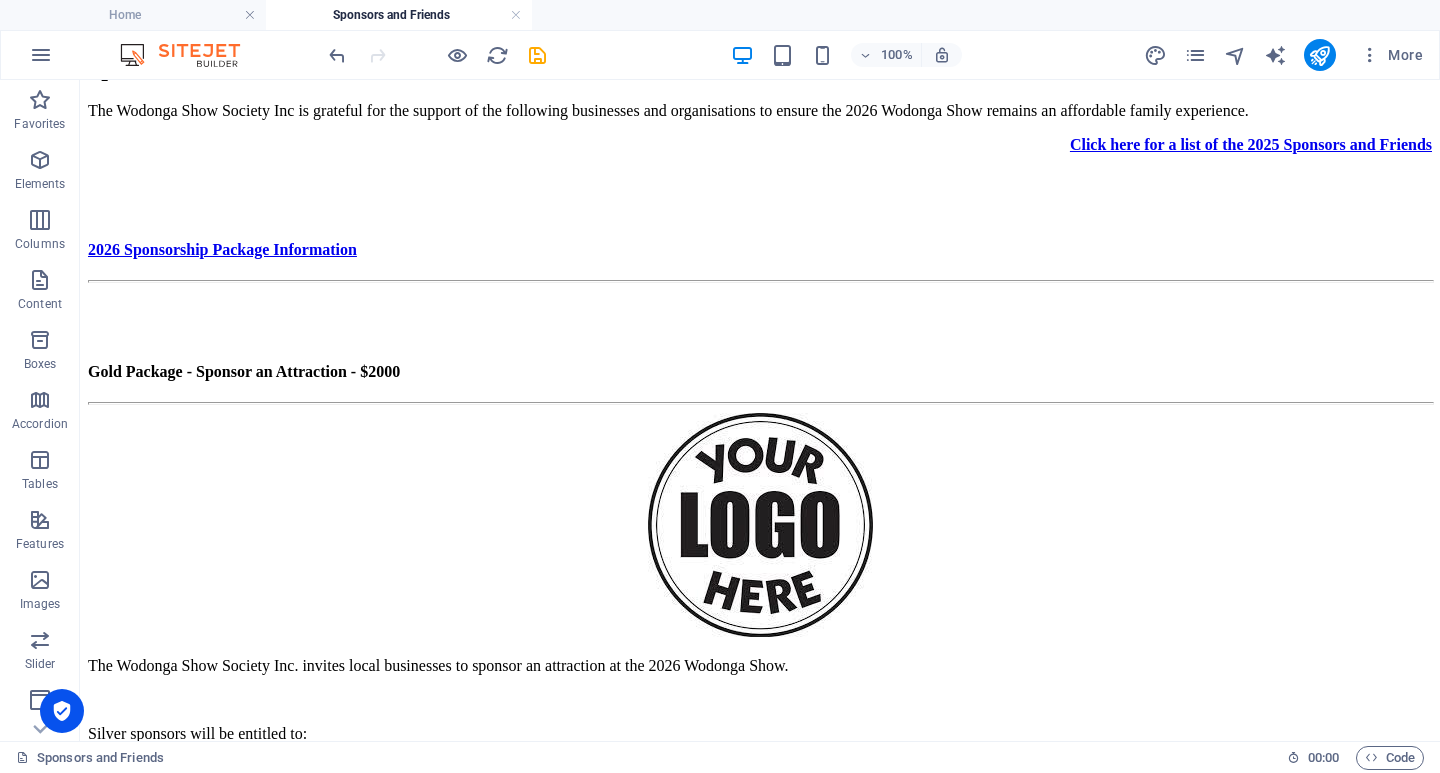 click on "The Wodonga Show Society Inc. invites local businesses to sponsor an attraction at the 2026 Wodonga Show. Silver sponsors will be entitled to: Recognised as a valued sponsor of a free attraction or event. Recognition on social media posts on Facebook and Instagram. Advertising, business listing and link on Wodonga Show Society website and sponsorship page. Tile displayed on sponsorship board at Showgrounds. Banners displayed throughout the show site (to be provided by sponsor). Logo included on all marketing material. VIP parking at the [GEOGRAPHIC_DATA]. Ten Family Passes for distribution by the sponsor. Marquee Display (3x3m) and/or static business display at the [GEOGRAPHIC_DATA]." at bounding box center [760, 853] 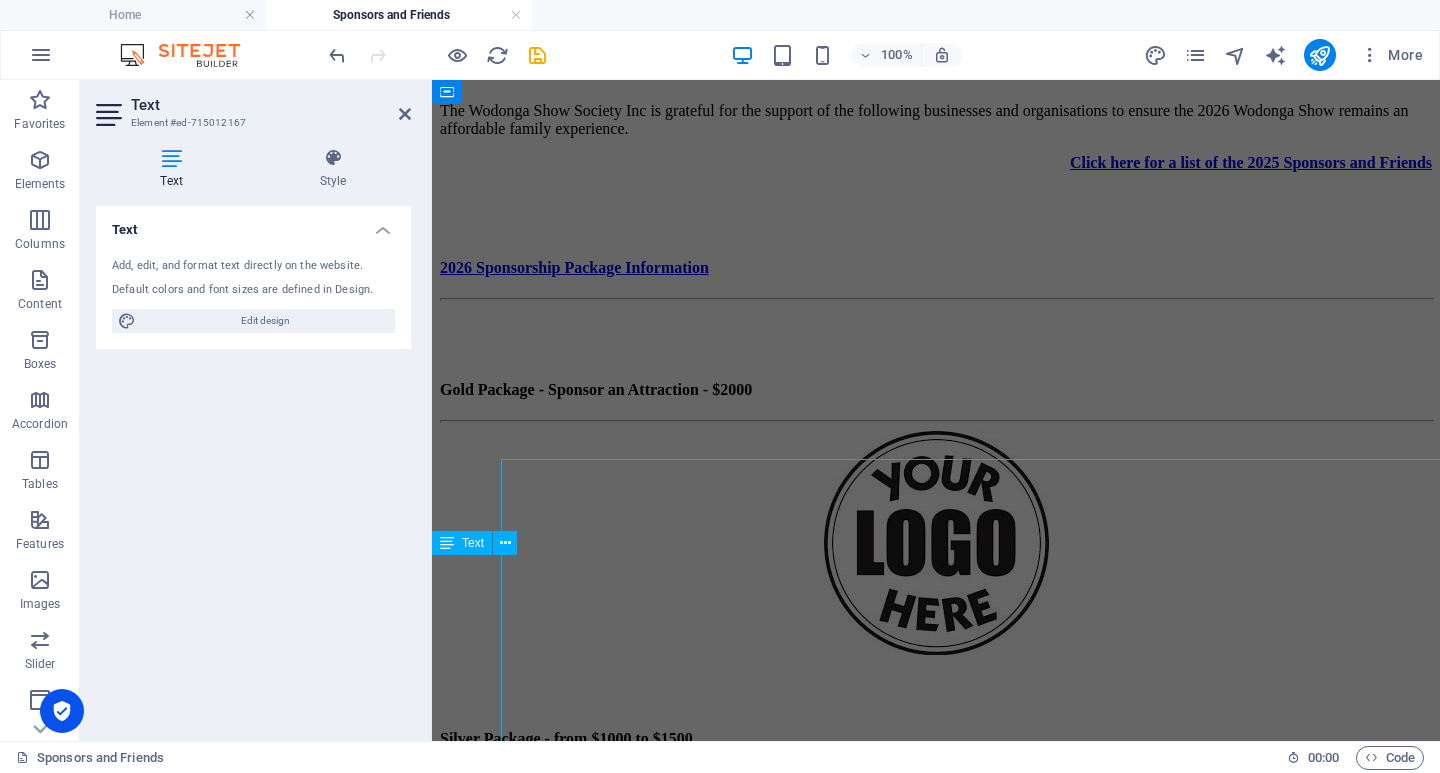 click on "Text Add, edit, and format text directly on the website. Default colors and font sizes are defined in Design. Edit design Alignment Left aligned Centered Right aligned" at bounding box center [253, 465] 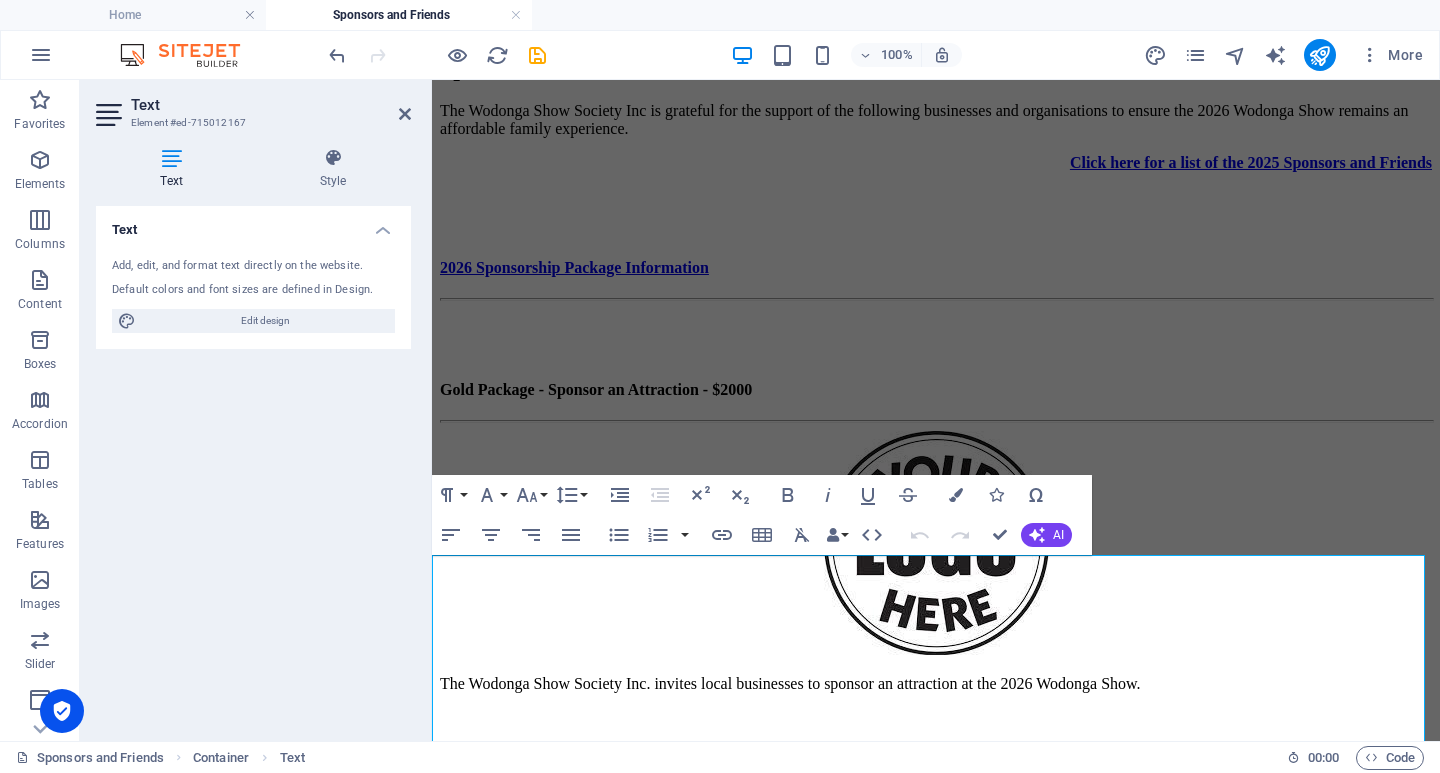 click on "Recognised as a valued sponsor of a free attraction or event." at bounding box center (946, 786) 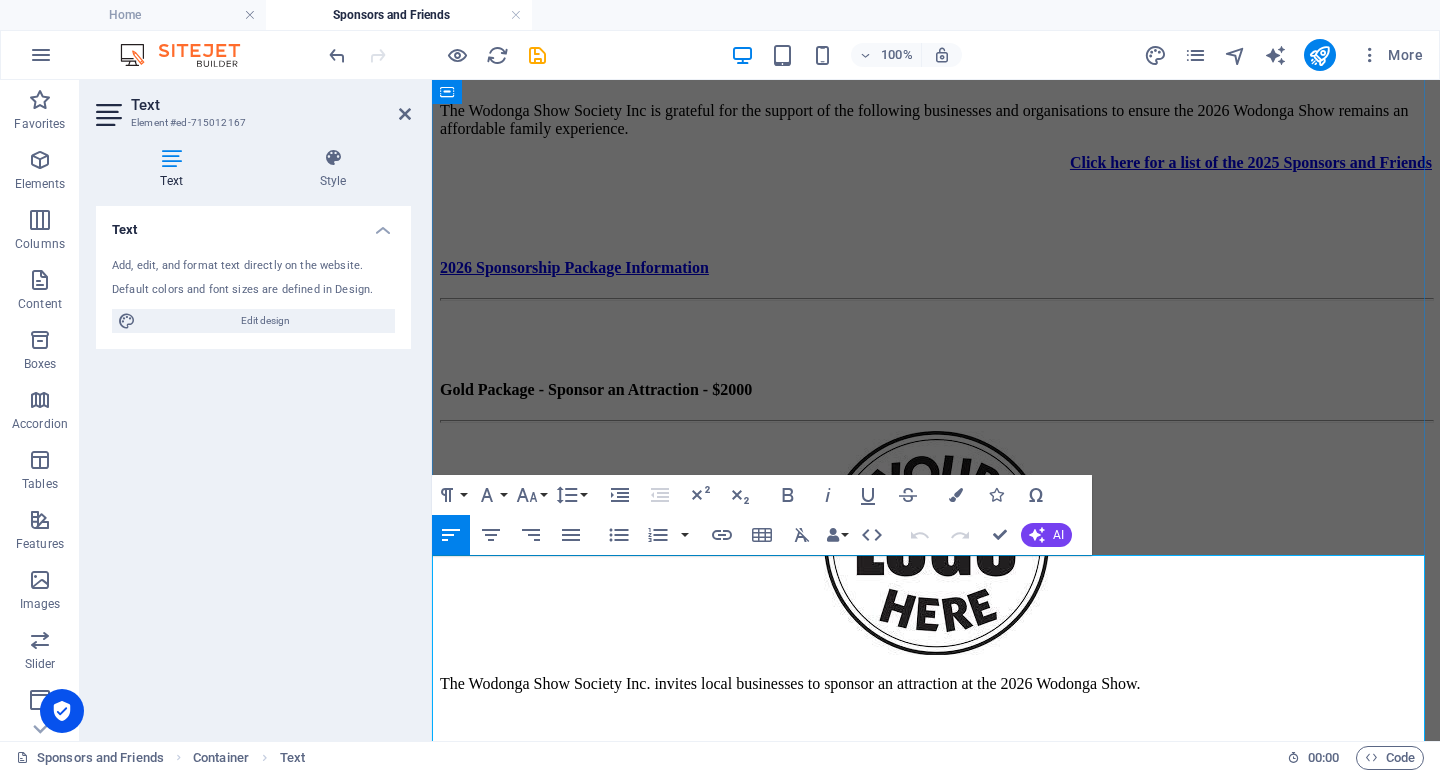 type 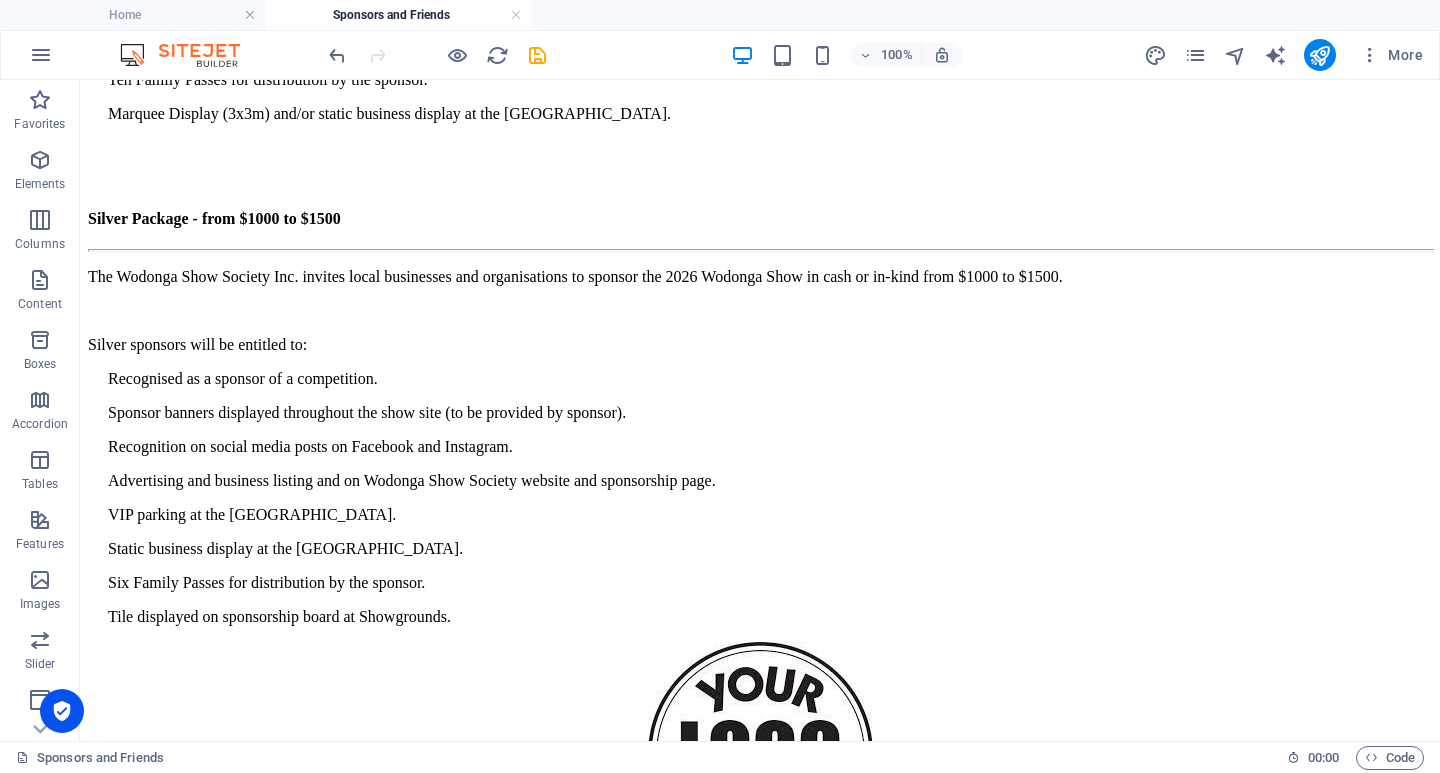 scroll, scrollTop: 1424, scrollLeft: 0, axis: vertical 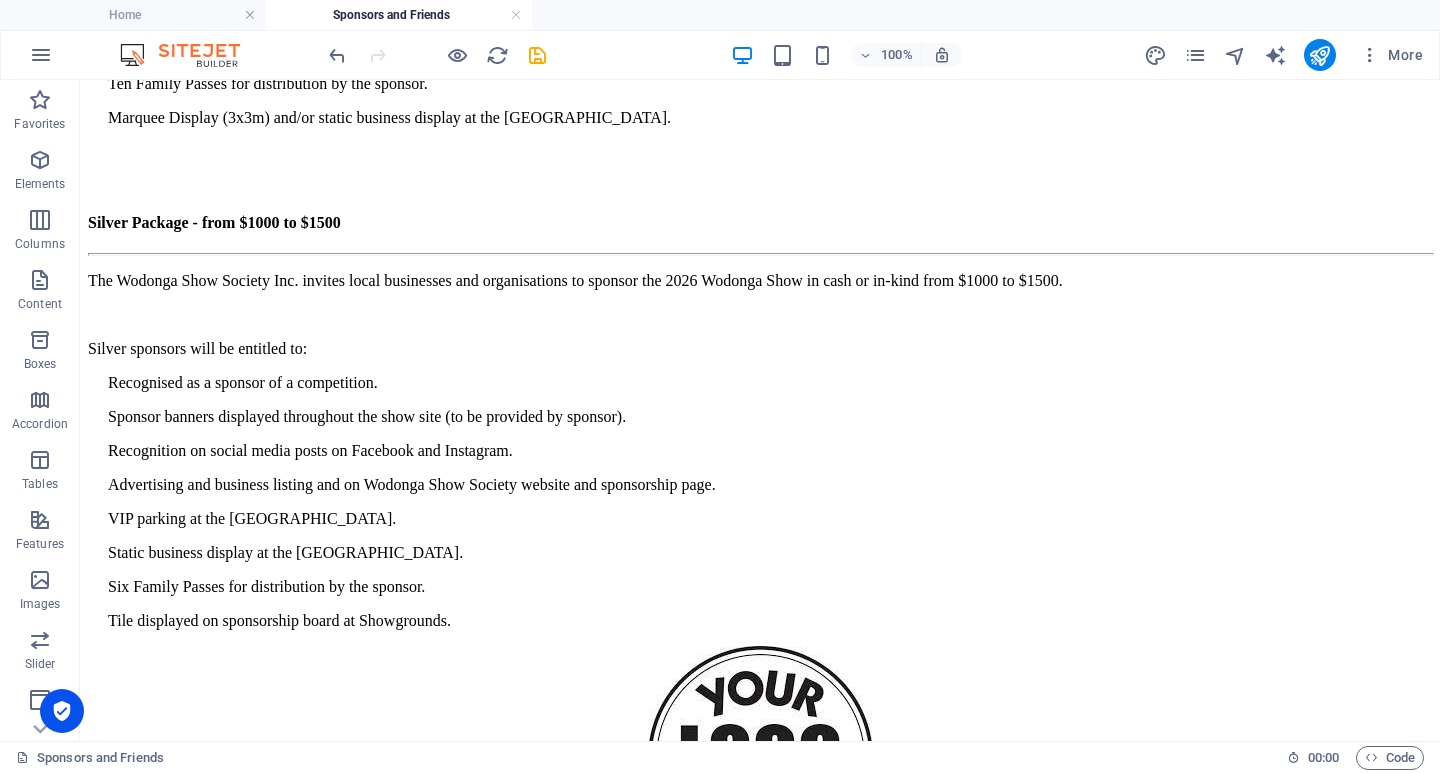click at bounding box center (760, 760) 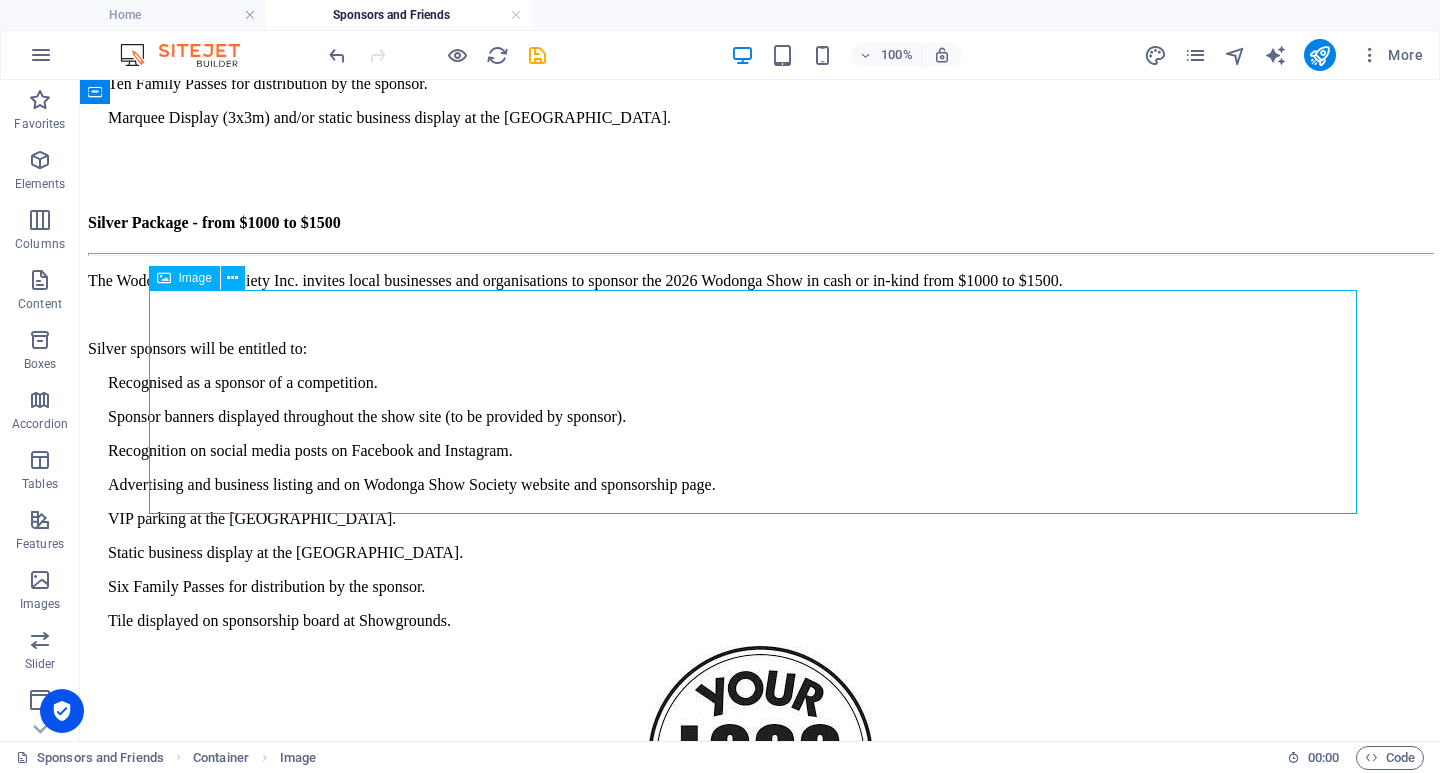 click at bounding box center [232, 278] 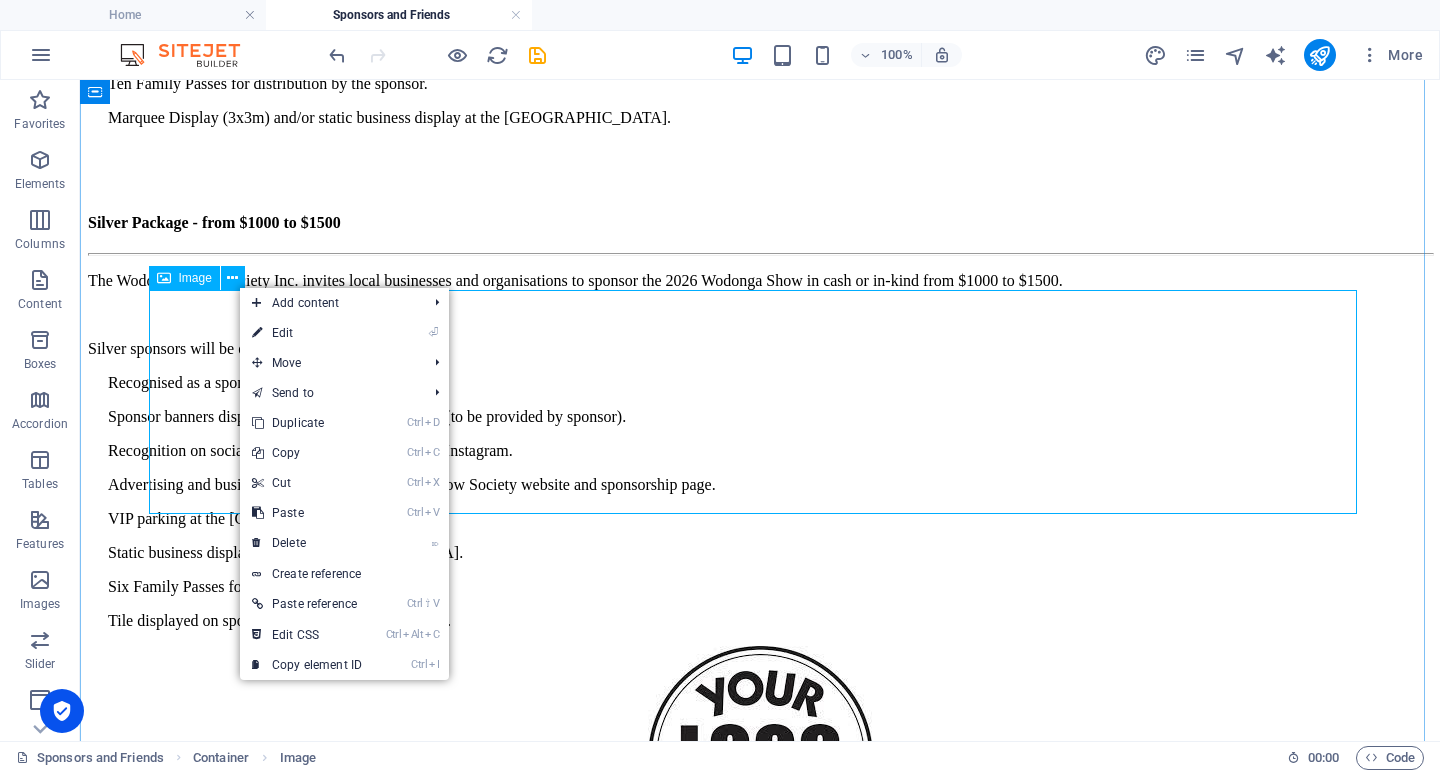 click on "Add content" at bounding box center [329, 303] 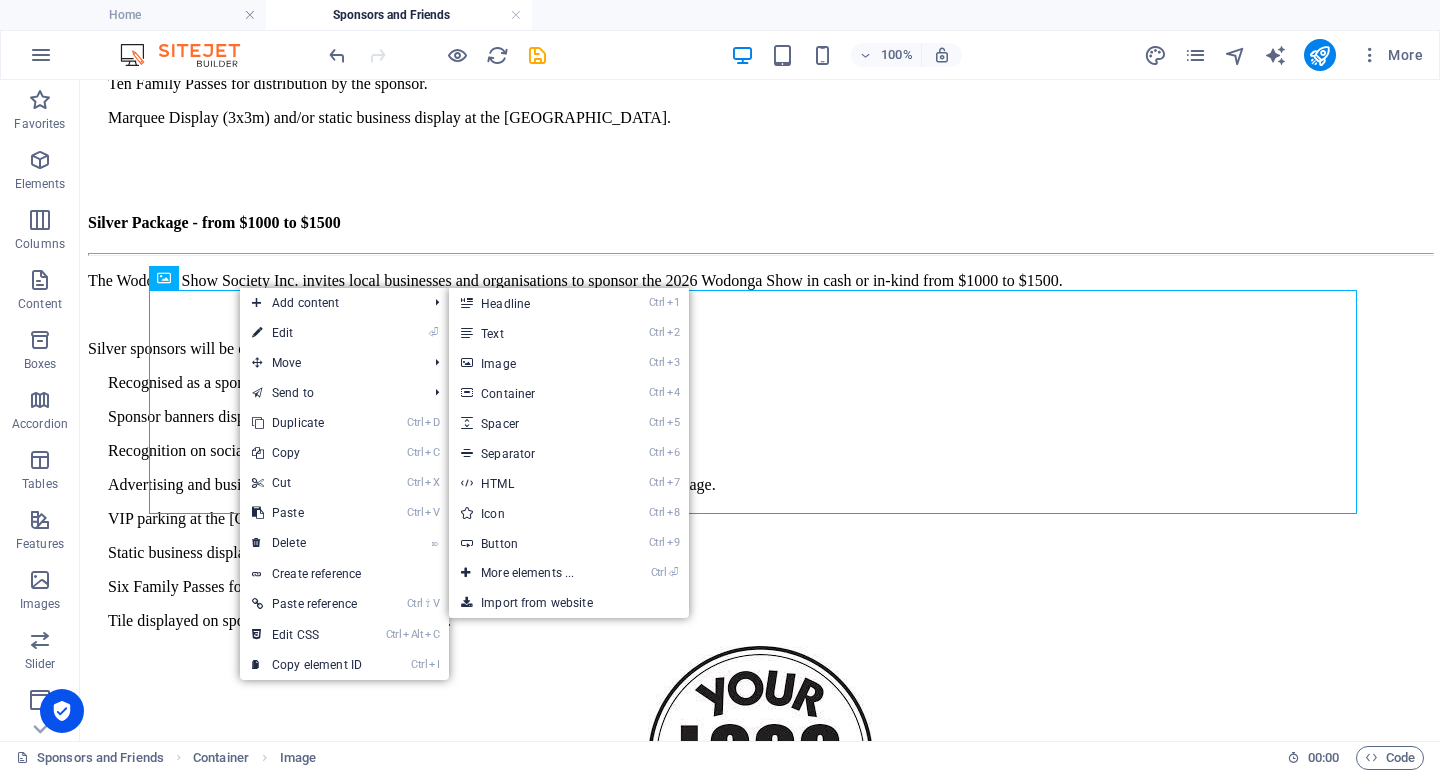 click on "Ctrl 5  Spacer" at bounding box center (531, 423) 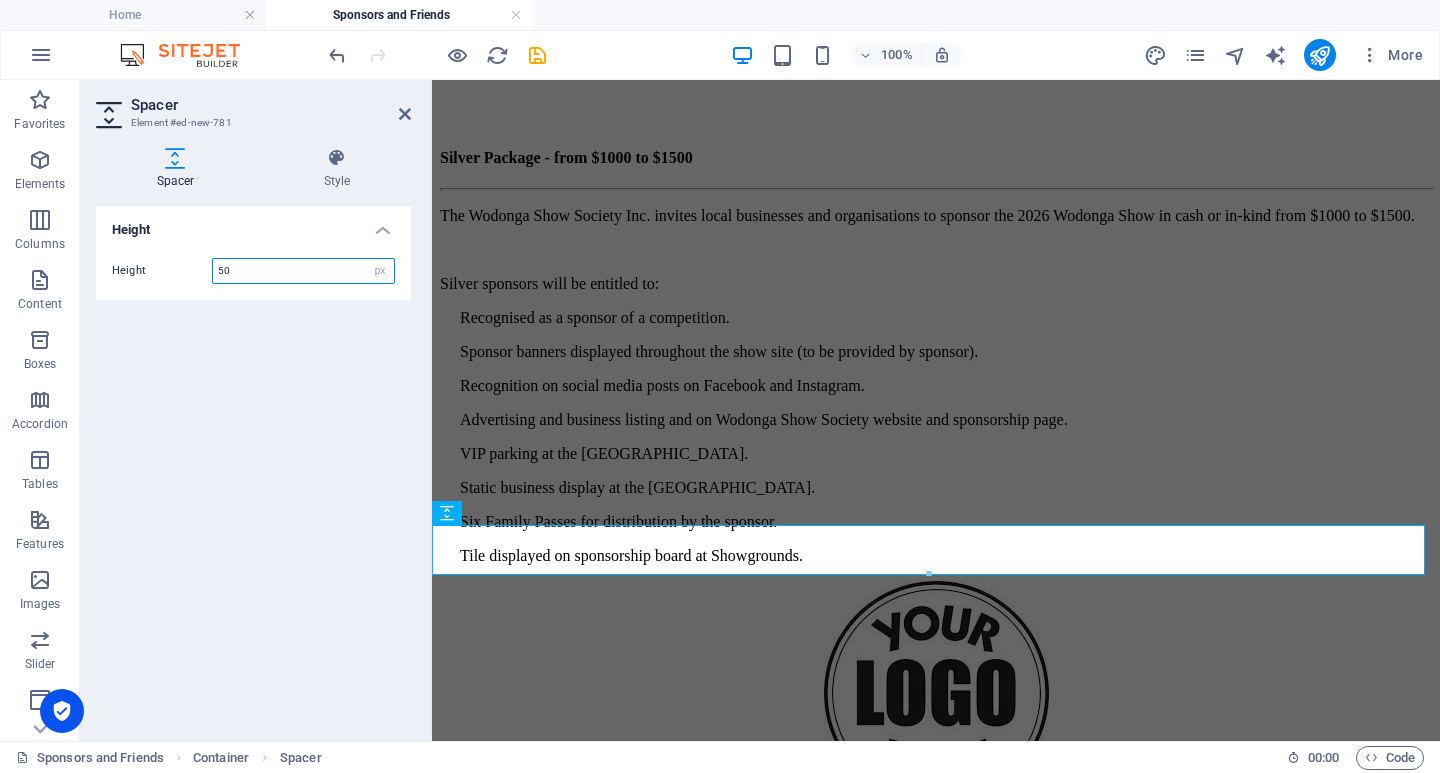scroll, scrollTop: 1510, scrollLeft: 0, axis: vertical 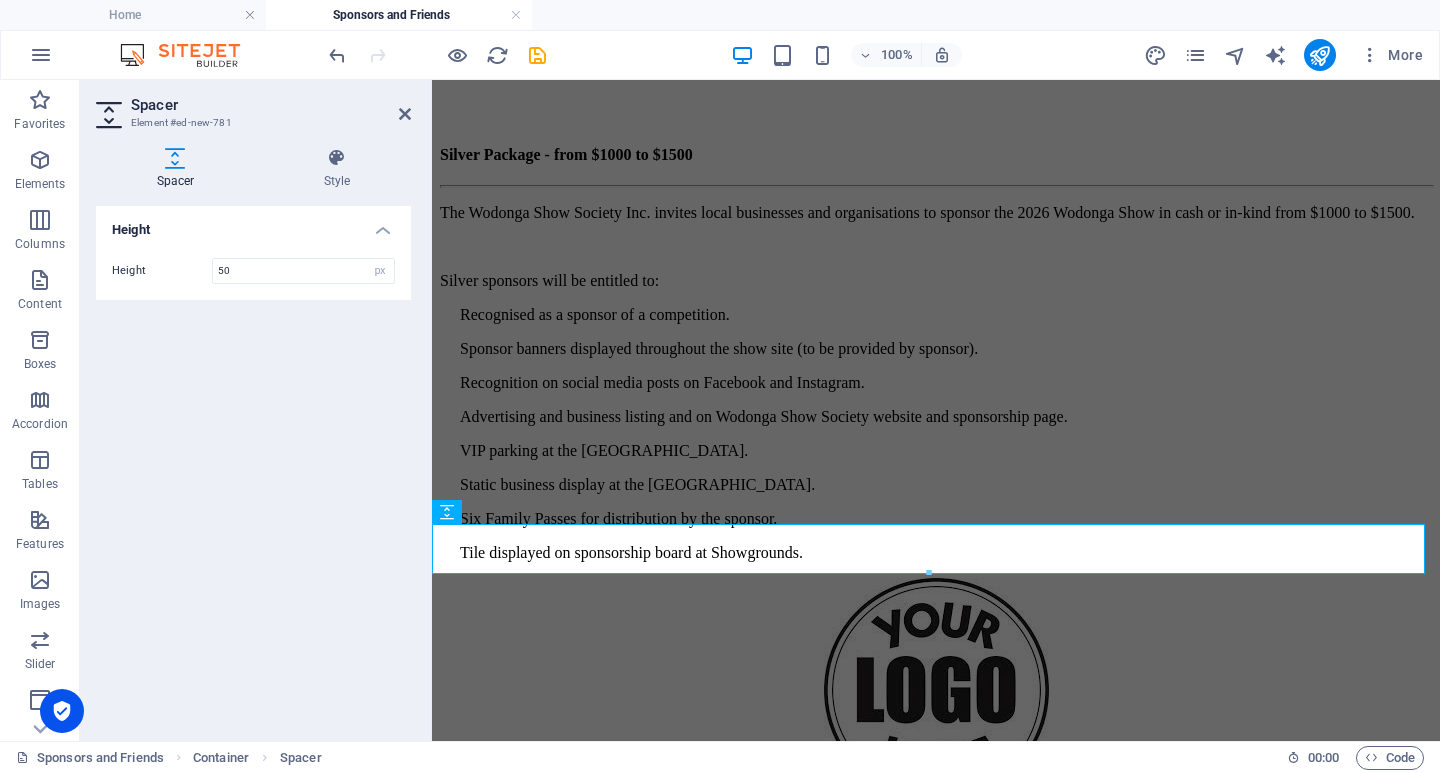 click at bounding box center (405, 114) 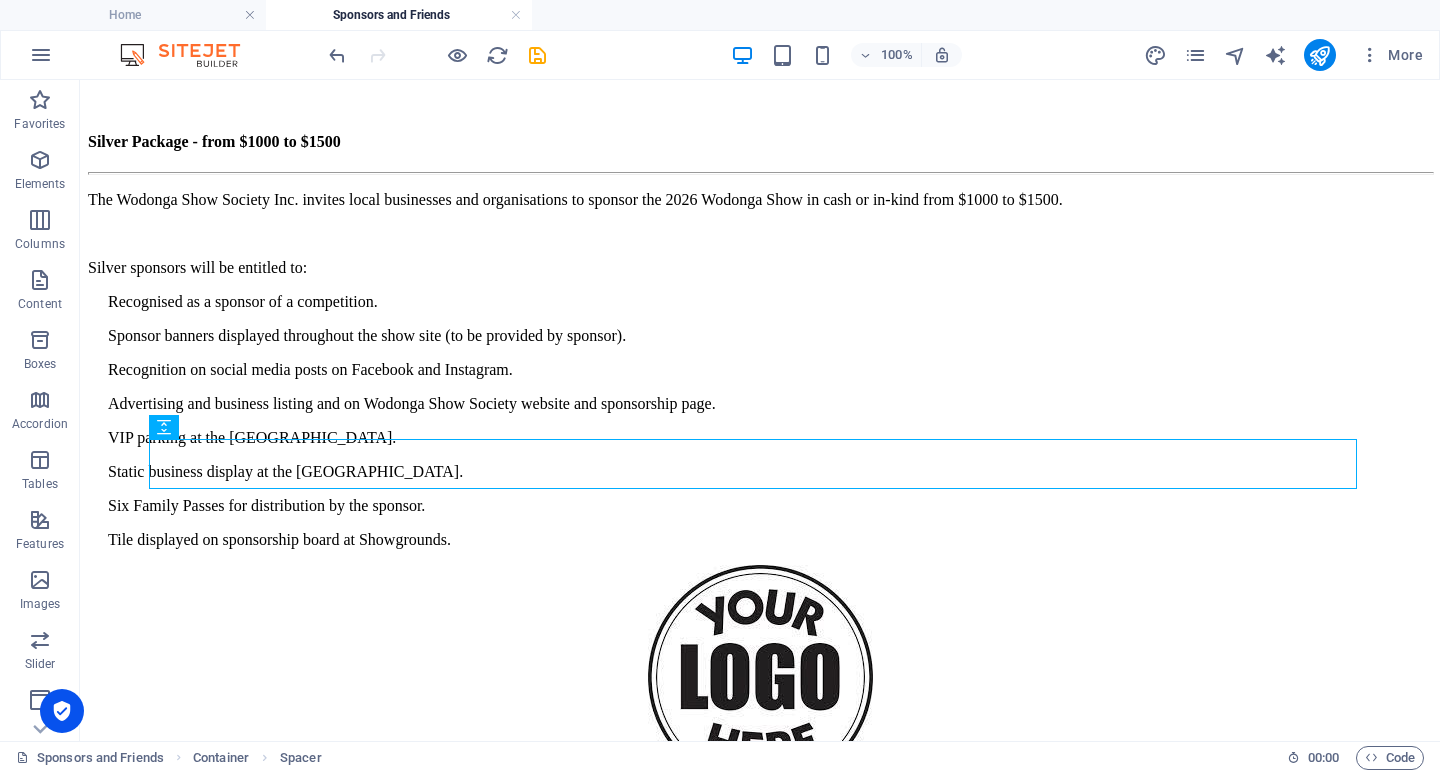 scroll, scrollTop: 1503, scrollLeft: 0, axis: vertical 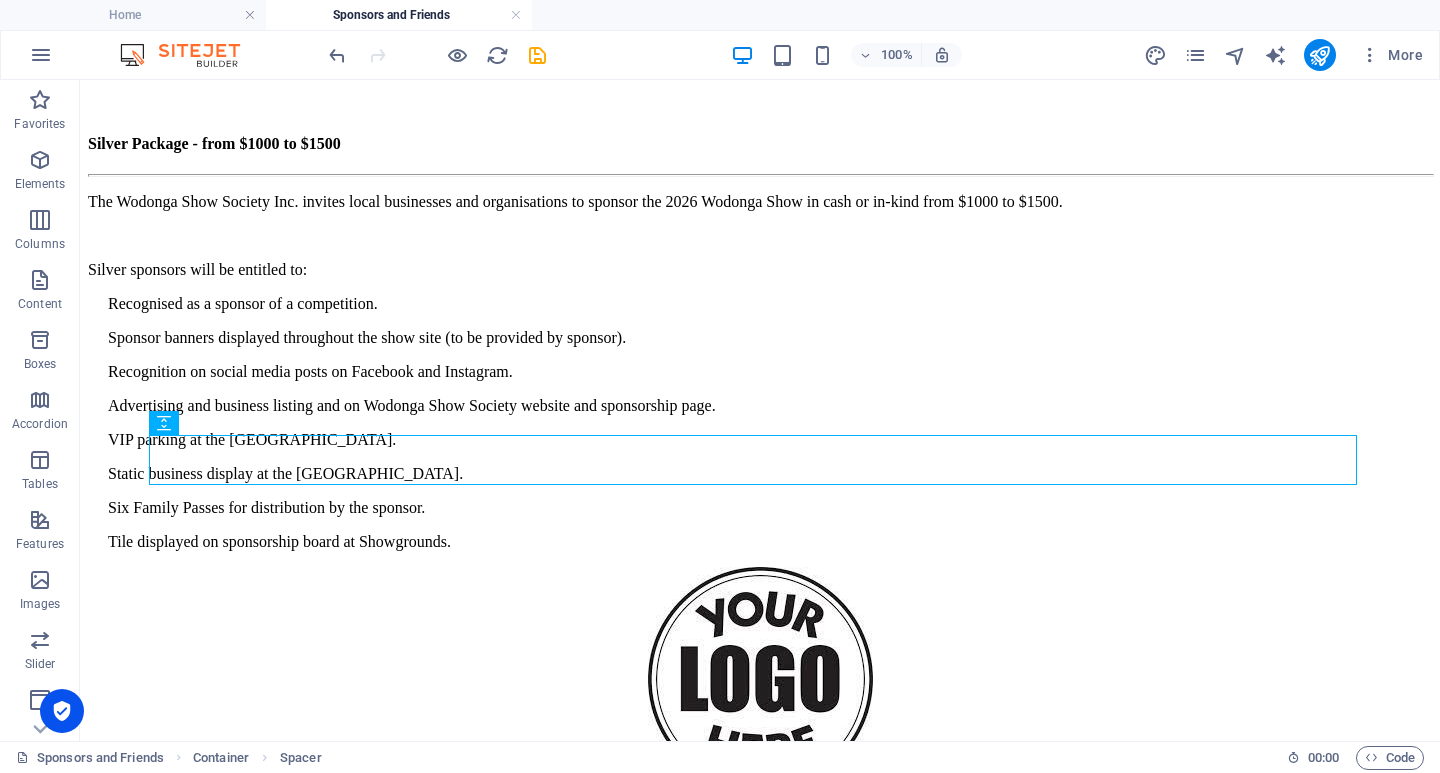 click at bounding box center (760, 820) 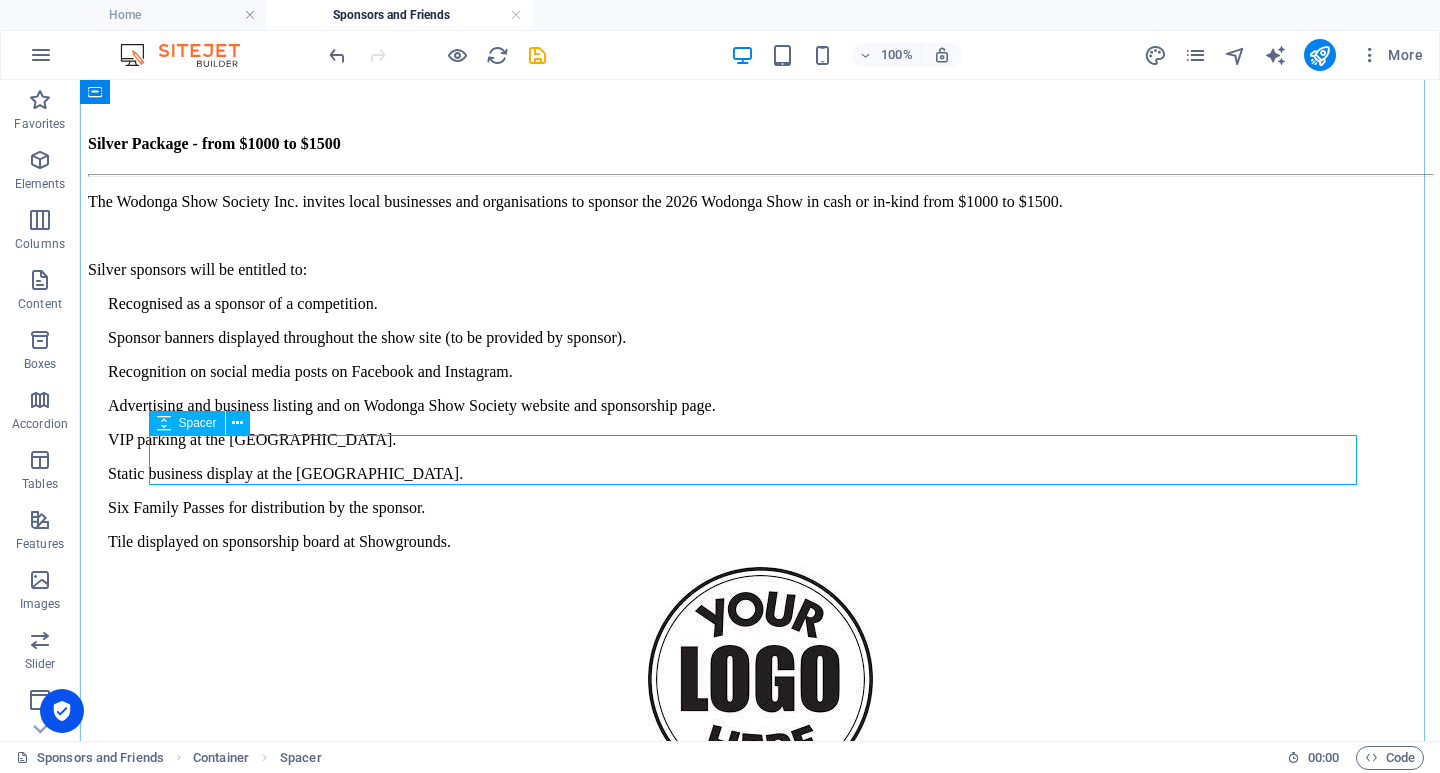 click at bounding box center [237, 423] 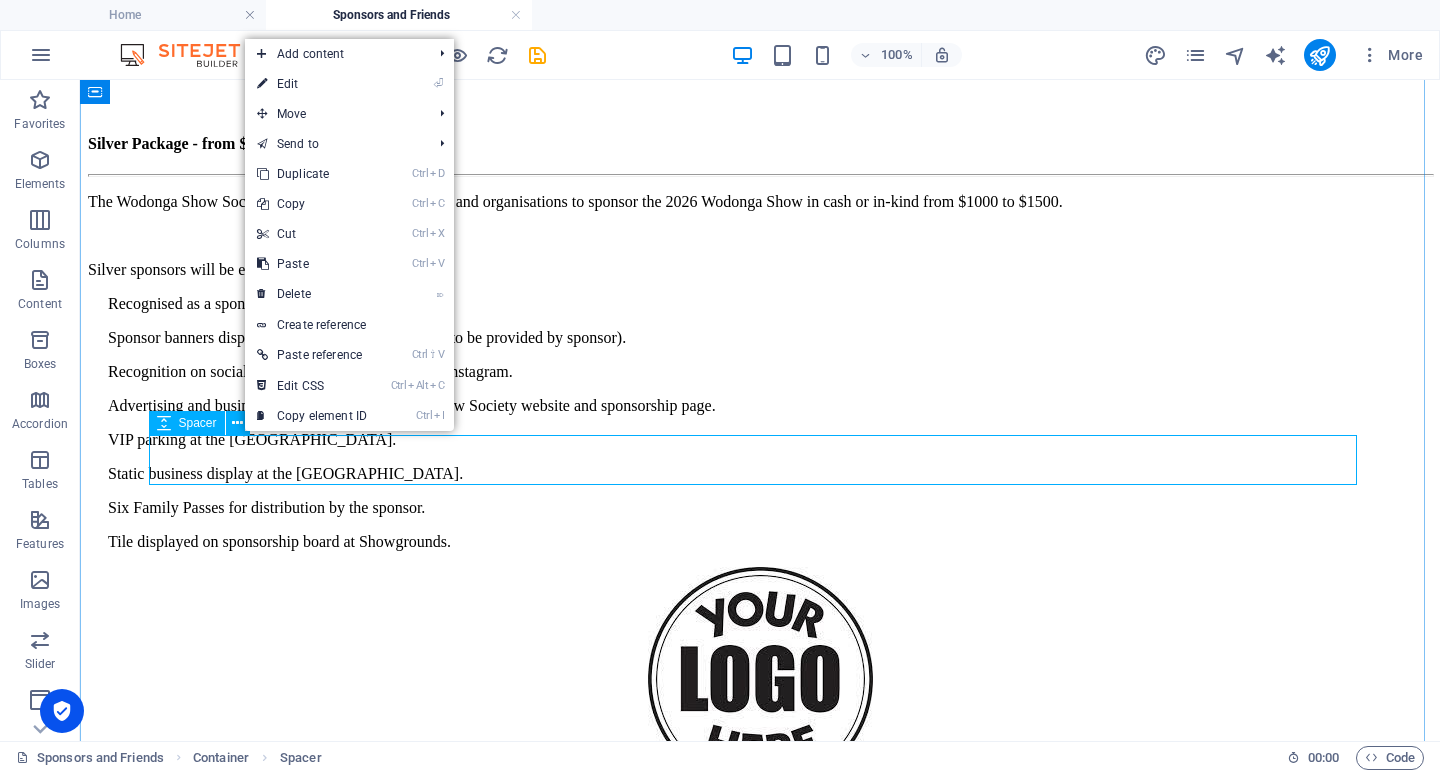 click on "Add content" at bounding box center (334, 54) 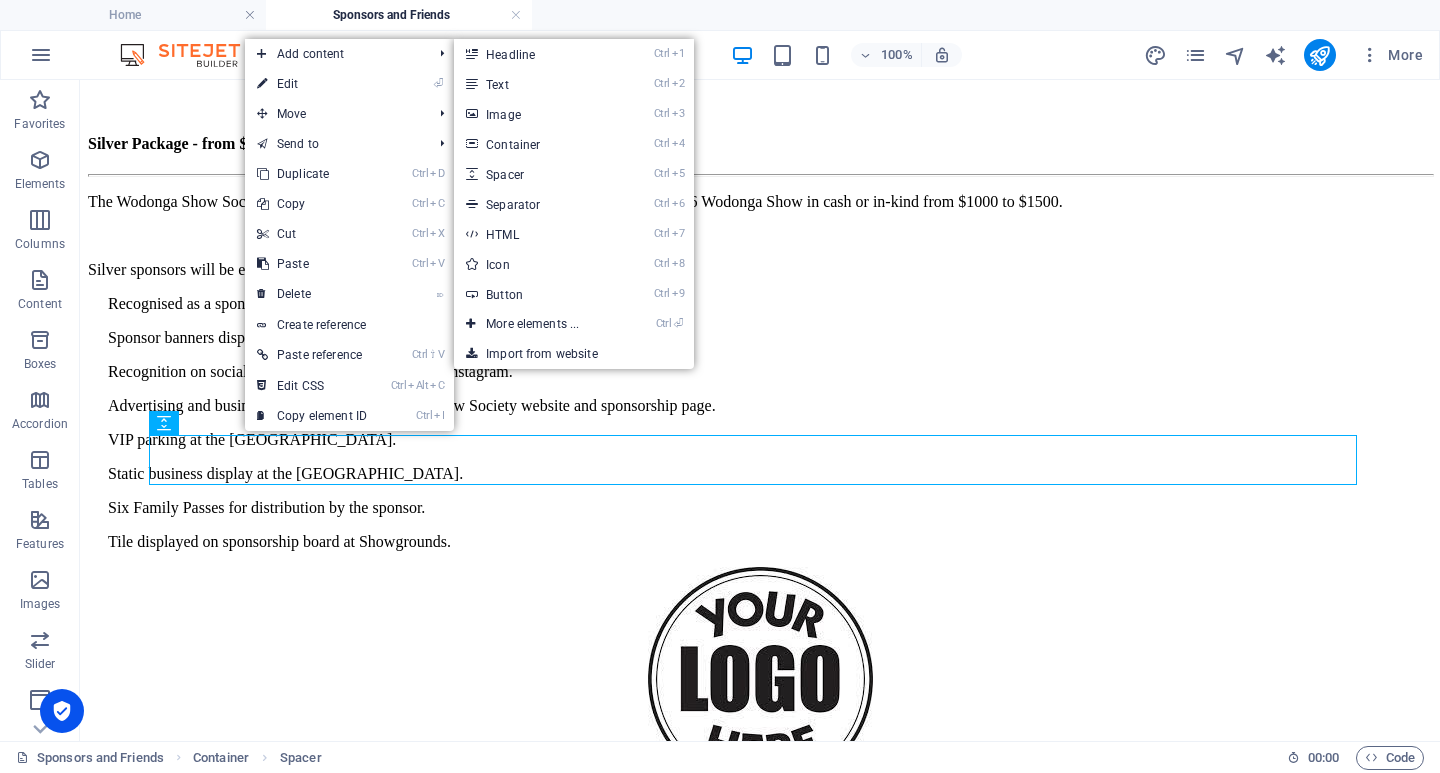 click on "Ctrl 2  Text" at bounding box center (536, 84) 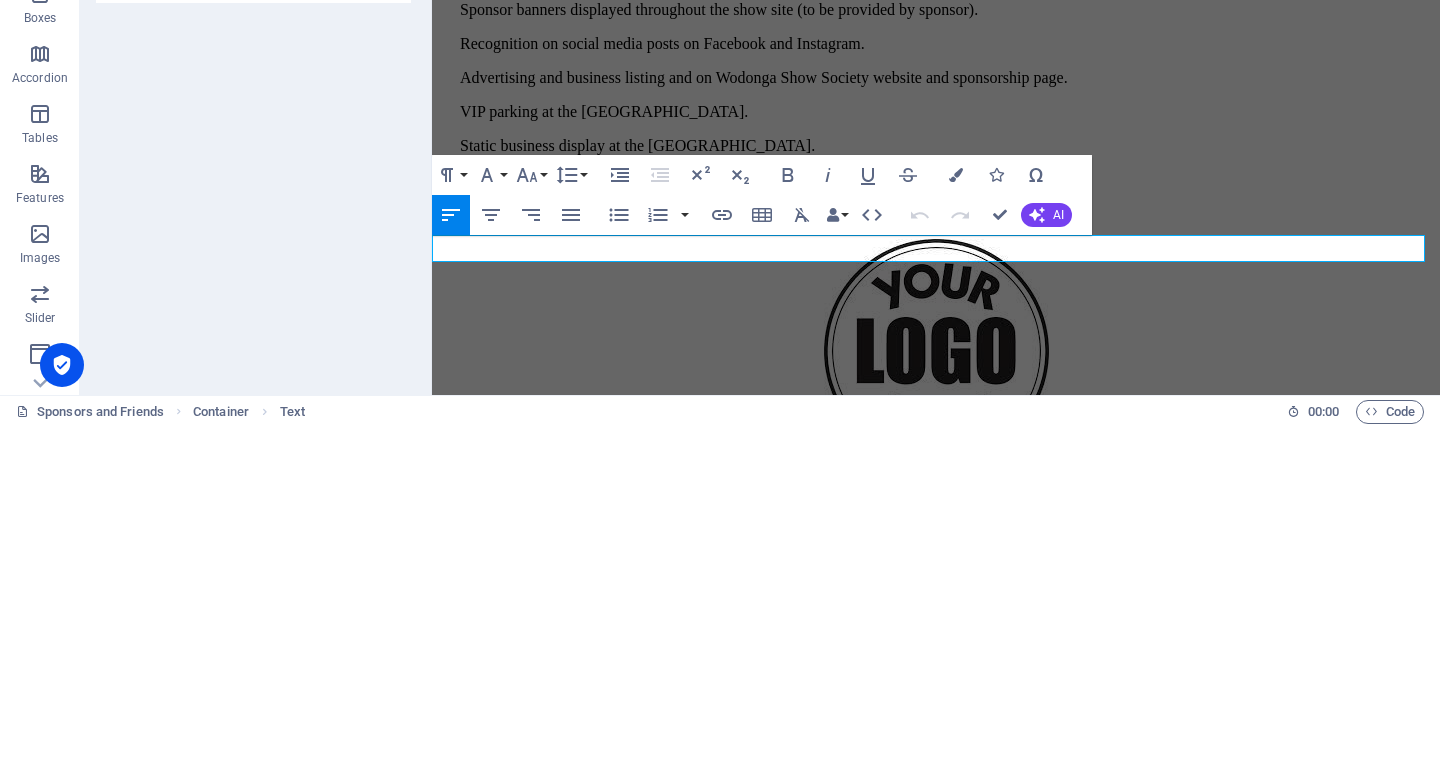 type 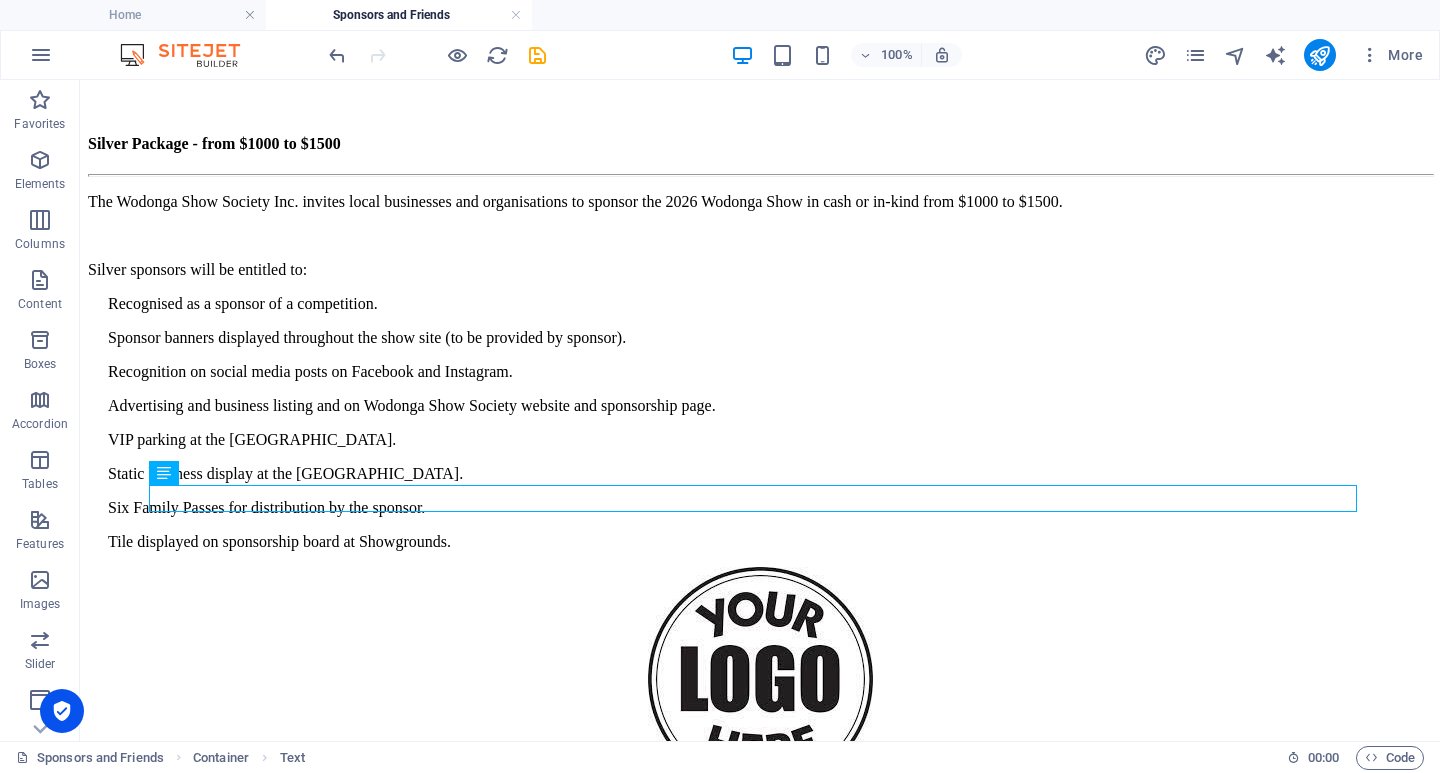 click on "Business Friends of the Show" at bounding box center [760, 976] 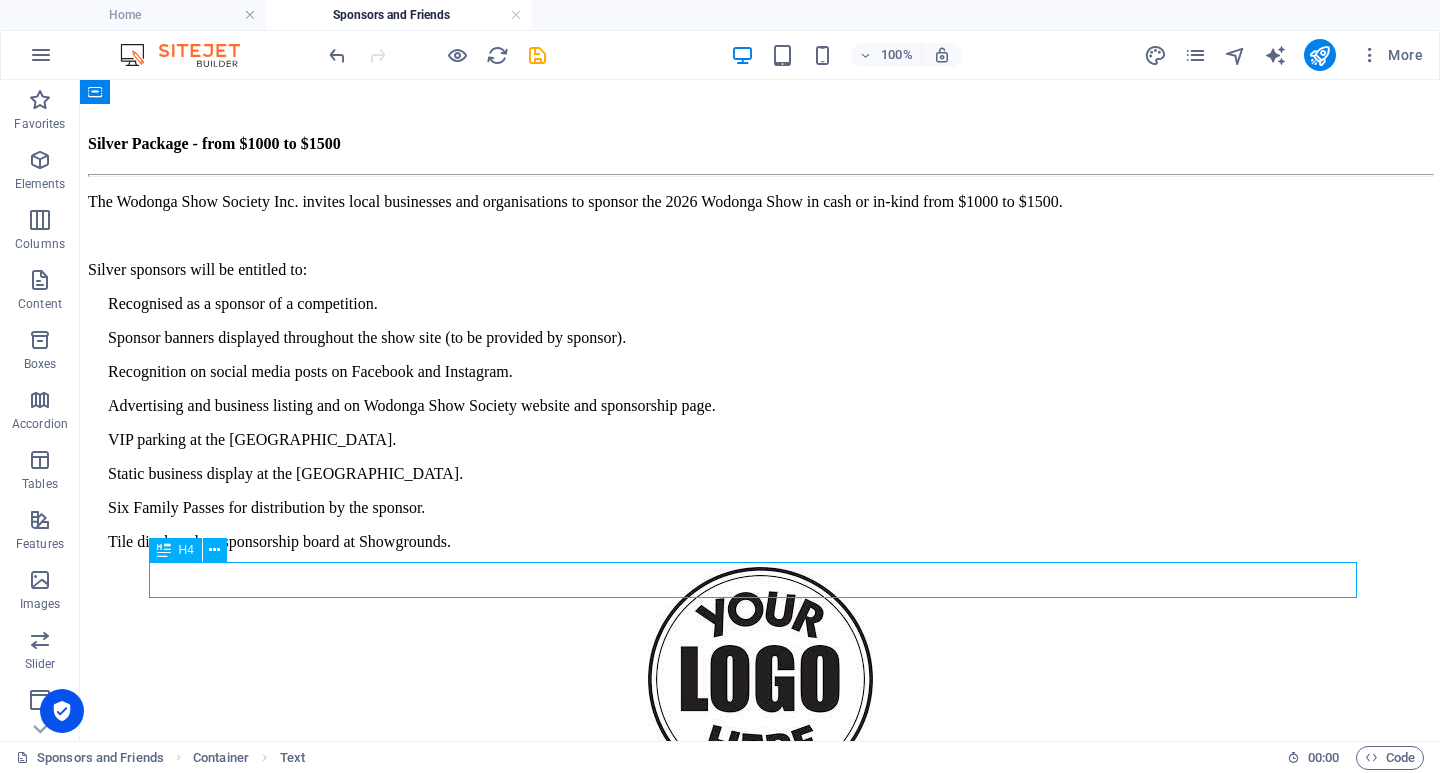 click on "Business Friends of the Show" at bounding box center (760, 976) 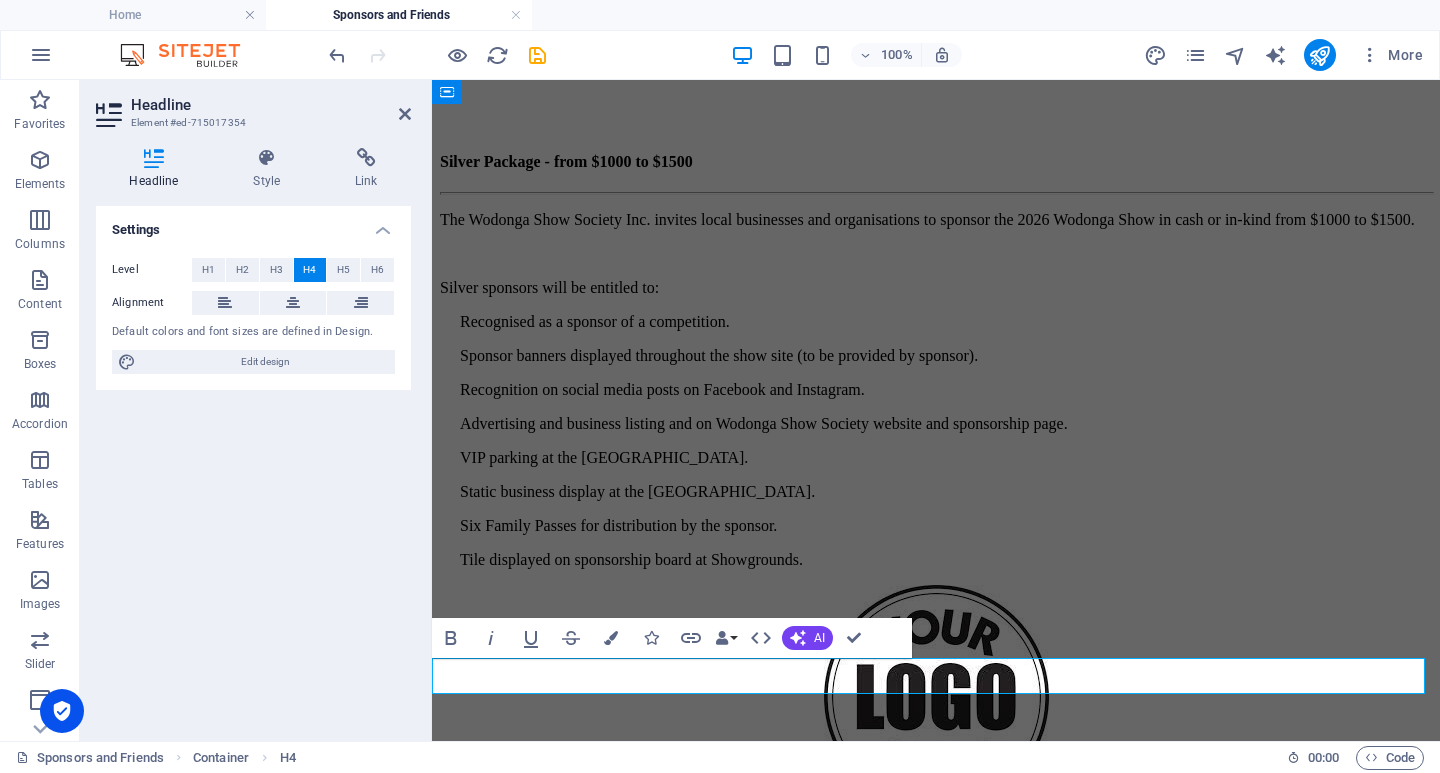 click on "Bronze Package - $500 (cash or in-kind sponsorship)" at bounding box center [936, 888] 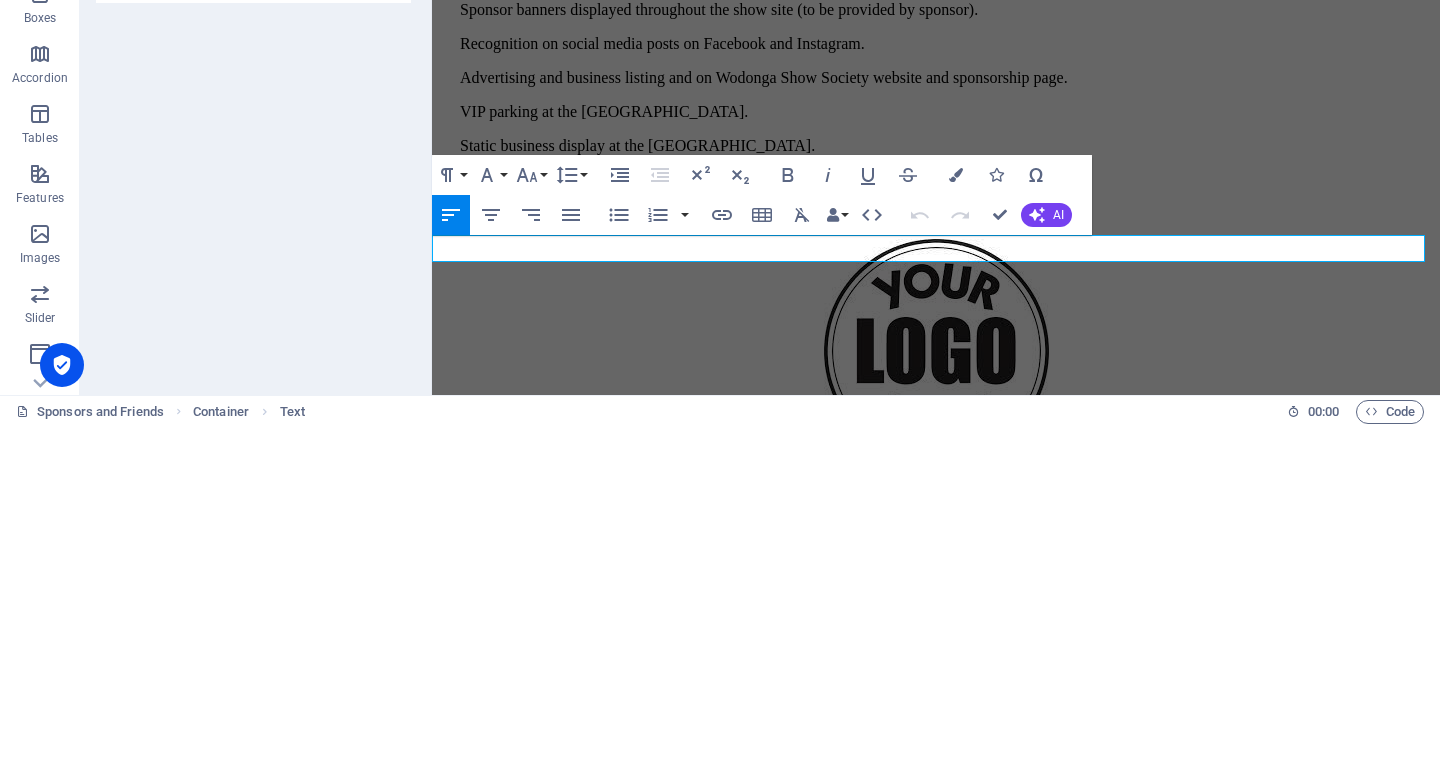click on "Bronze Package - $500 (cash or in-kind sponsorship)" at bounding box center (936, 542) 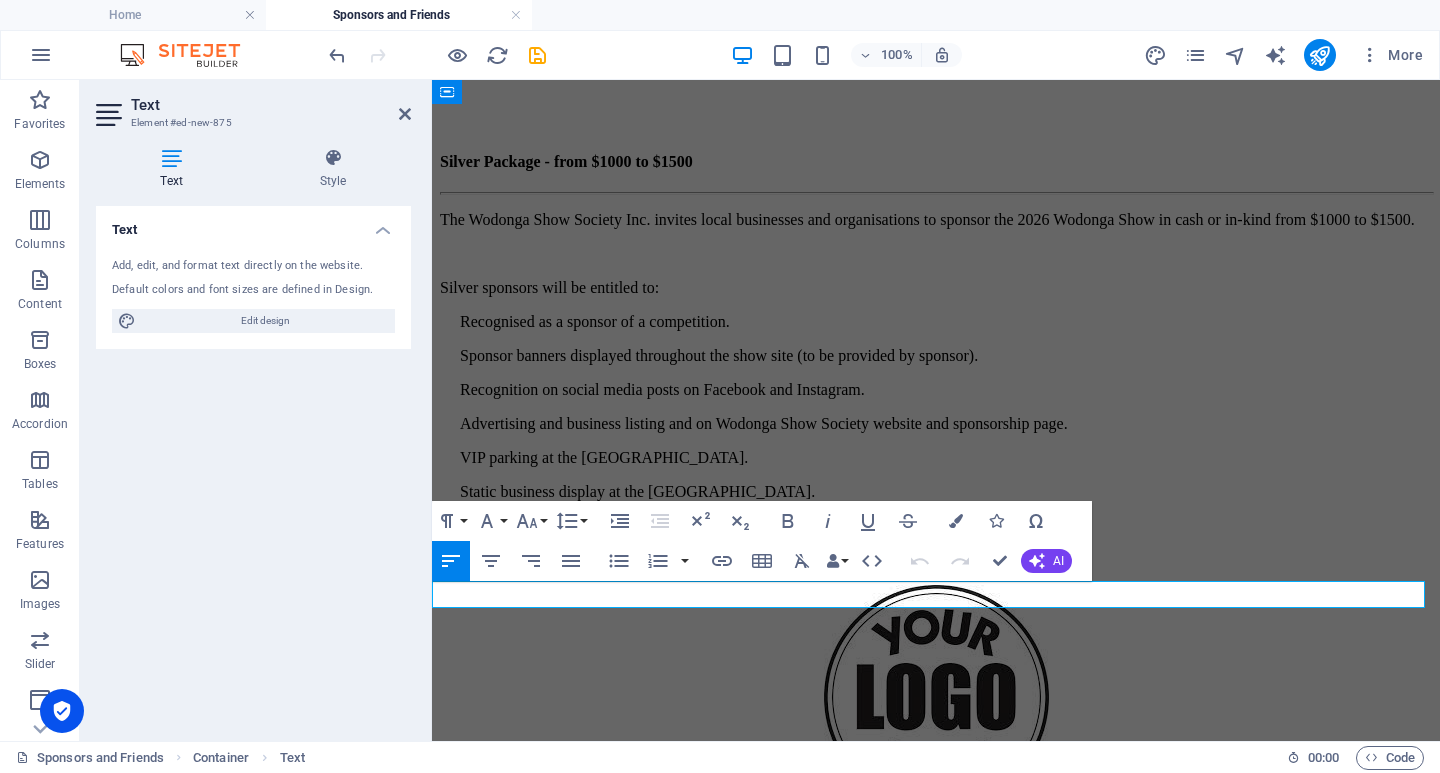 click on "Font Family" at bounding box center [491, 521] 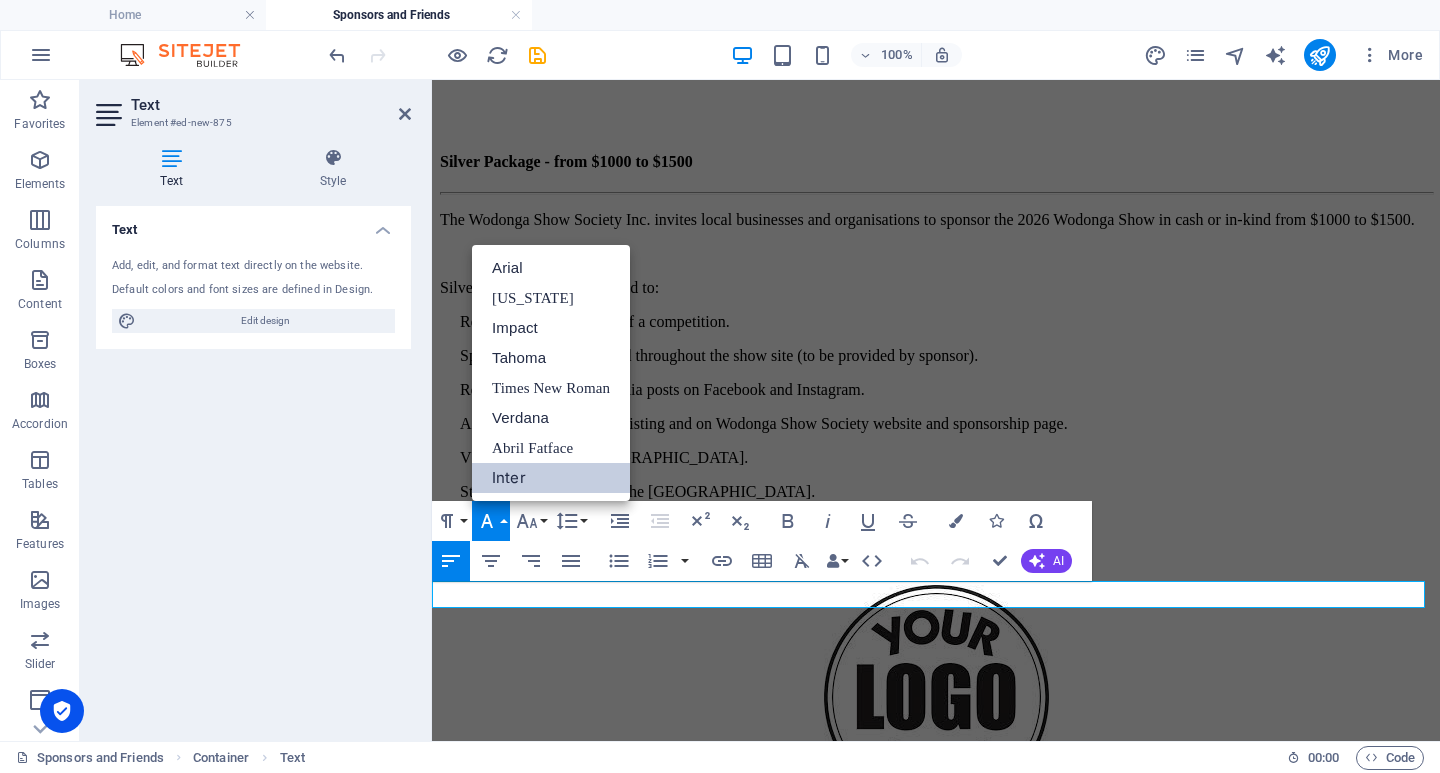 scroll, scrollTop: 0, scrollLeft: 0, axis: both 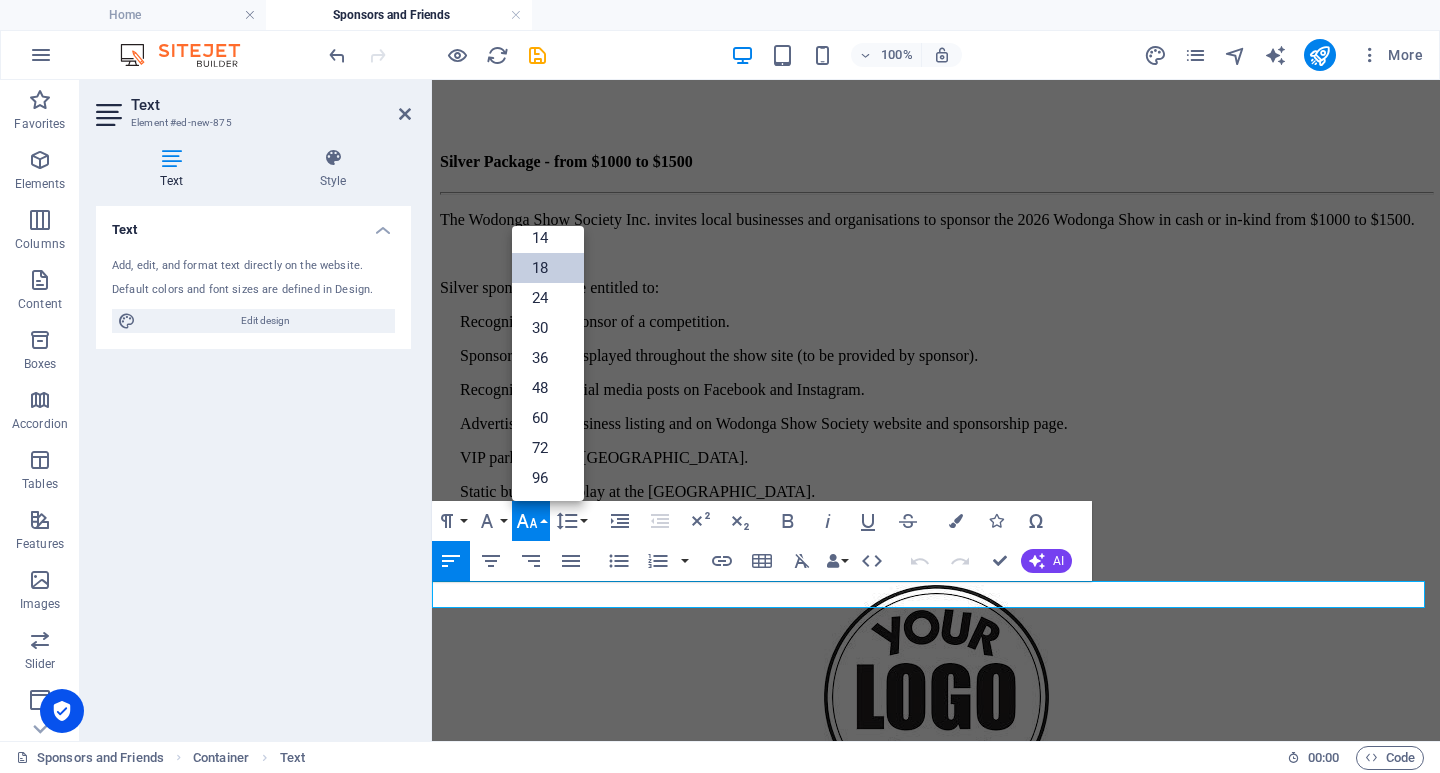 click on "Style" at bounding box center [333, 169] 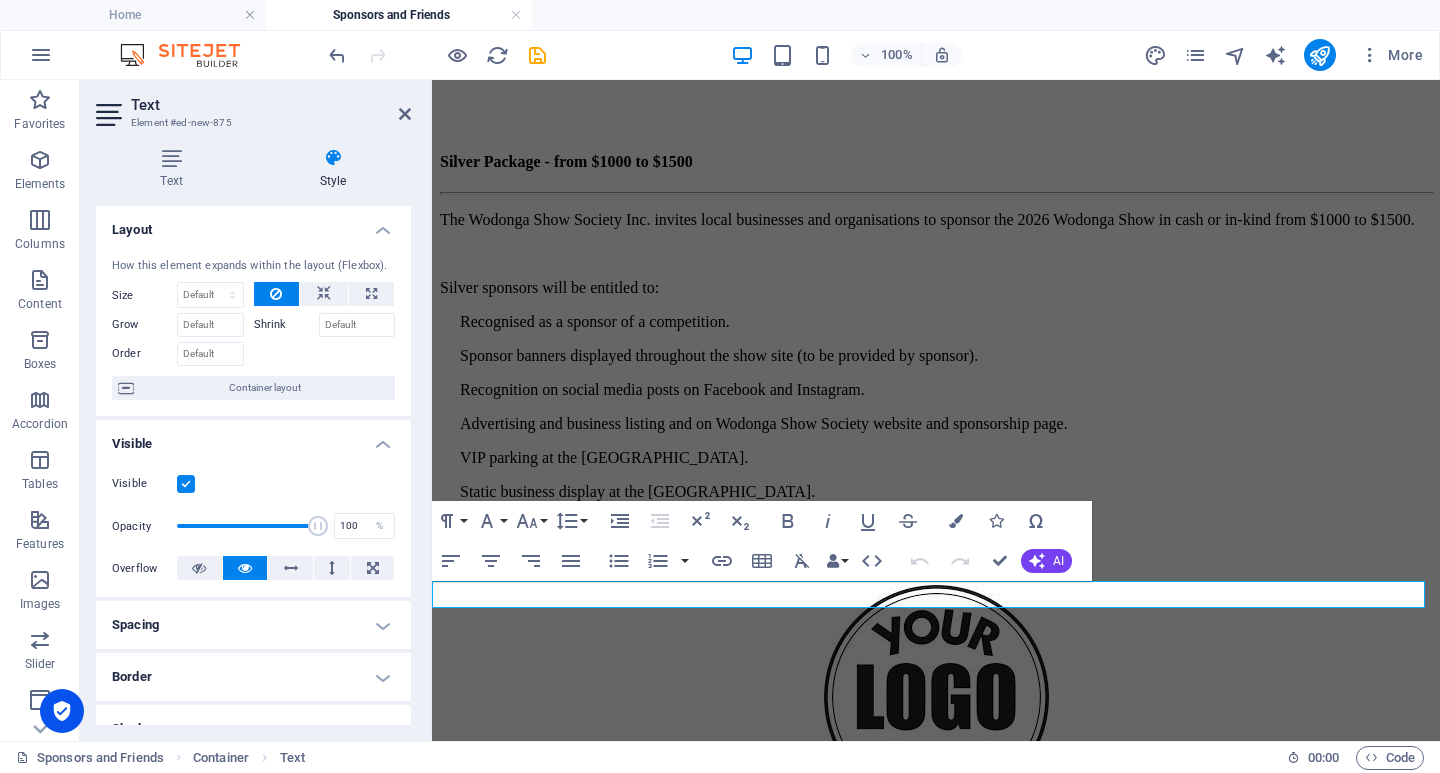 click at bounding box center (405, 114) 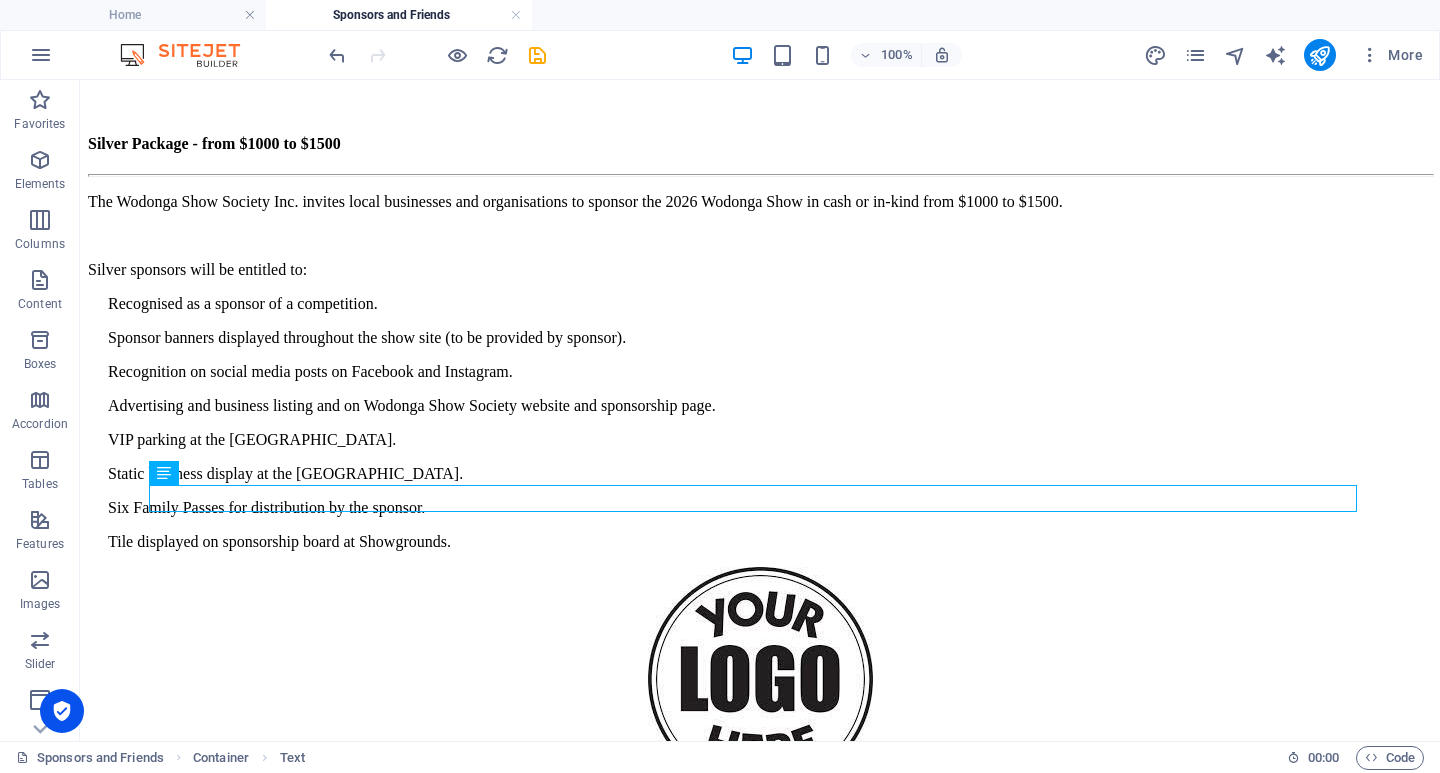 click on "Bronze Package - $500 (cash or in-kind sponsorship)" at bounding box center (760, 870) 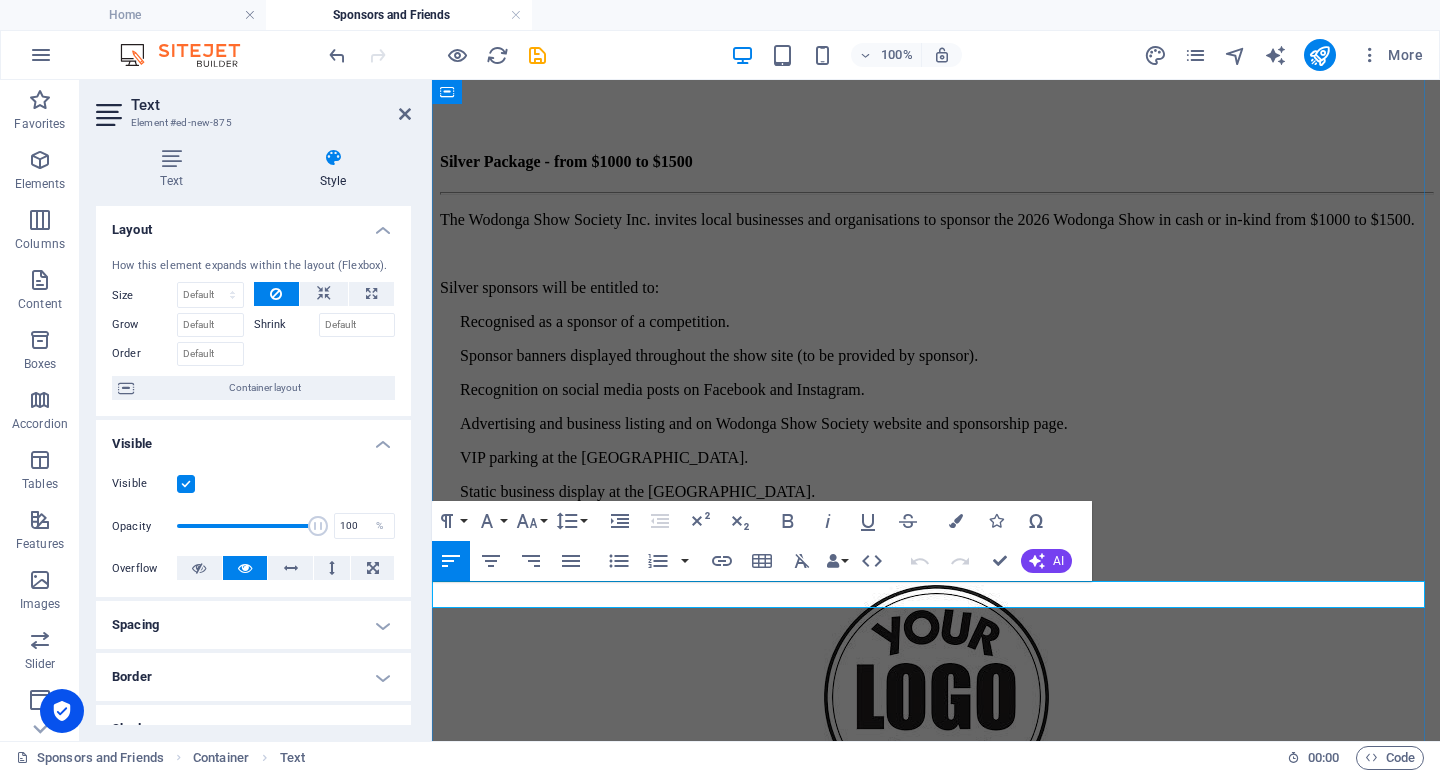 click on "Paragraph Format" at bounding box center (451, 521) 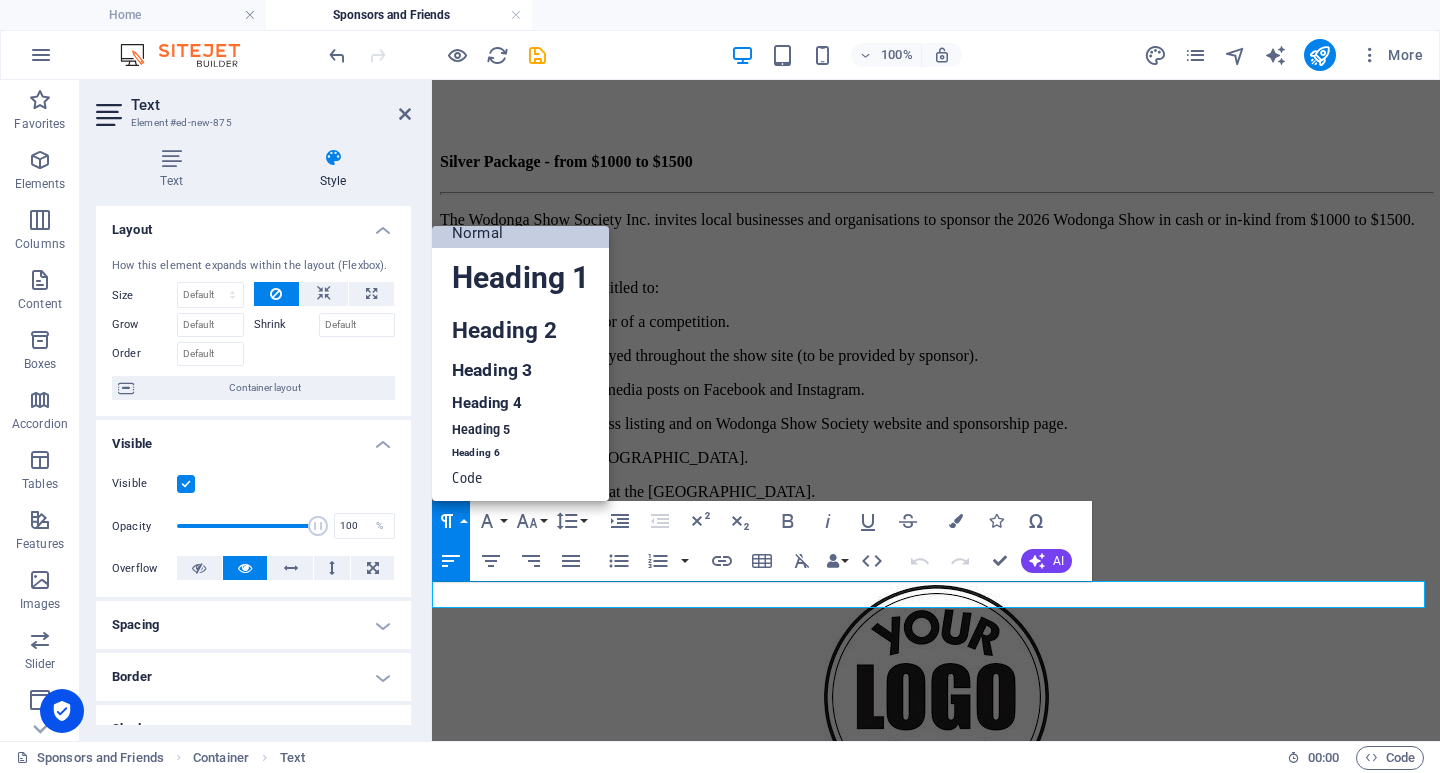scroll, scrollTop: 16, scrollLeft: 0, axis: vertical 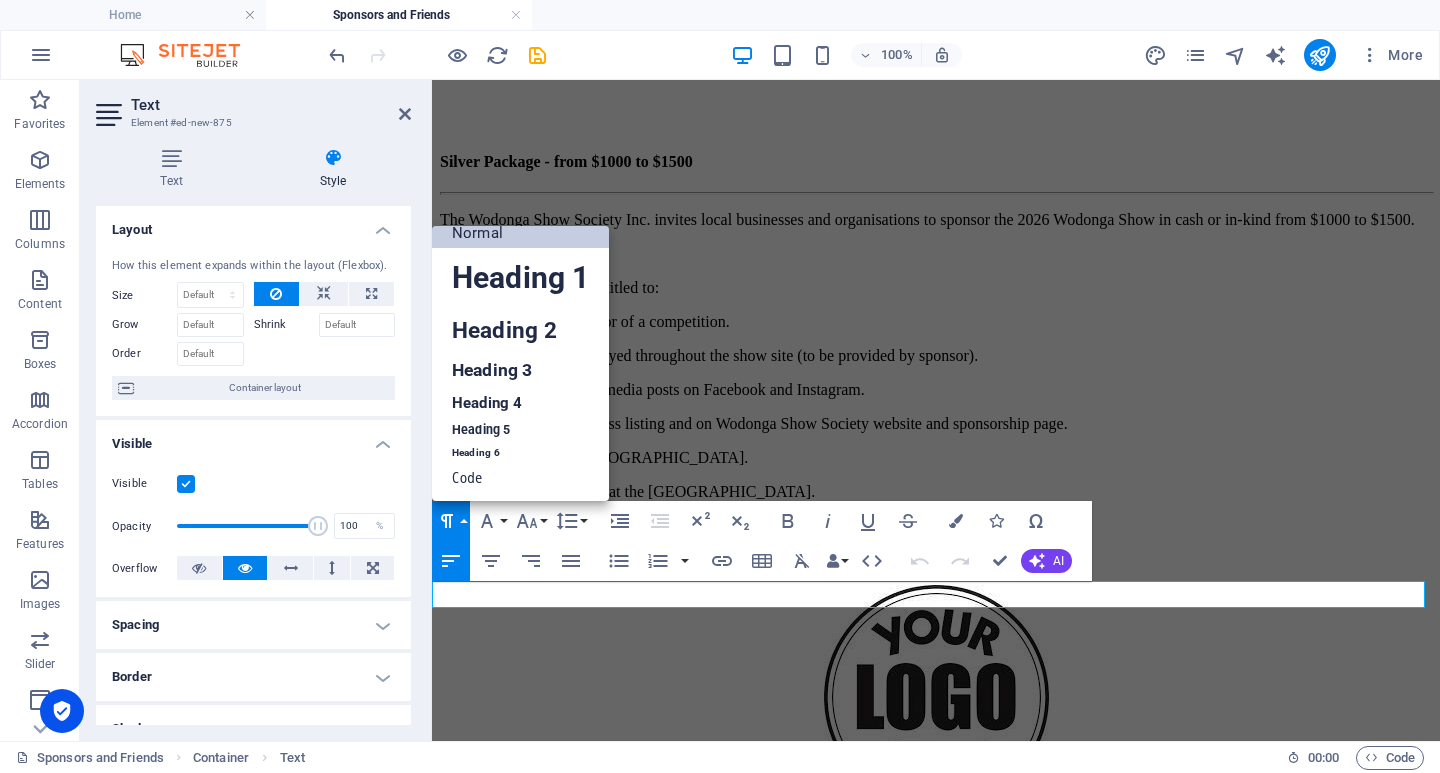 click on "Heading 4" at bounding box center (520, 403) 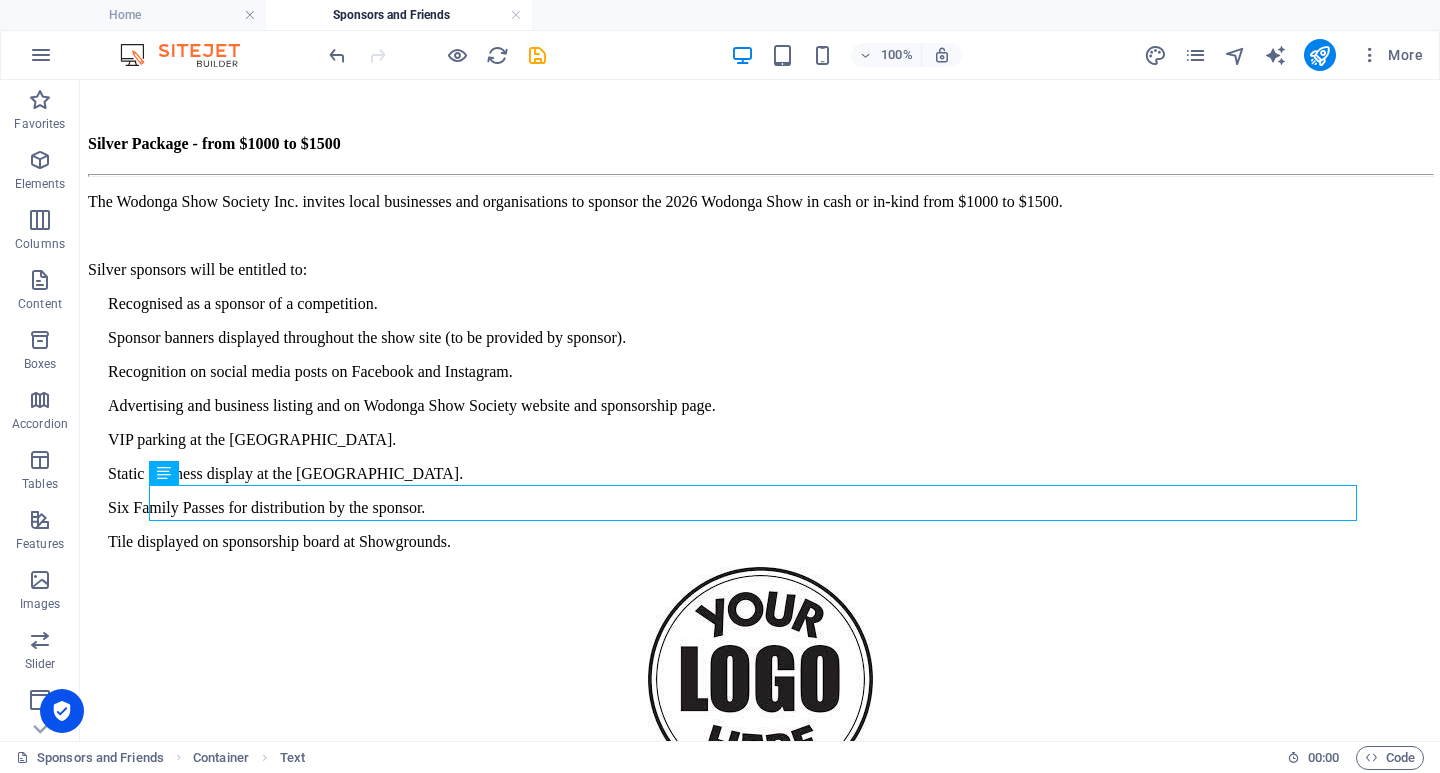 click at bounding box center (164, 473) 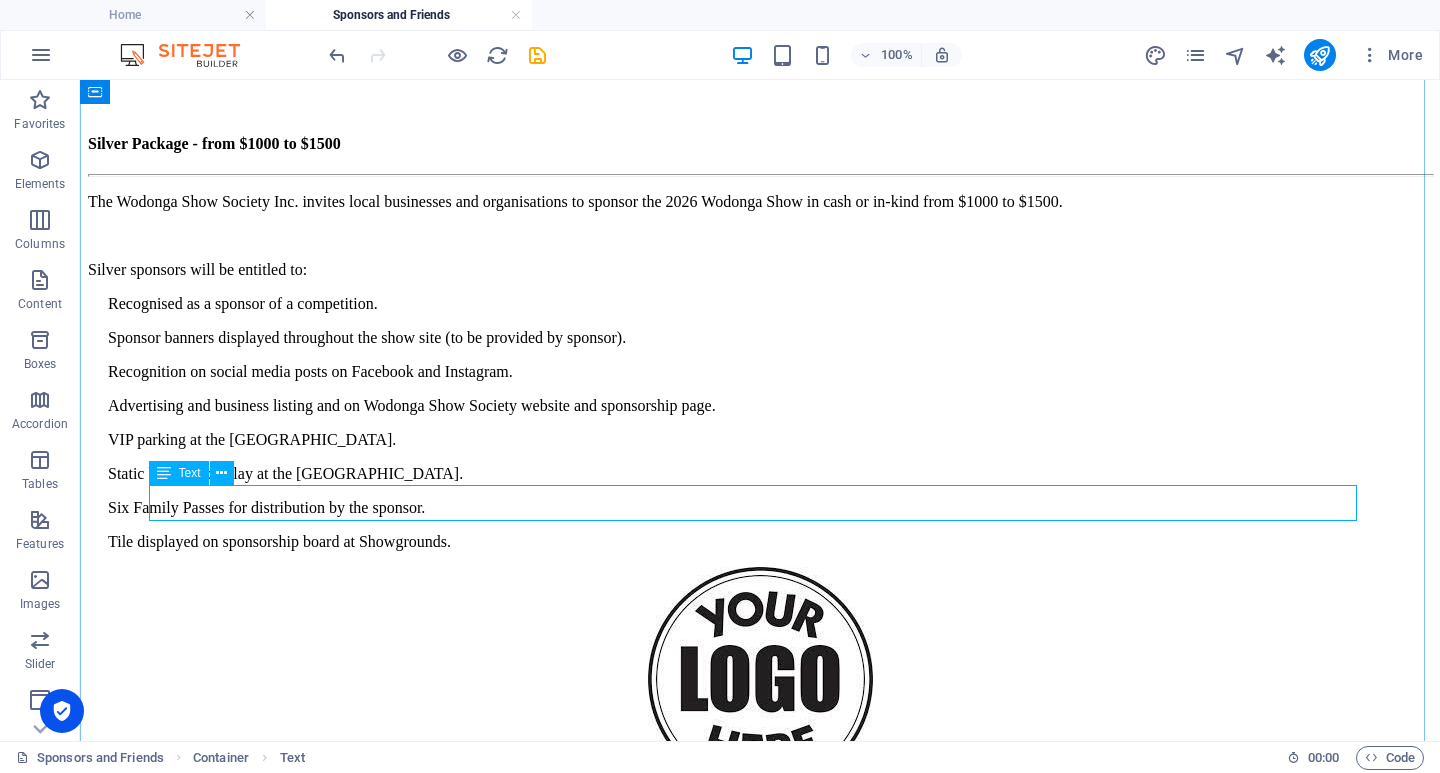 click at bounding box center (221, 473) 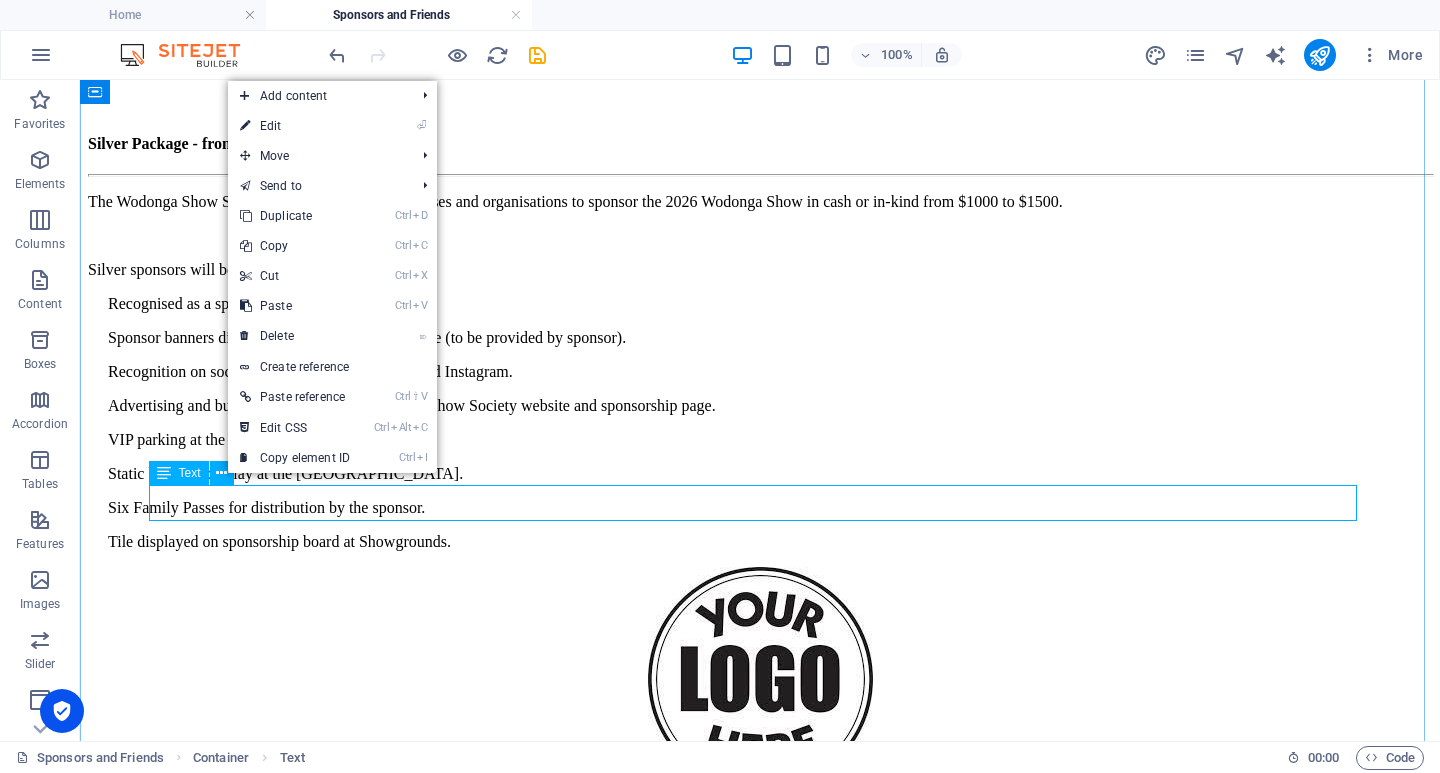 click on "Add content" at bounding box center [317, 96] 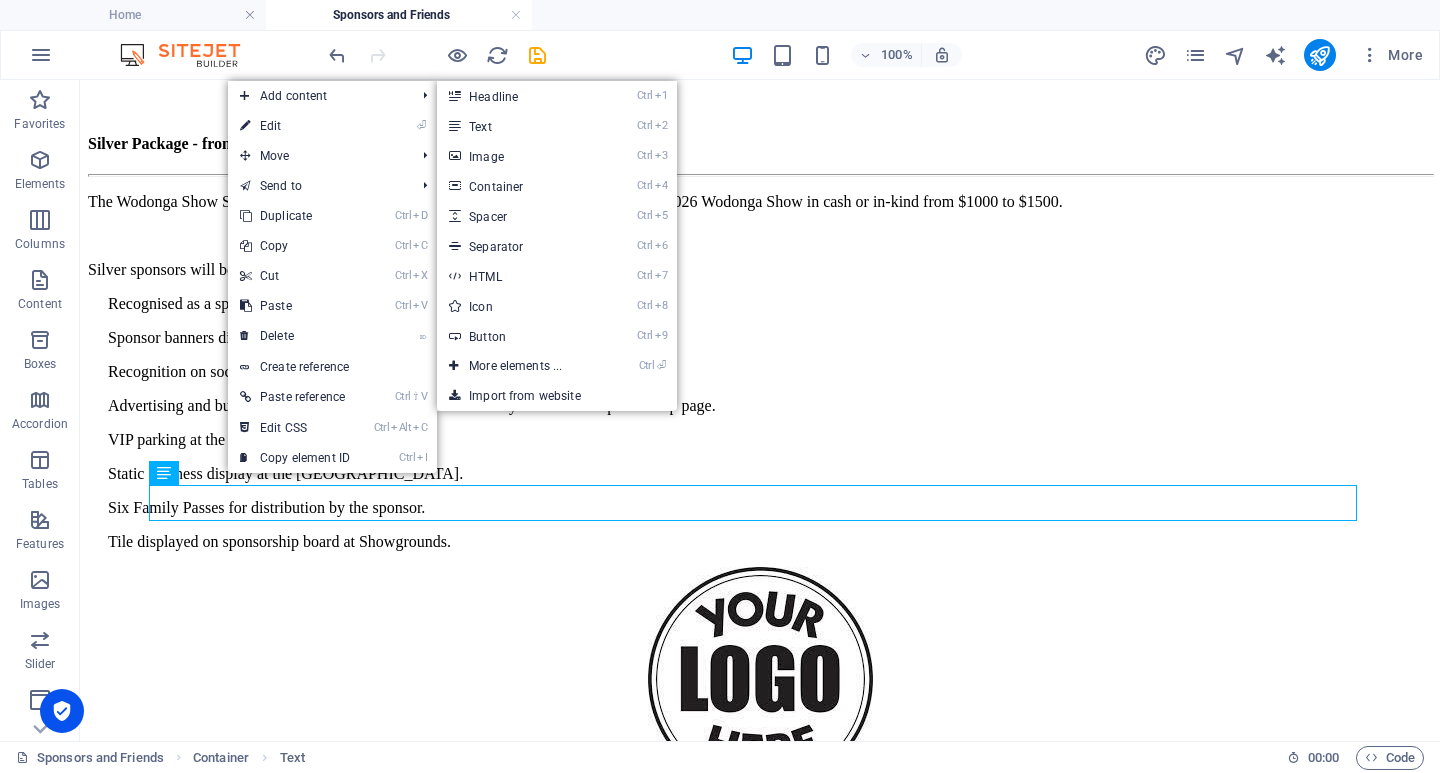 click on "Ctrl 6  Separator" at bounding box center (519, 246) 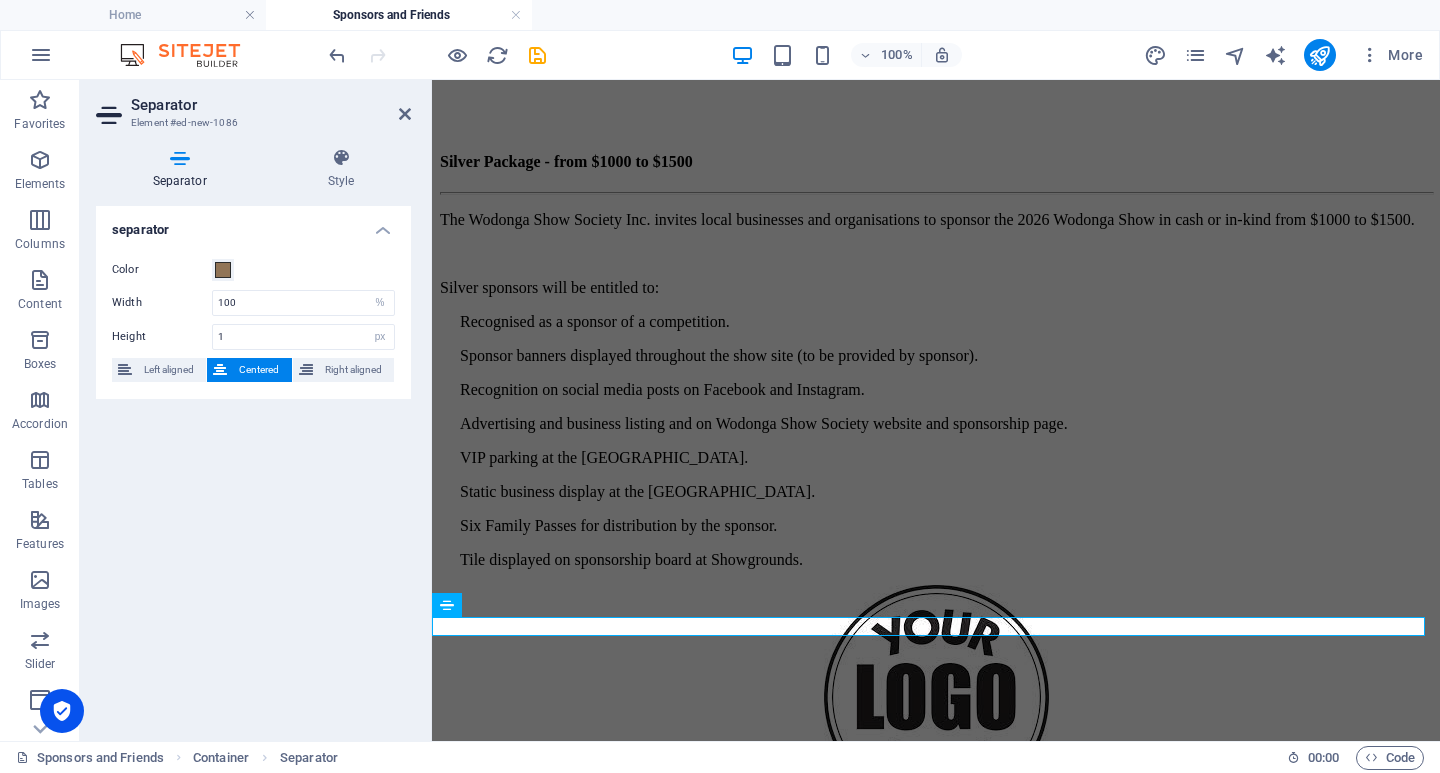 click on "Separator" at bounding box center [447, 605] 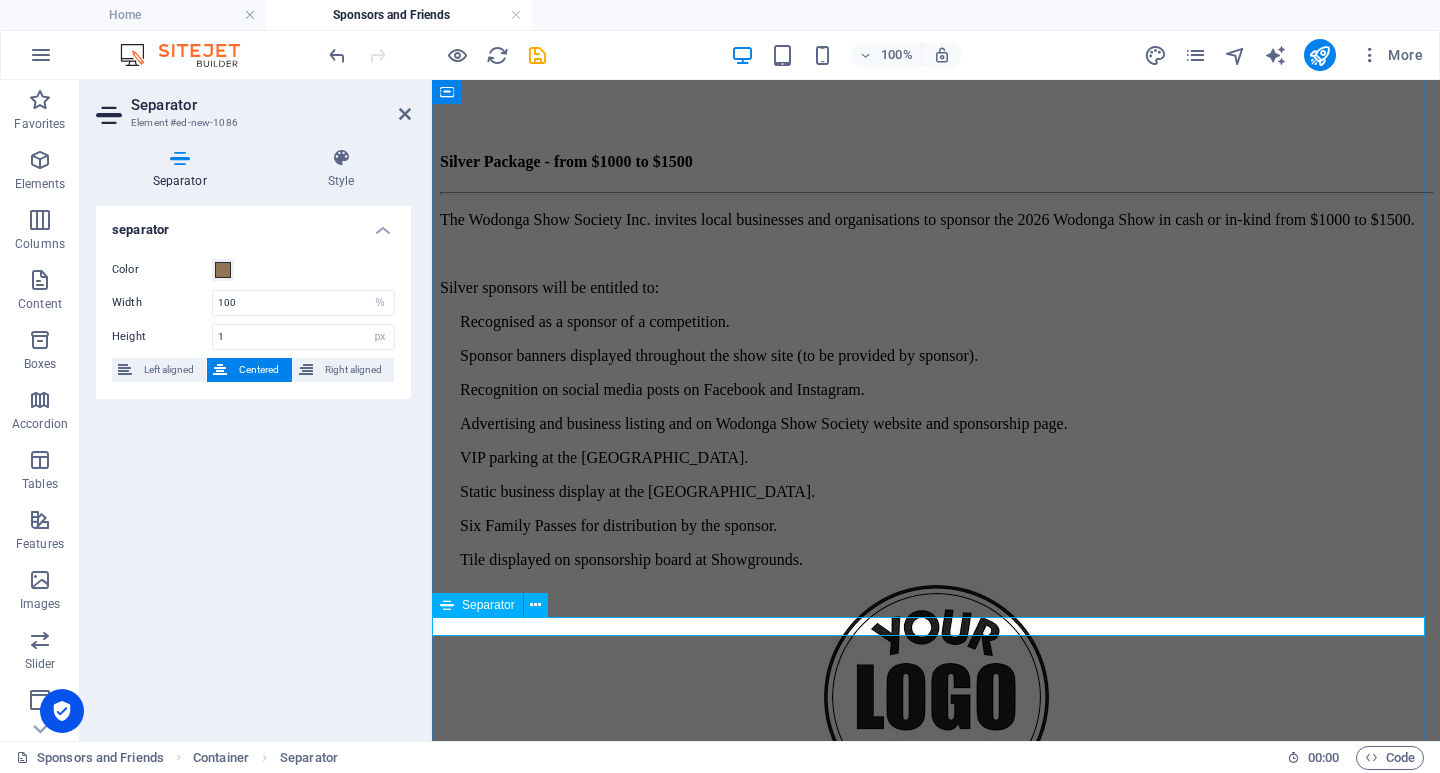click on "Separator" at bounding box center [496, 605] 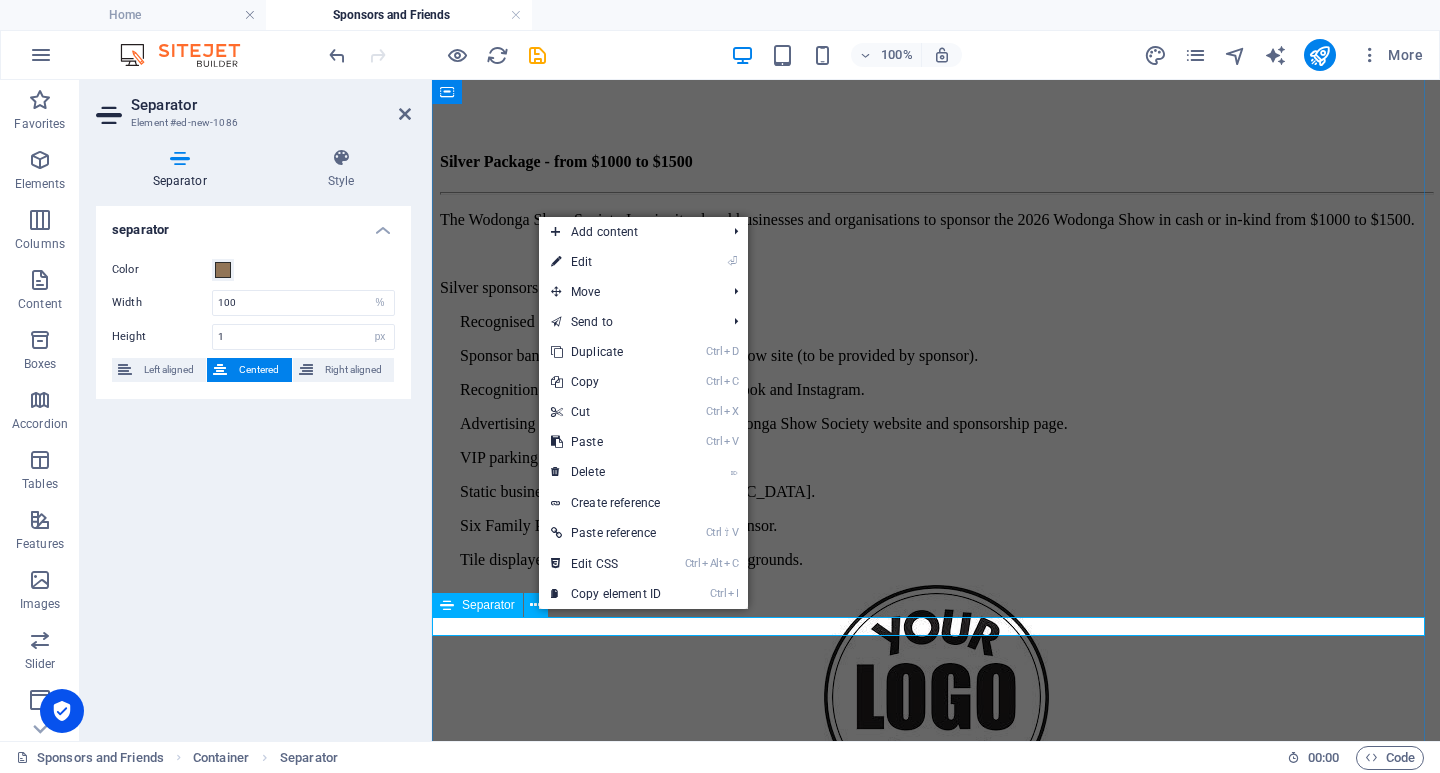 click on "Add content" at bounding box center [628, 232] 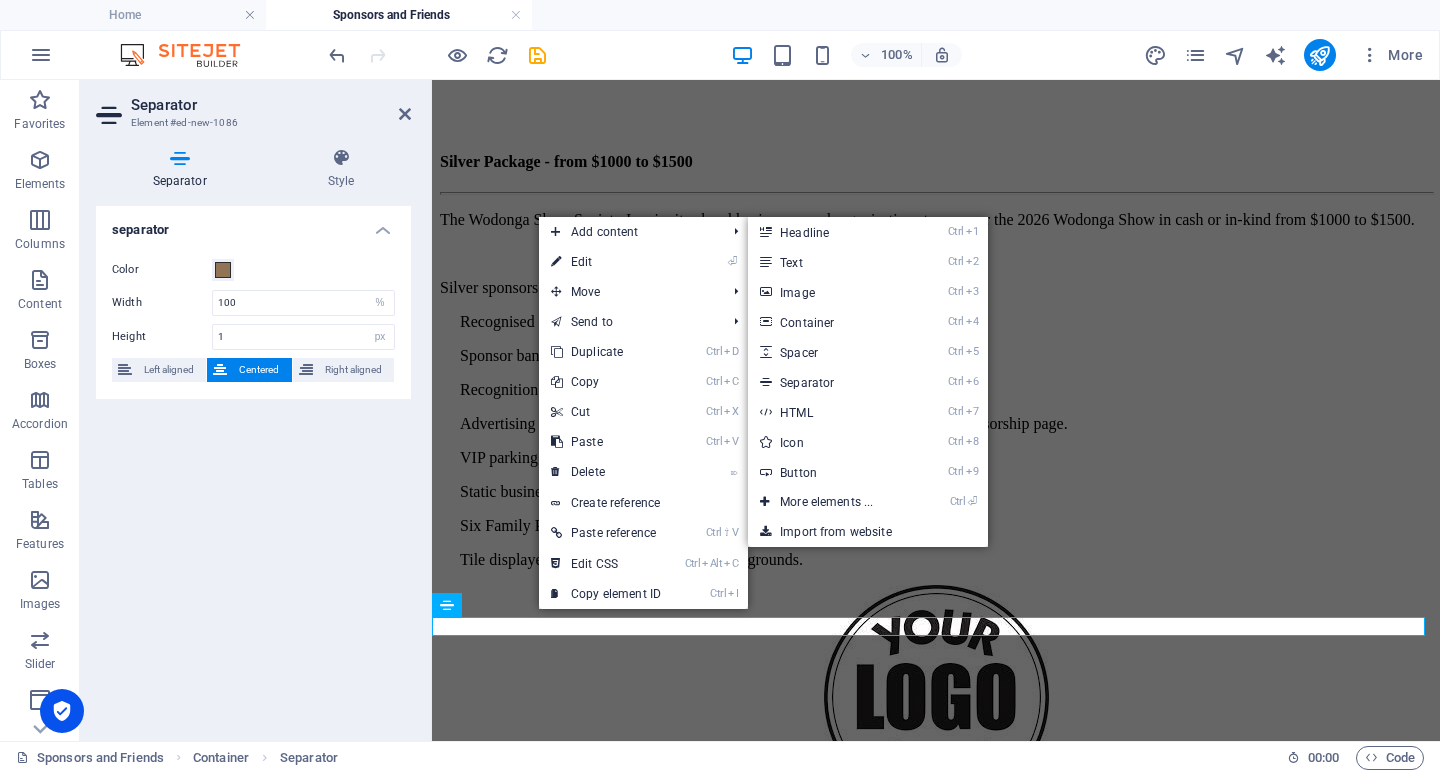 click on "Ctrl 2  Text" at bounding box center (830, 262) 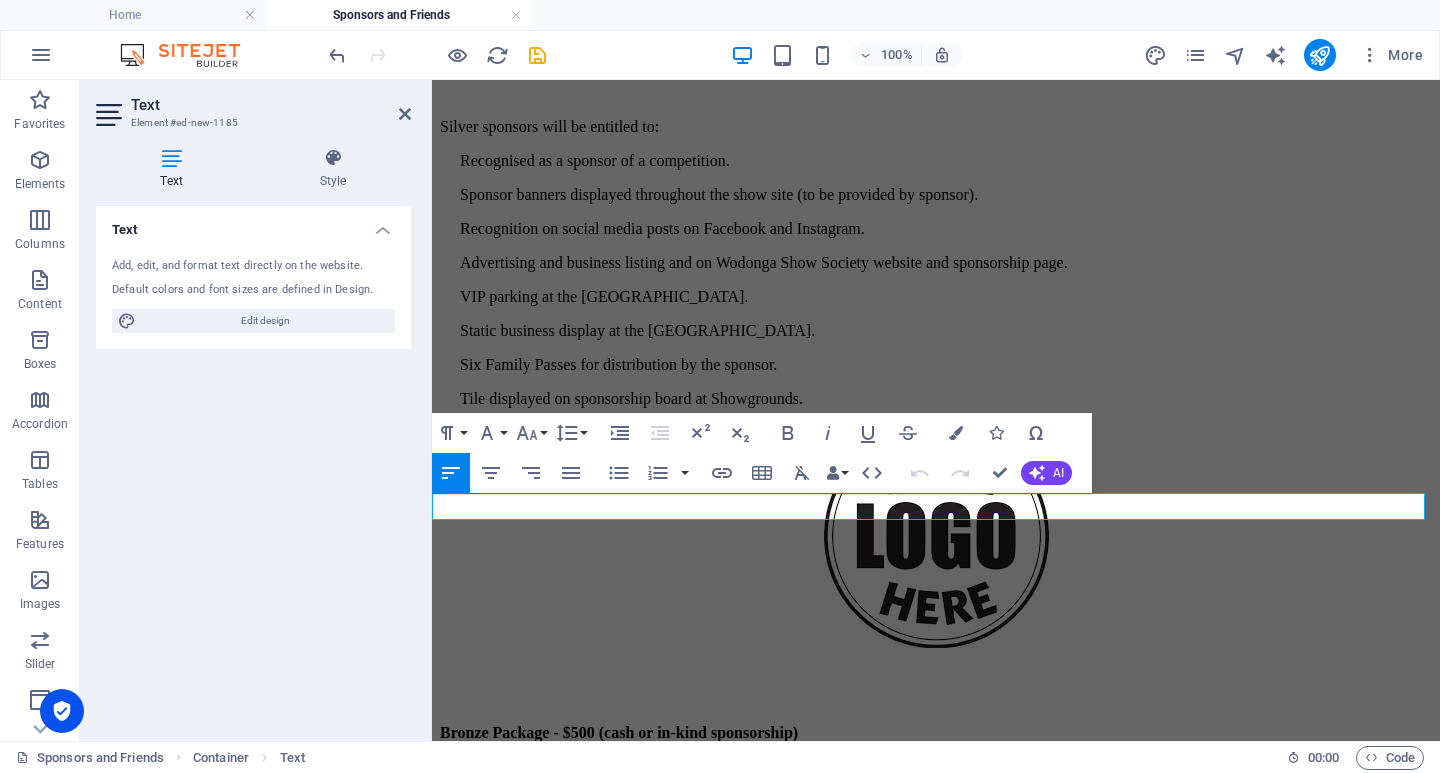 scroll, scrollTop: 1642, scrollLeft: 0, axis: vertical 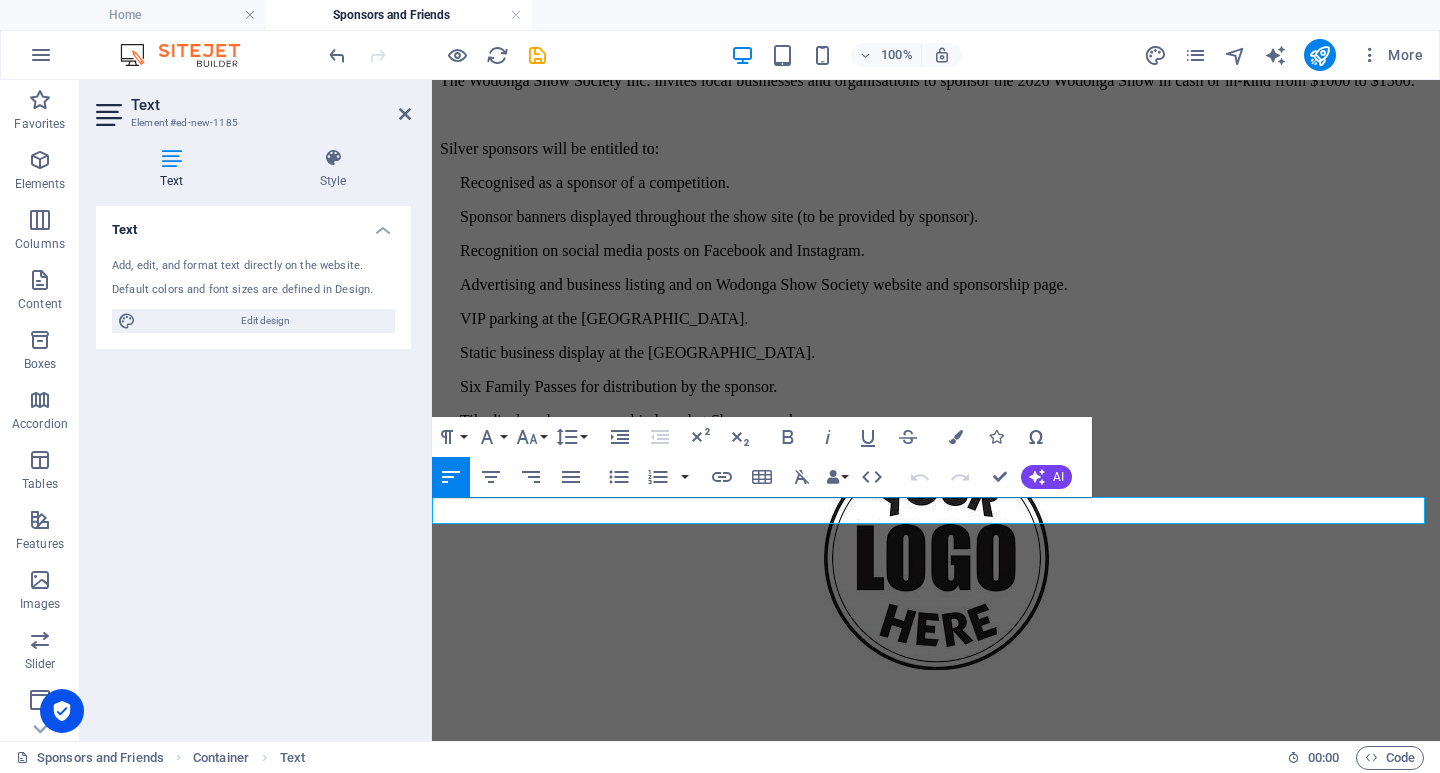 type 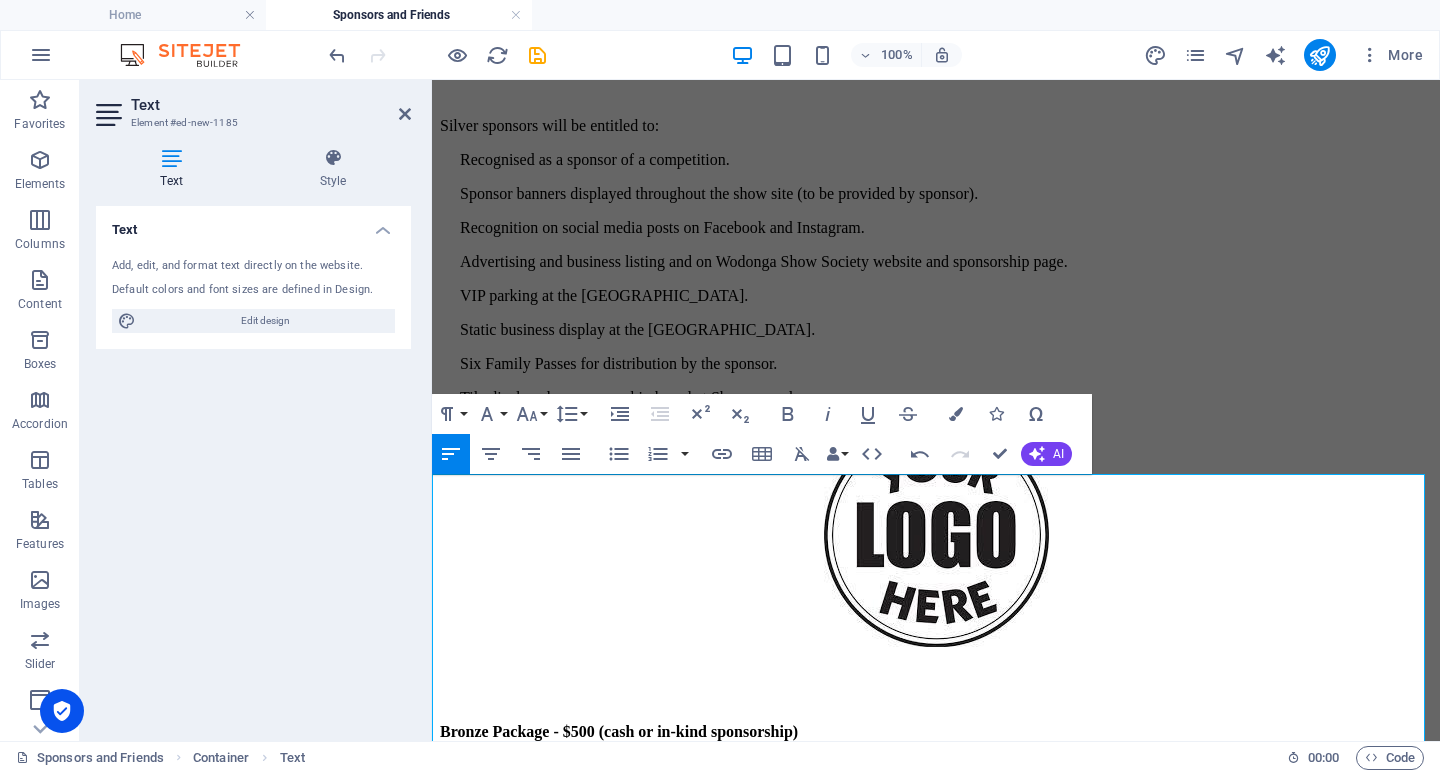 scroll, scrollTop: 1692, scrollLeft: 0, axis: vertical 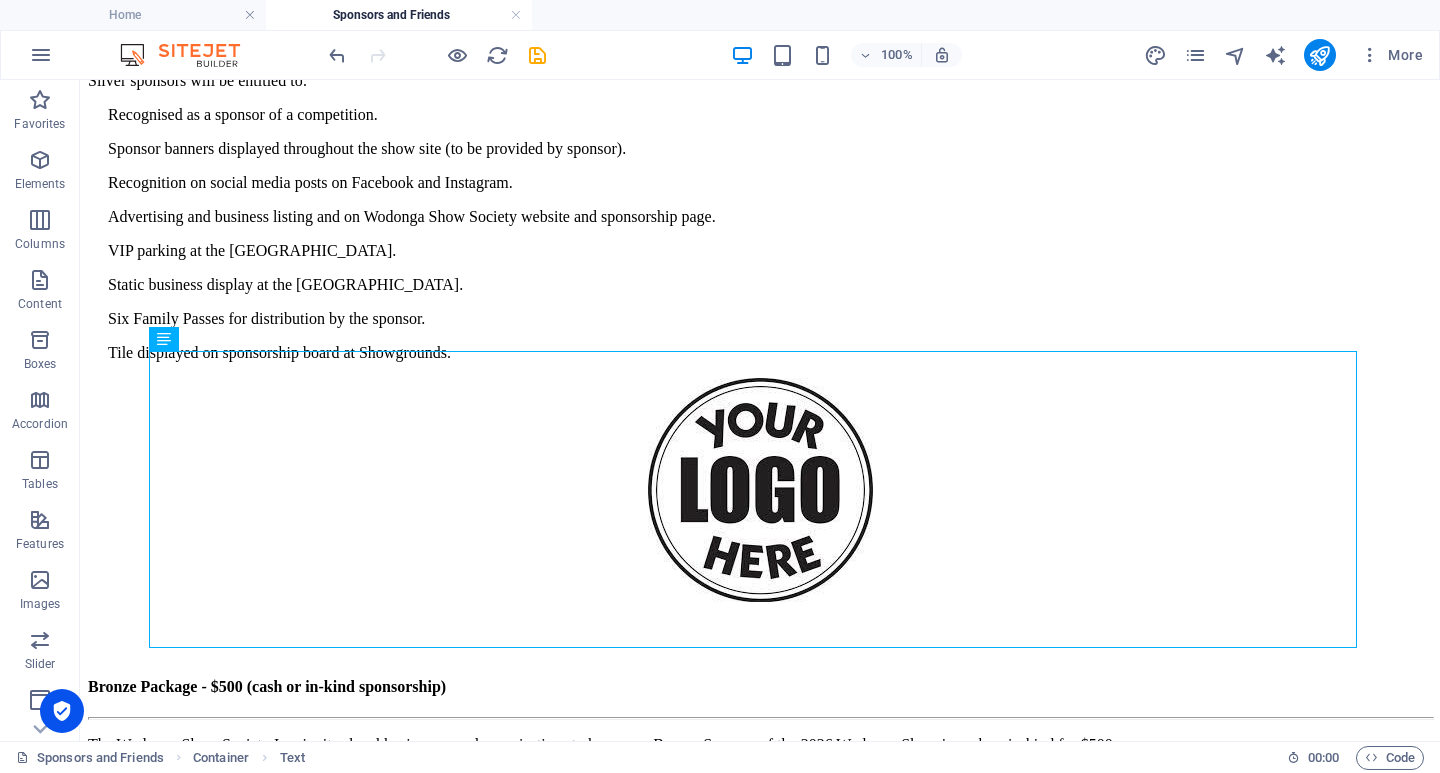 click at bounding box center [437, 55] 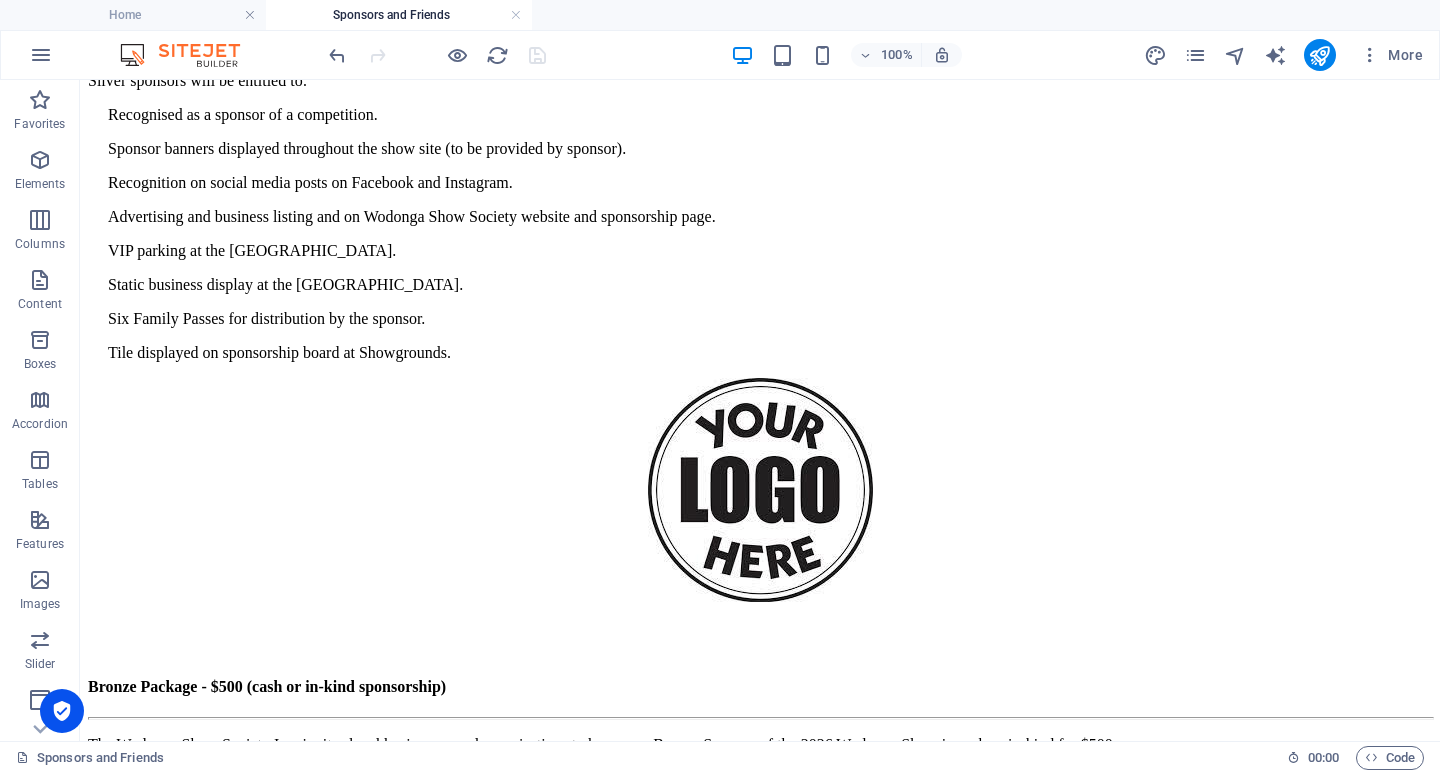 click on "100% More" at bounding box center [720, 55] 